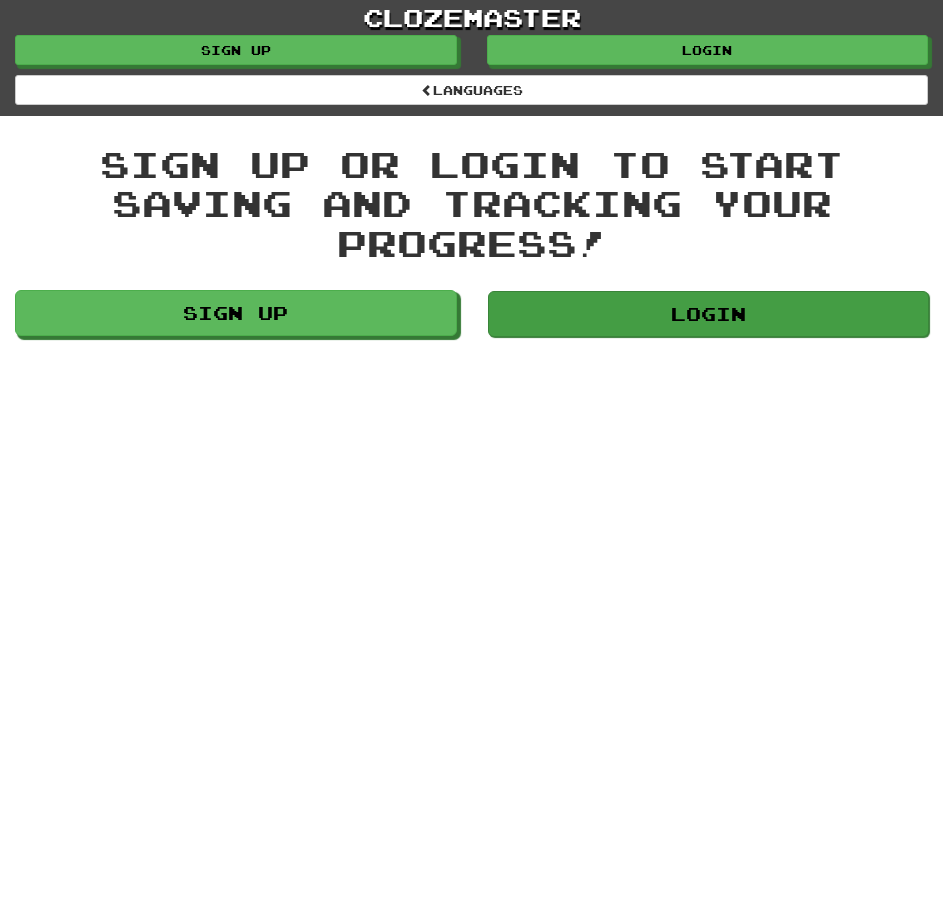 scroll, scrollTop: 0, scrollLeft: 0, axis: both 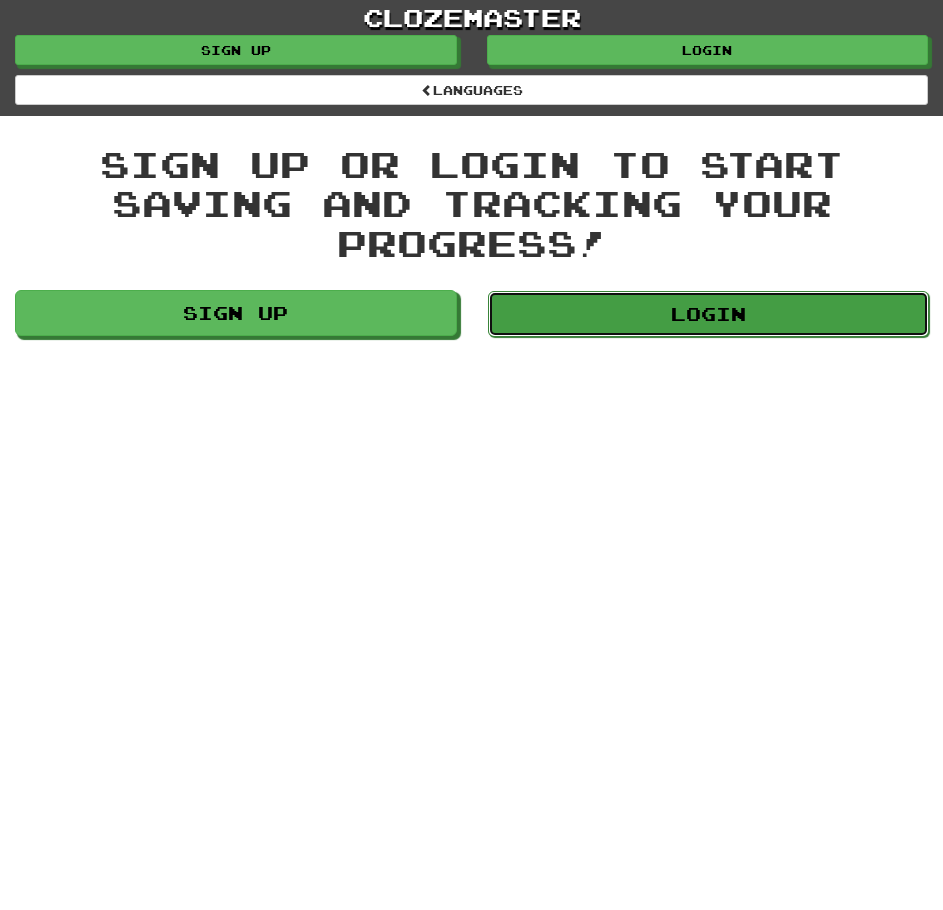 click on "Login" at bounding box center (709, 314) 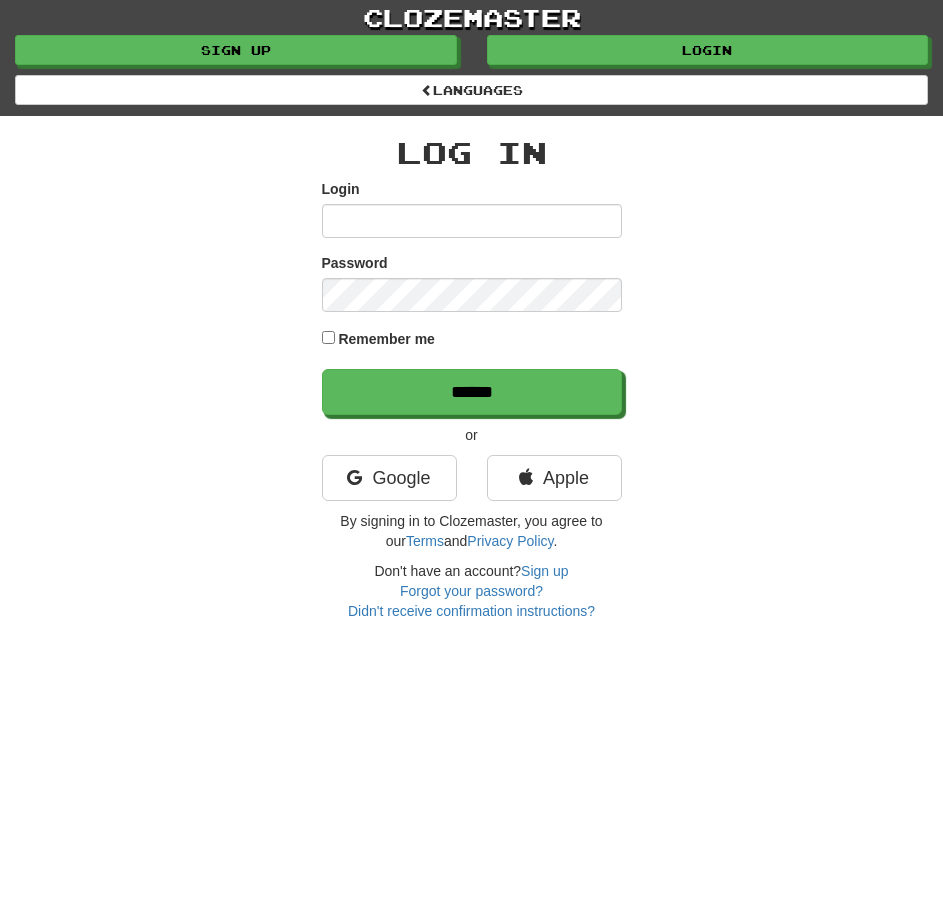 scroll, scrollTop: 0, scrollLeft: 0, axis: both 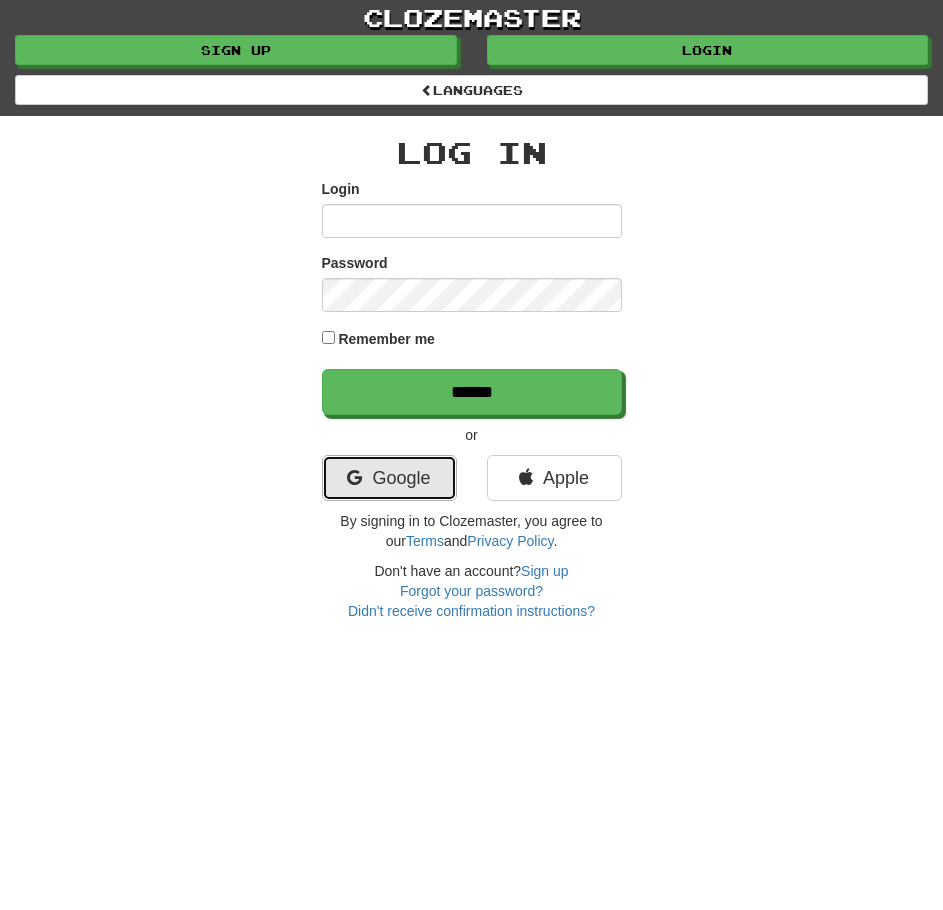 click on "Google" at bounding box center [389, 478] 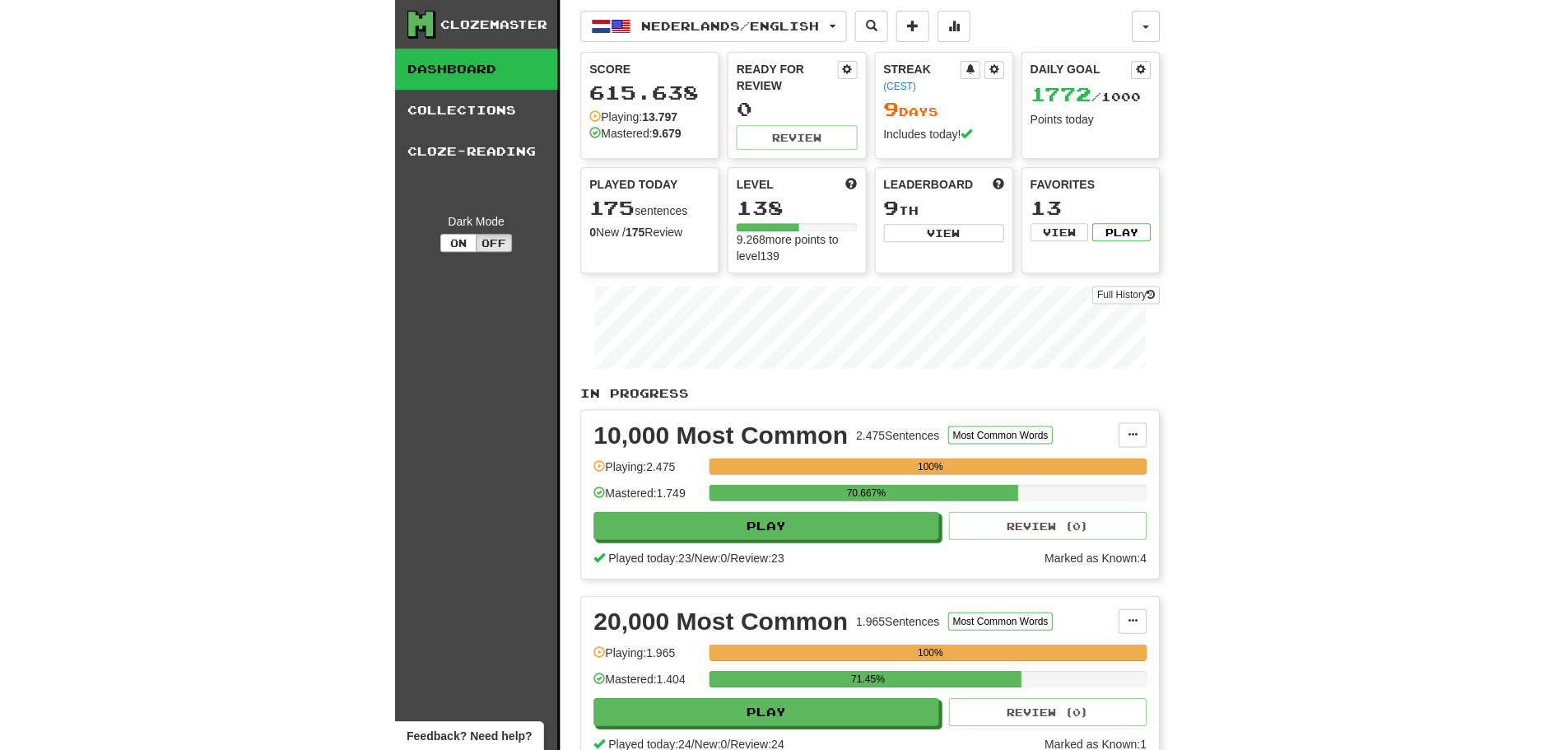 scroll, scrollTop: 0, scrollLeft: 0, axis: both 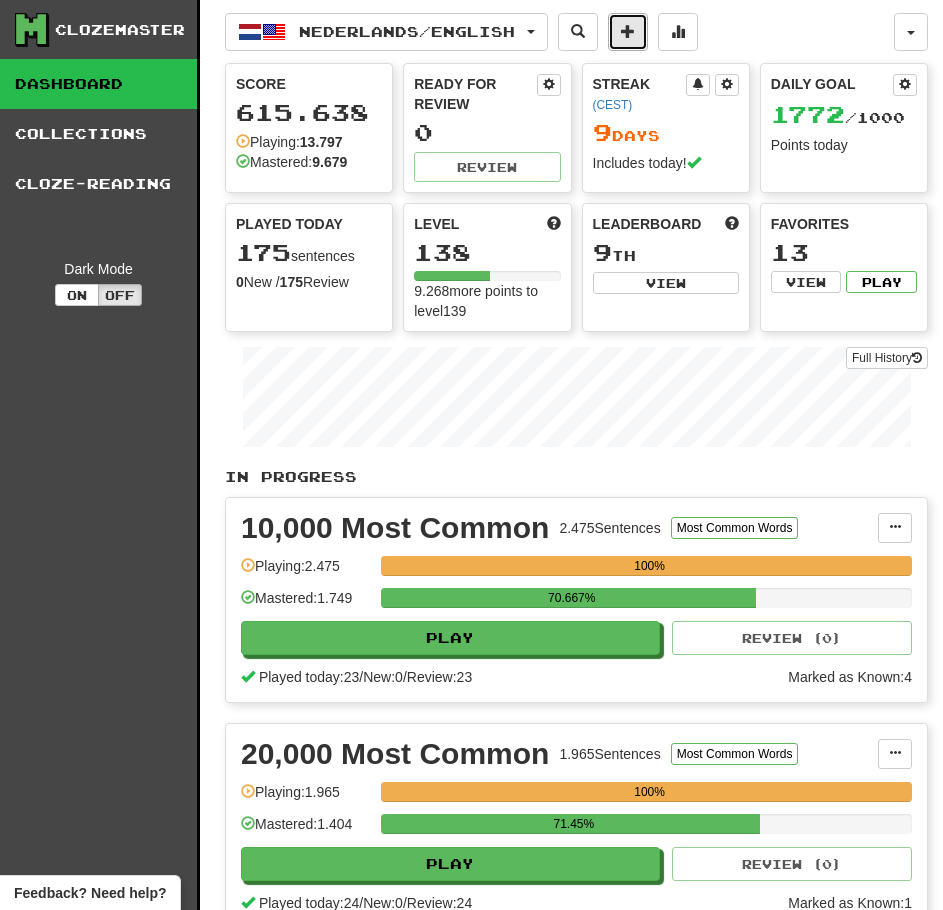 click at bounding box center (628, 32) 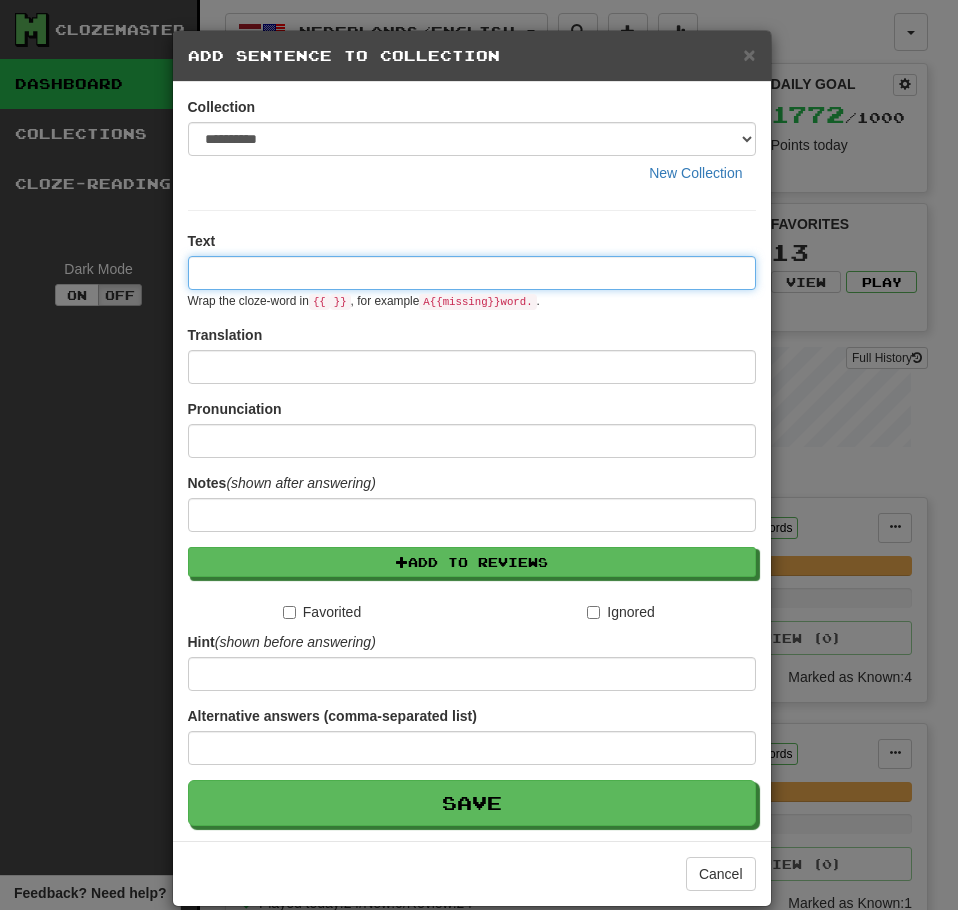 paste on "**********" 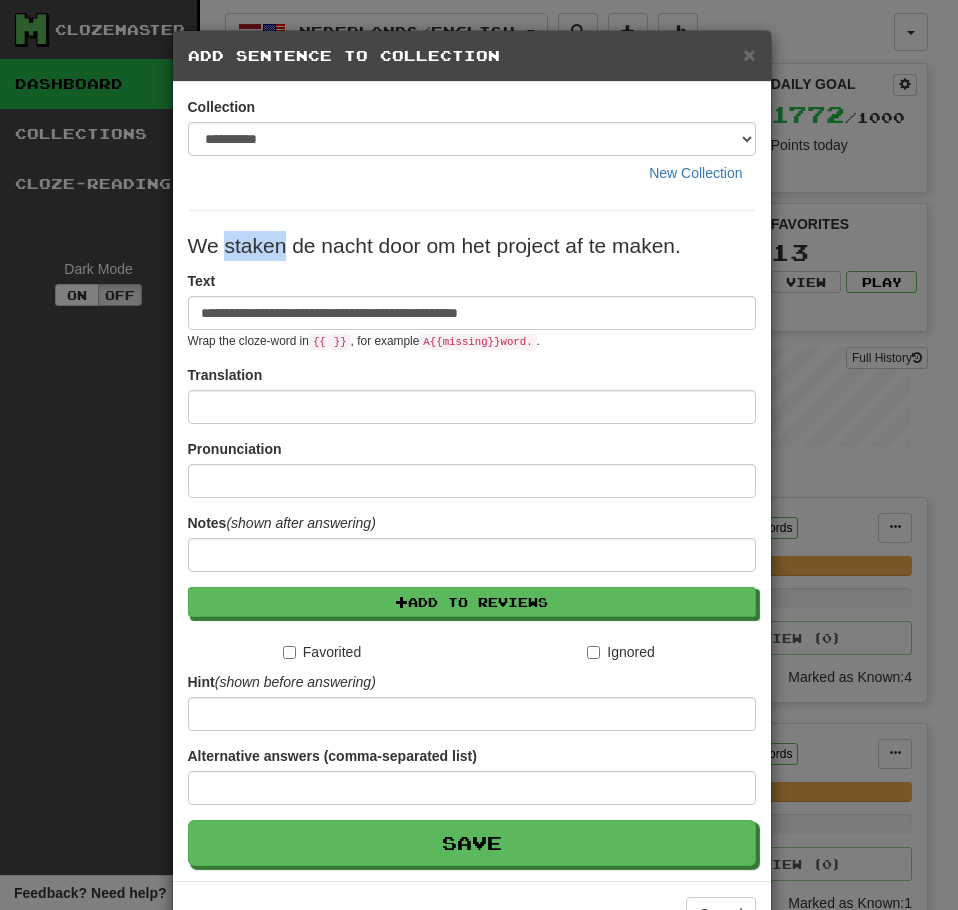 drag, startPoint x: 279, startPoint y: 247, endPoint x: 220, endPoint y: 250, distance: 59.07622 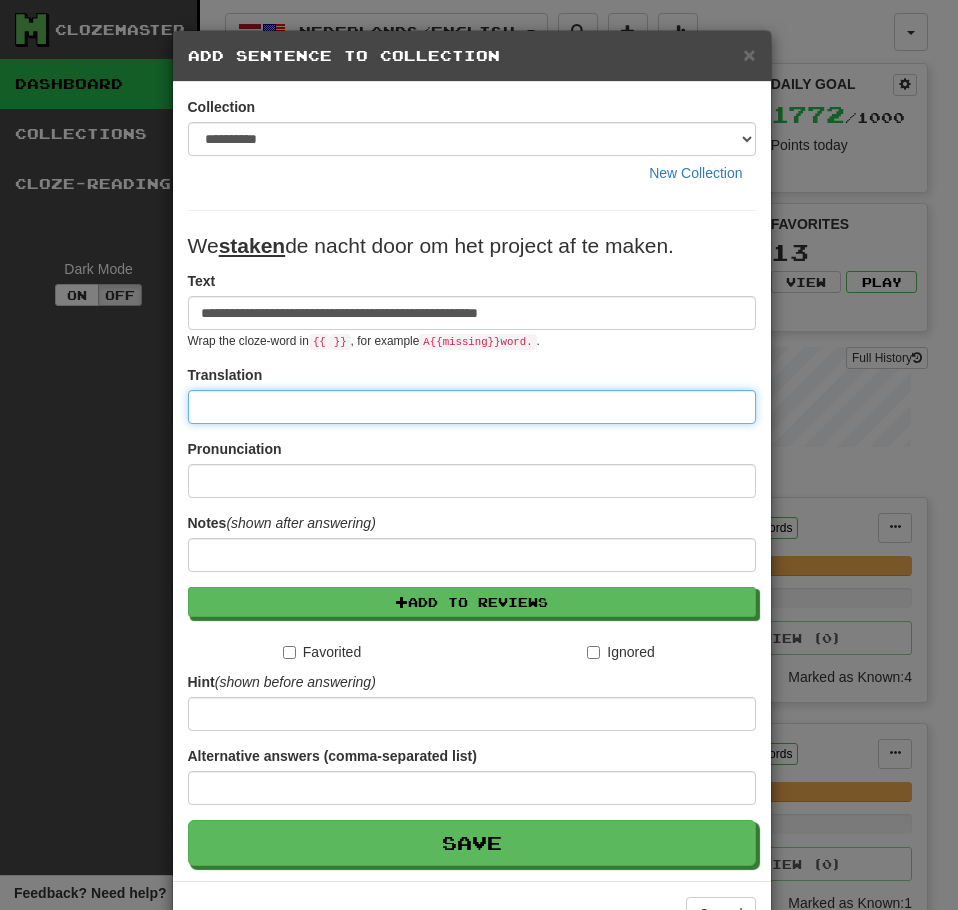 click at bounding box center [472, 407] 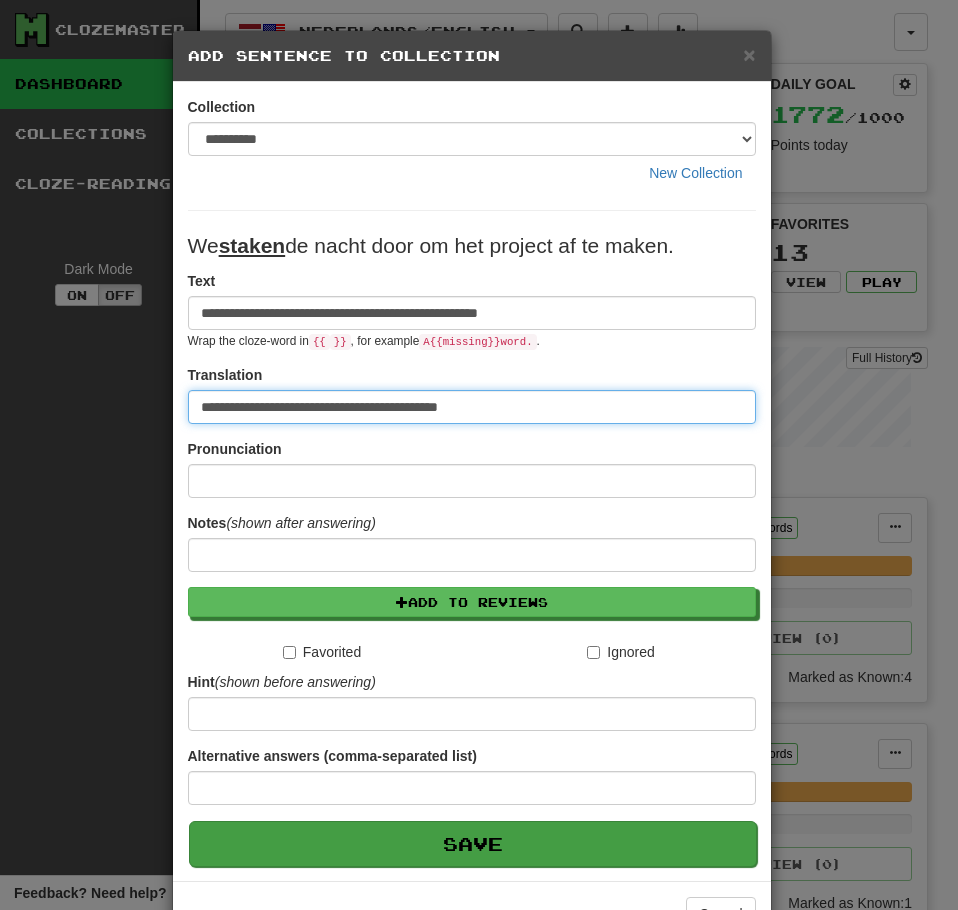type on "**********" 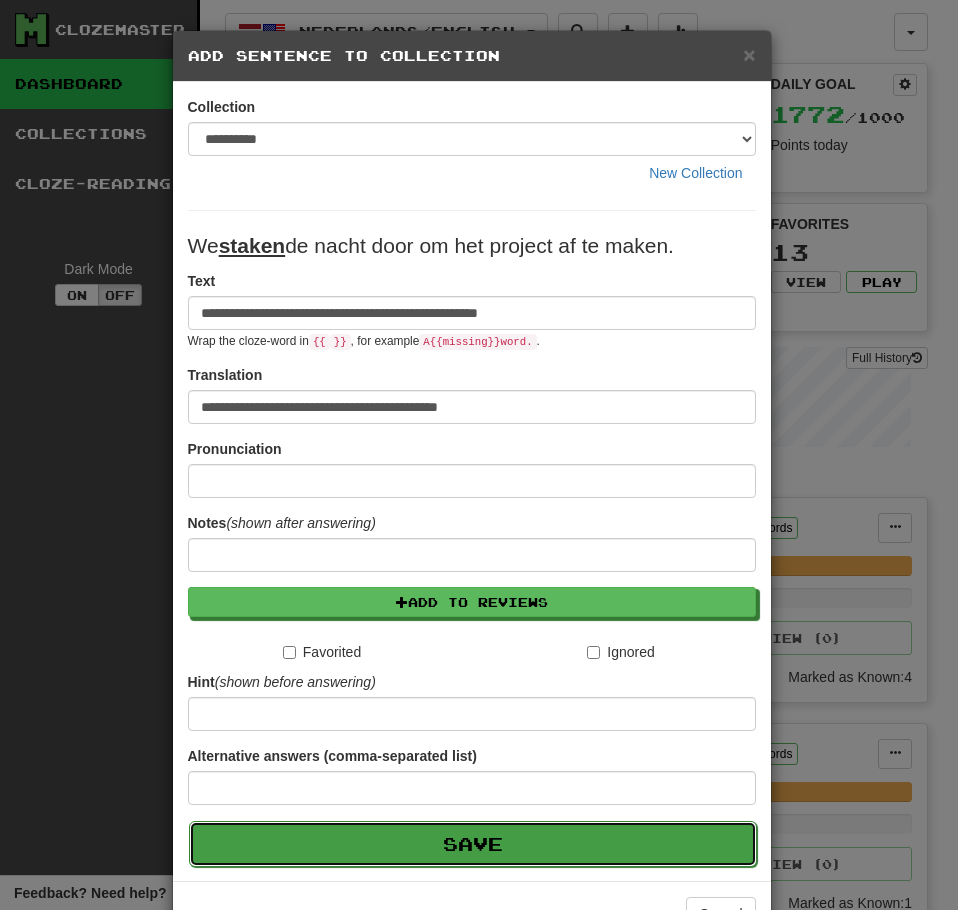 click on "Save" at bounding box center [473, 844] 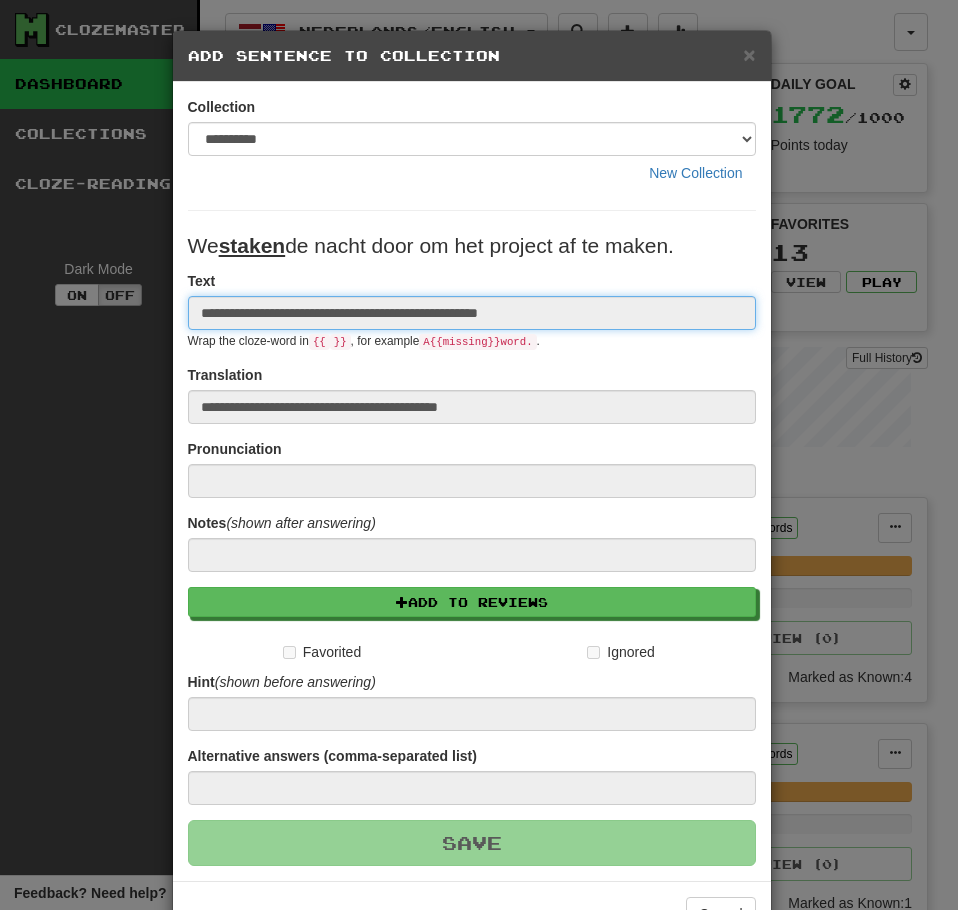 type 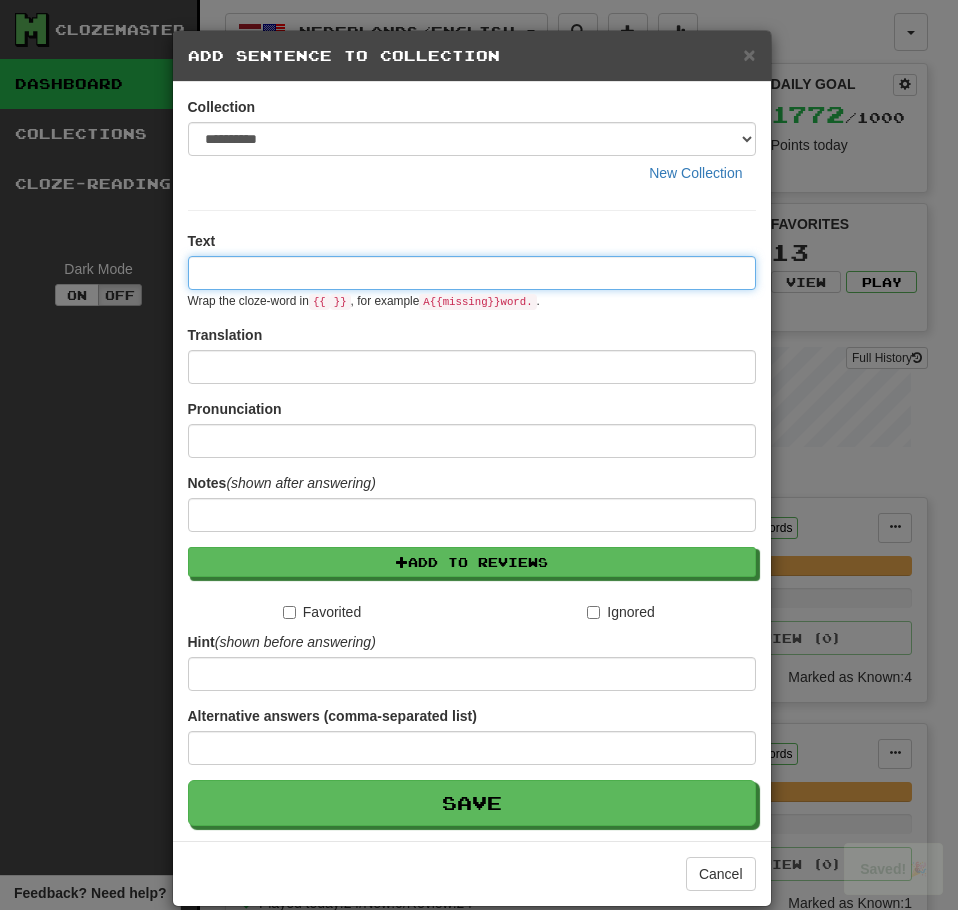 click at bounding box center (472, 273) 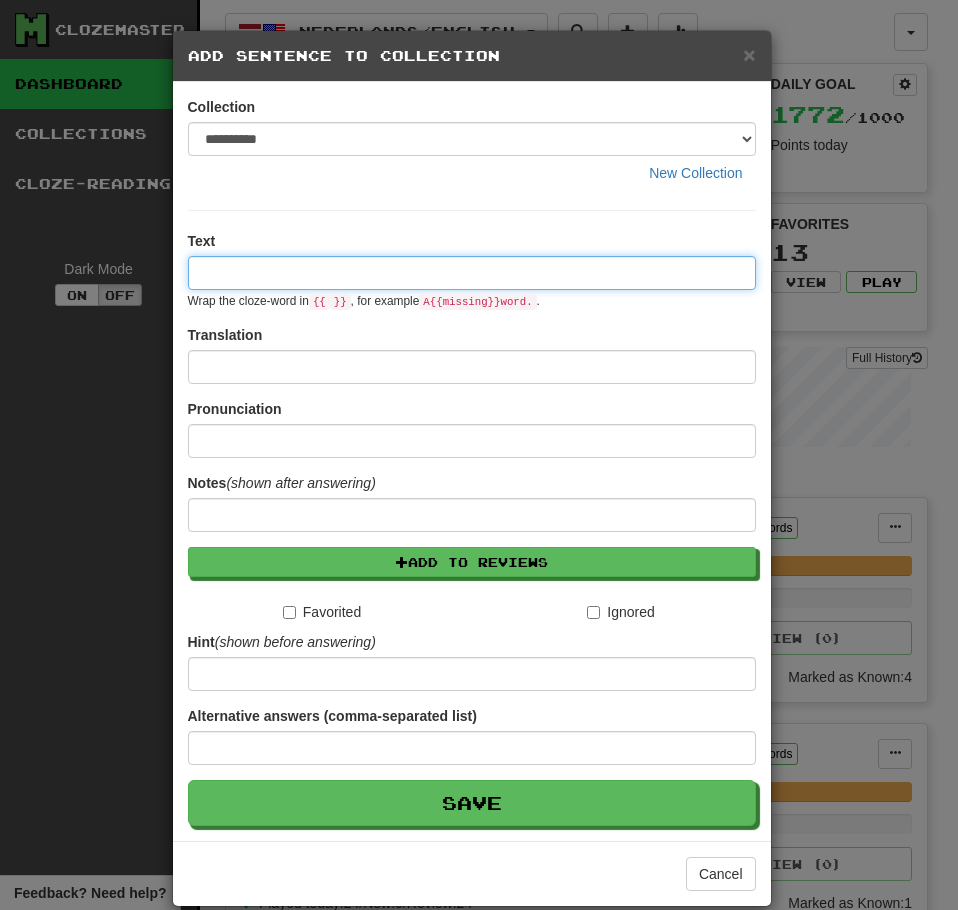 paste on "**********" 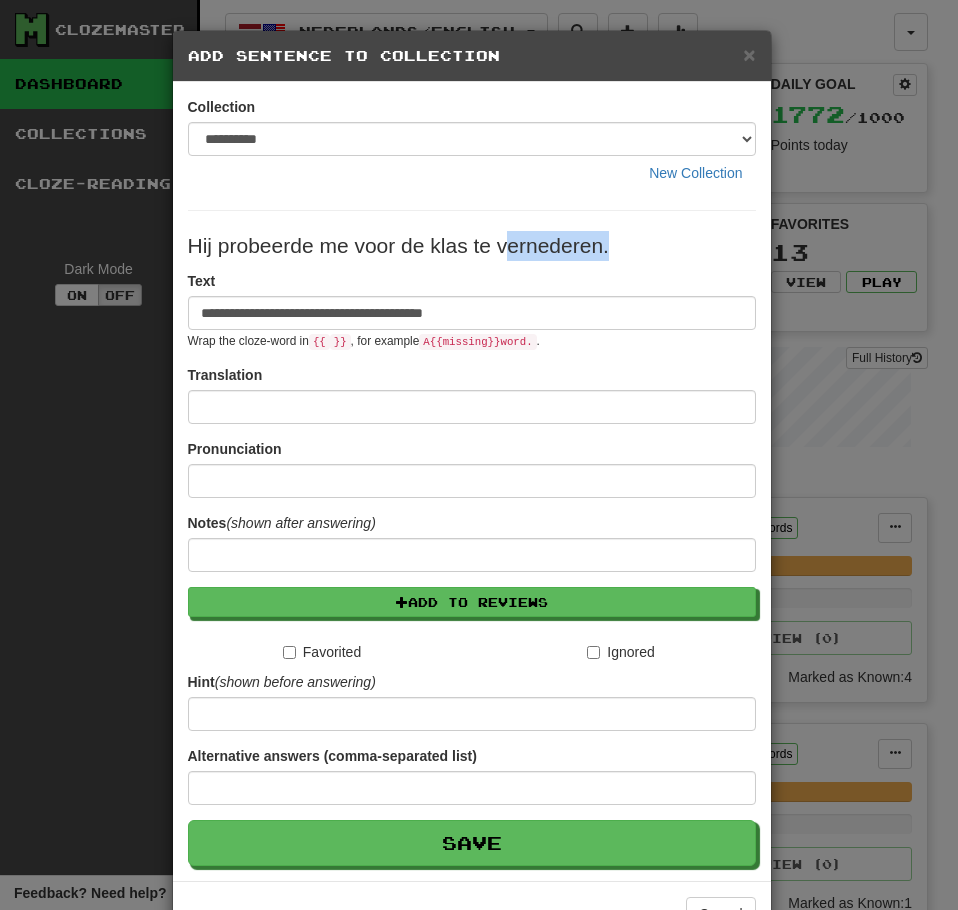 drag, startPoint x: 495, startPoint y: 250, endPoint x: 602, endPoint y: 250, distance: 107 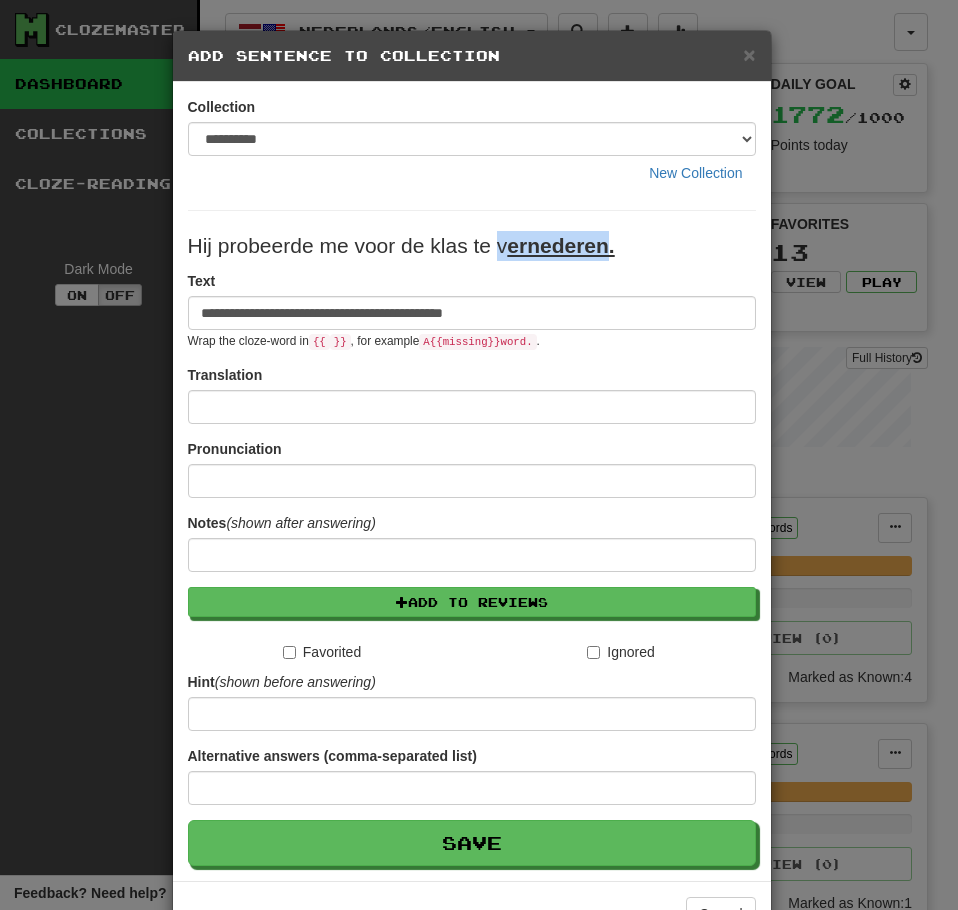 drag, startPoint x: 599, startPoint y: 250, endPoint x: 492, endPoint y: 251, distance: 107.00467 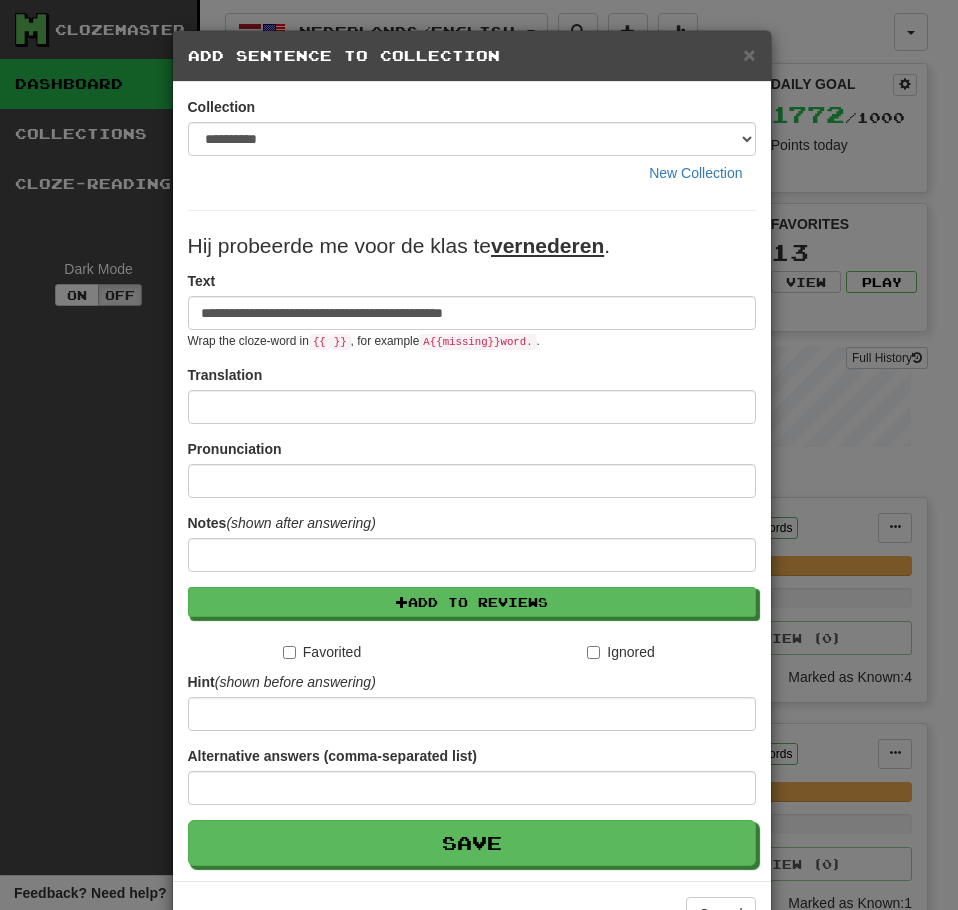 click on "Hij probeerde me voor de klas te  vernederen ." at bounding box center [472, 246] 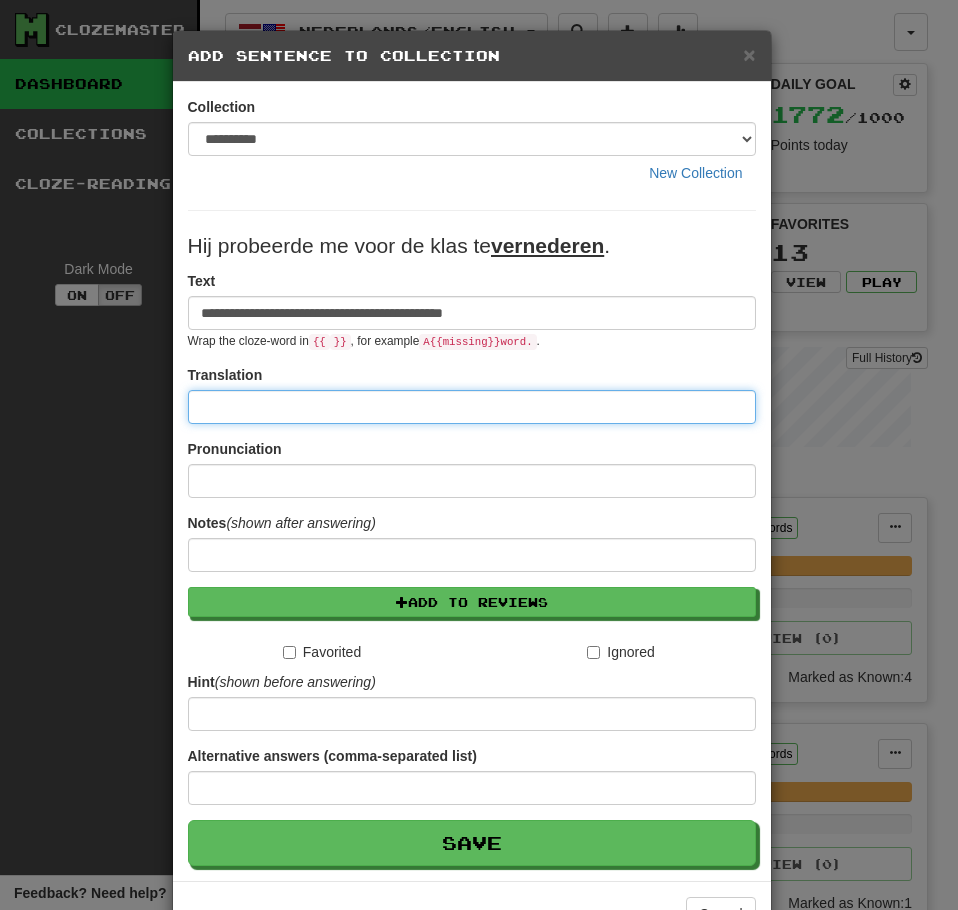click at bounding box center [472, 407] 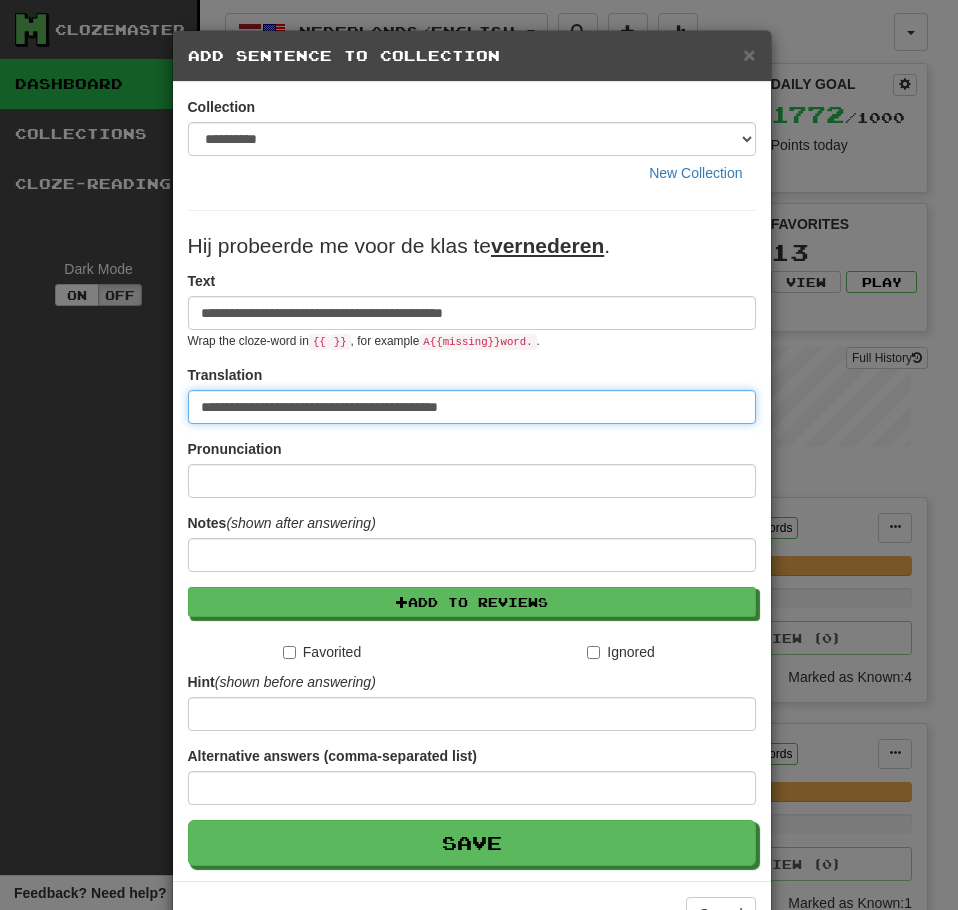 type on "**********" 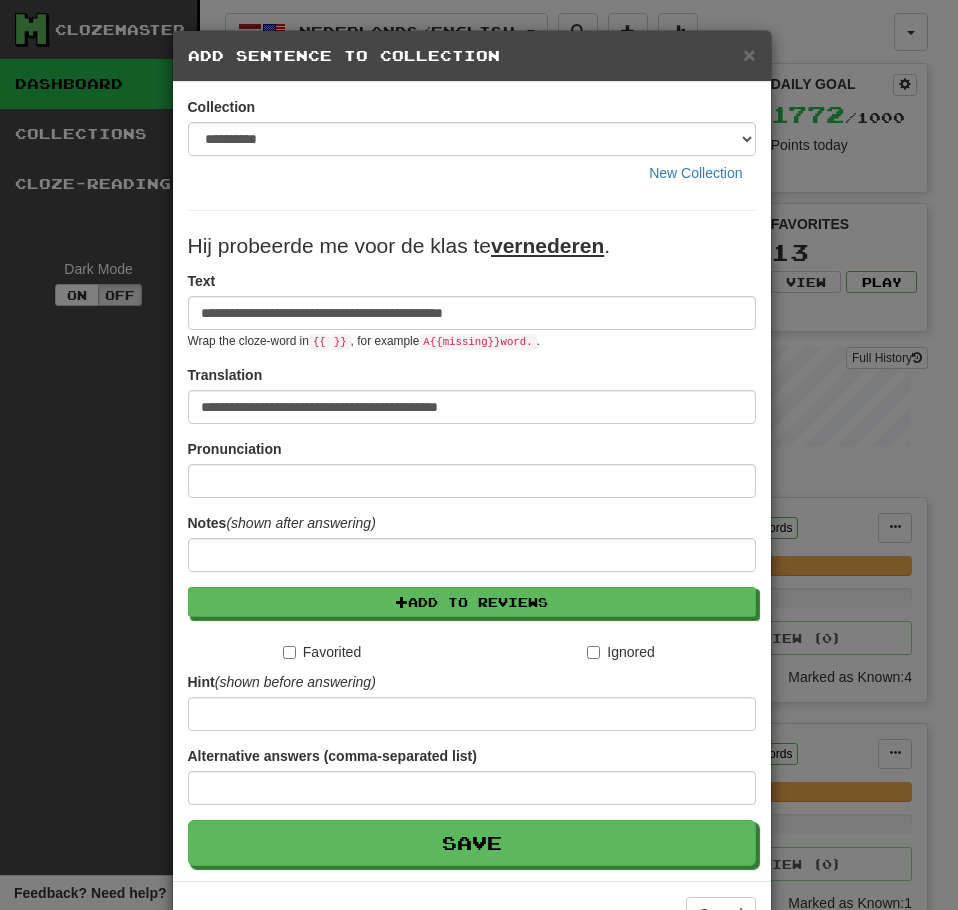click on "**********" at bounding box center [472, 394] 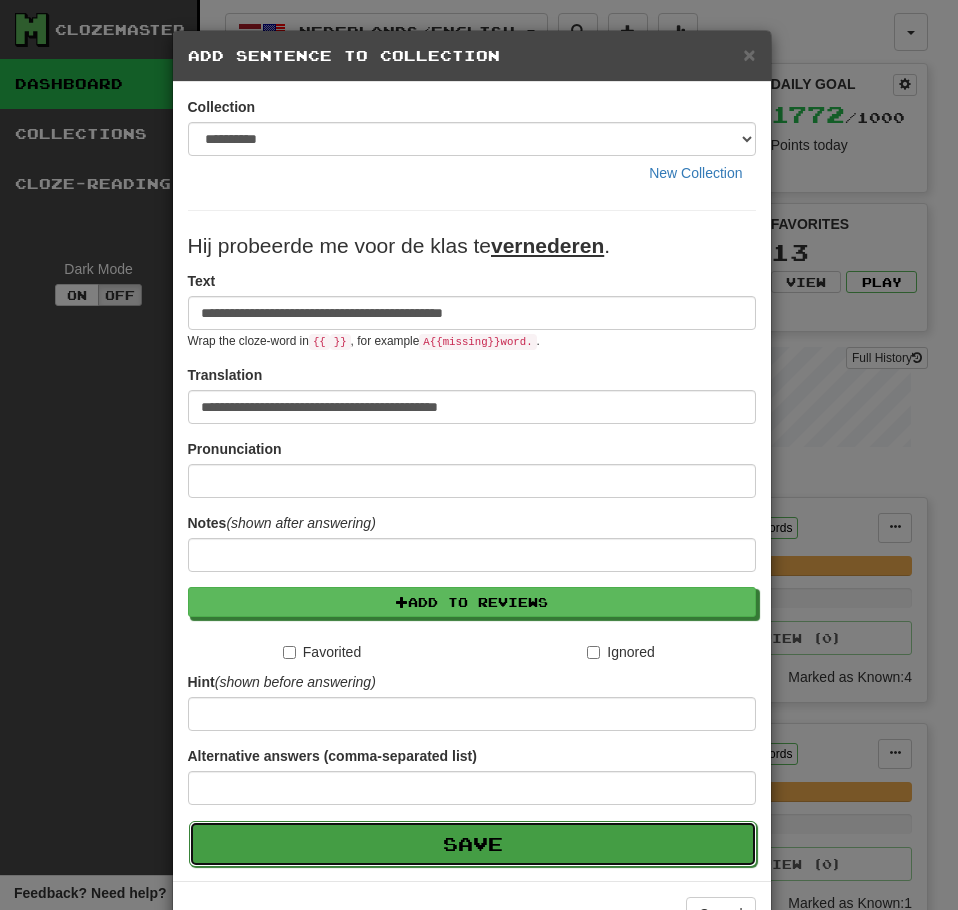 click on "Save" at bounding box center [473, 844] 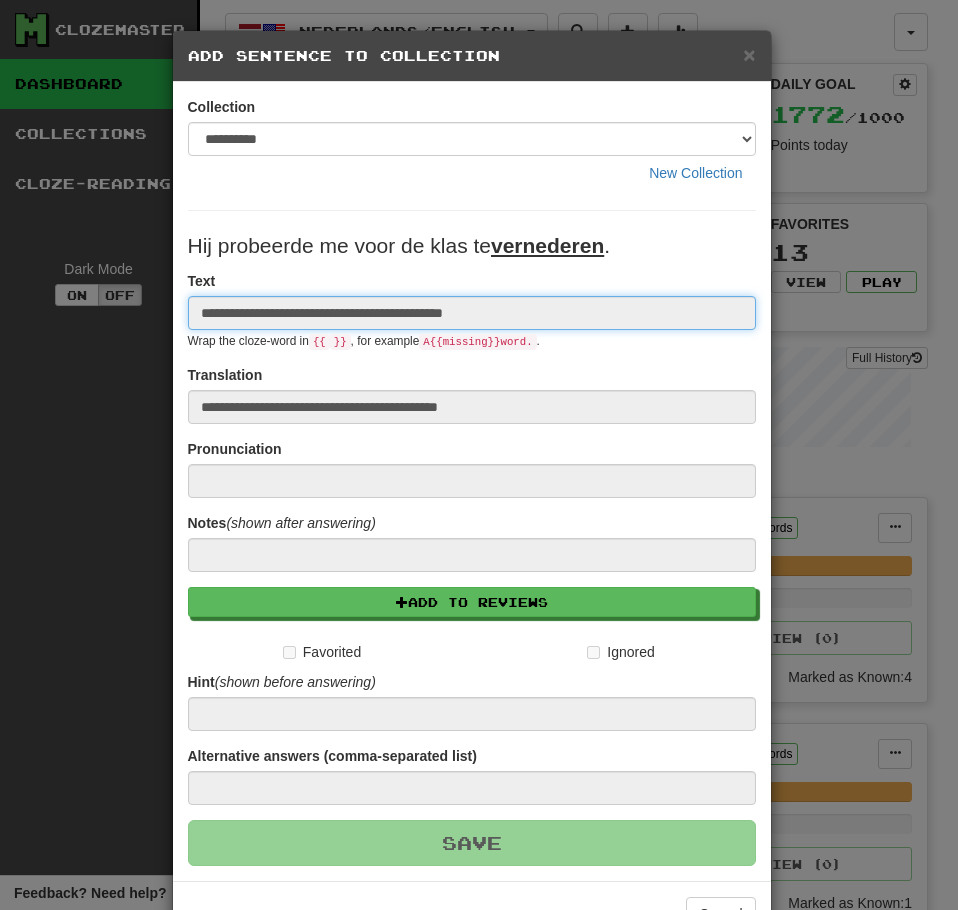 type 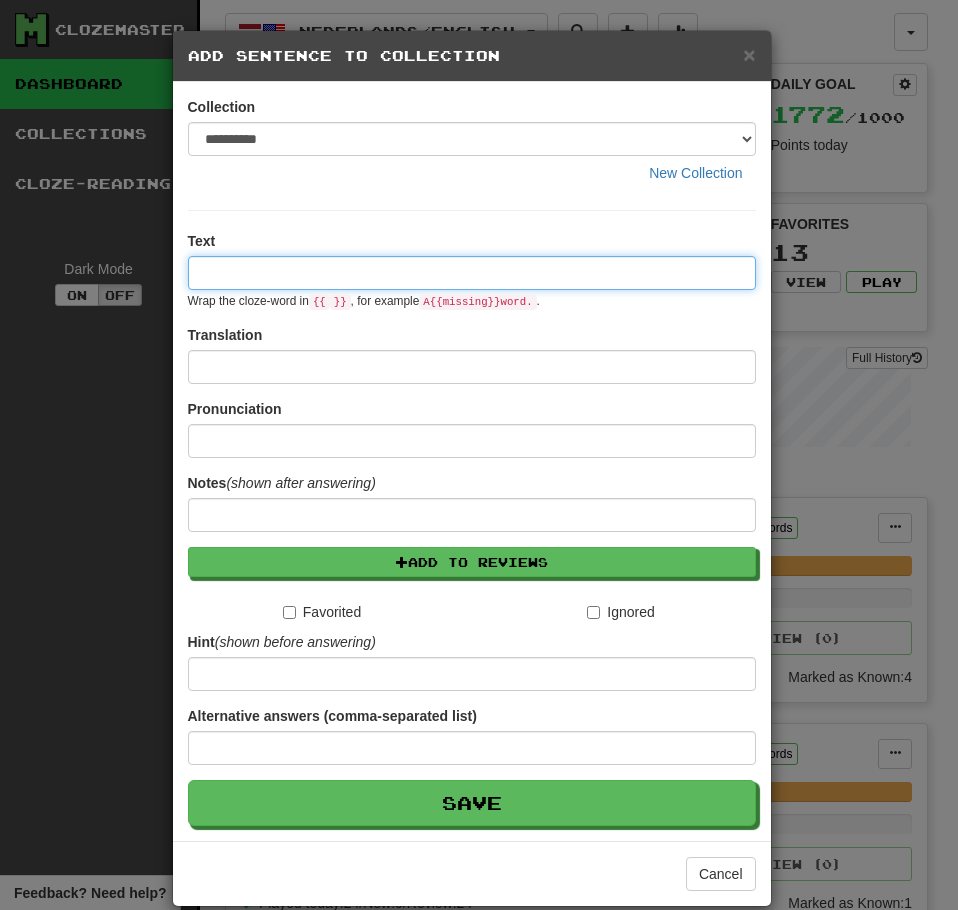 click at bounding box center (472, 273) 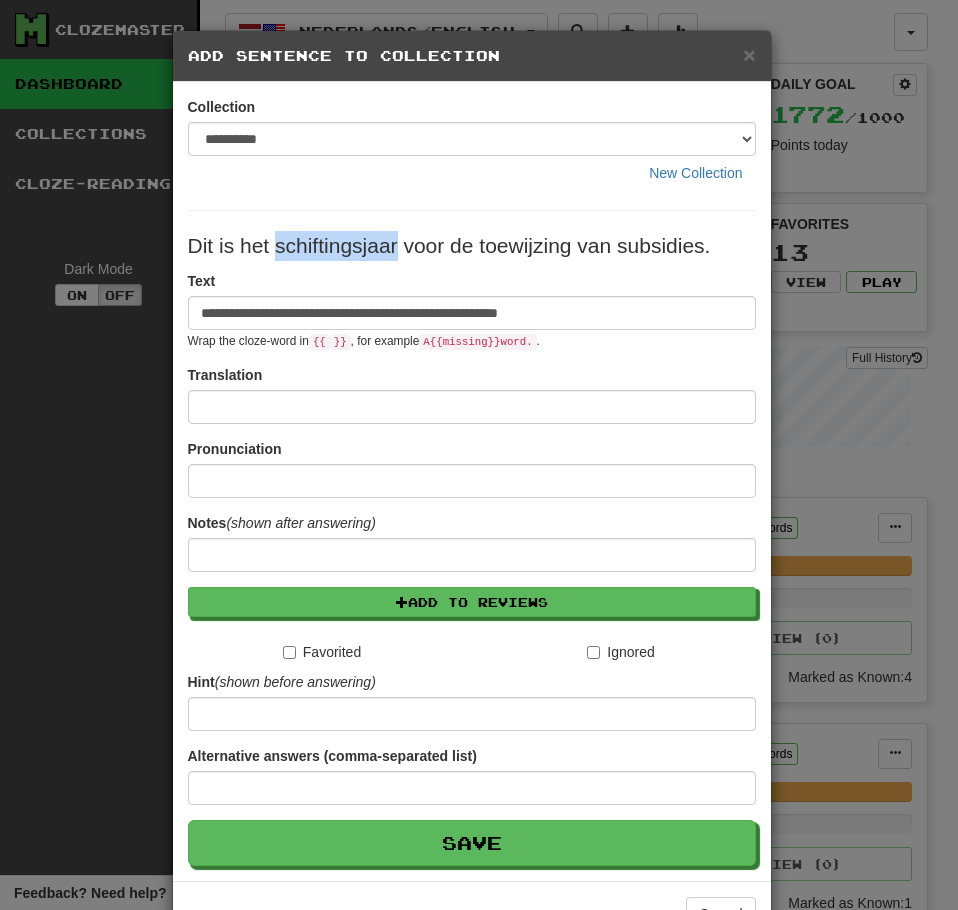 drag, startPoint x: 392, startPoint y: 247, endPoint x: 268, endPoint y: 253, distance: 124.14507 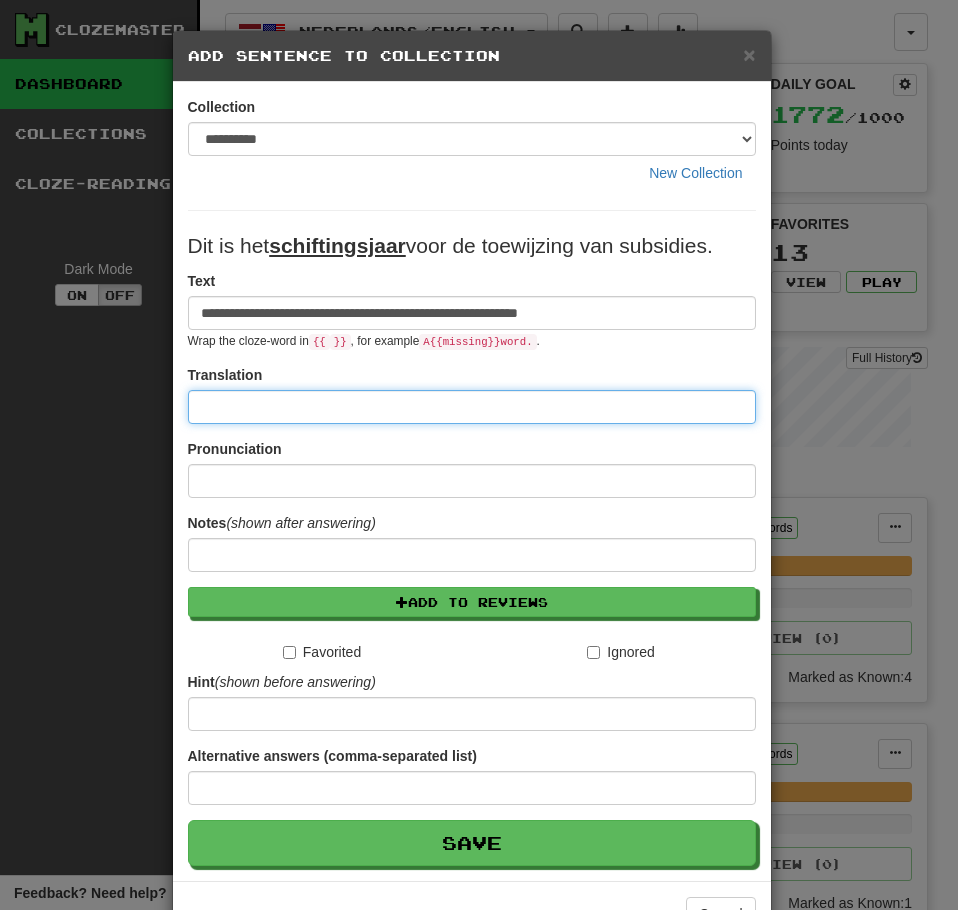 click at bounding box center [472, 407] 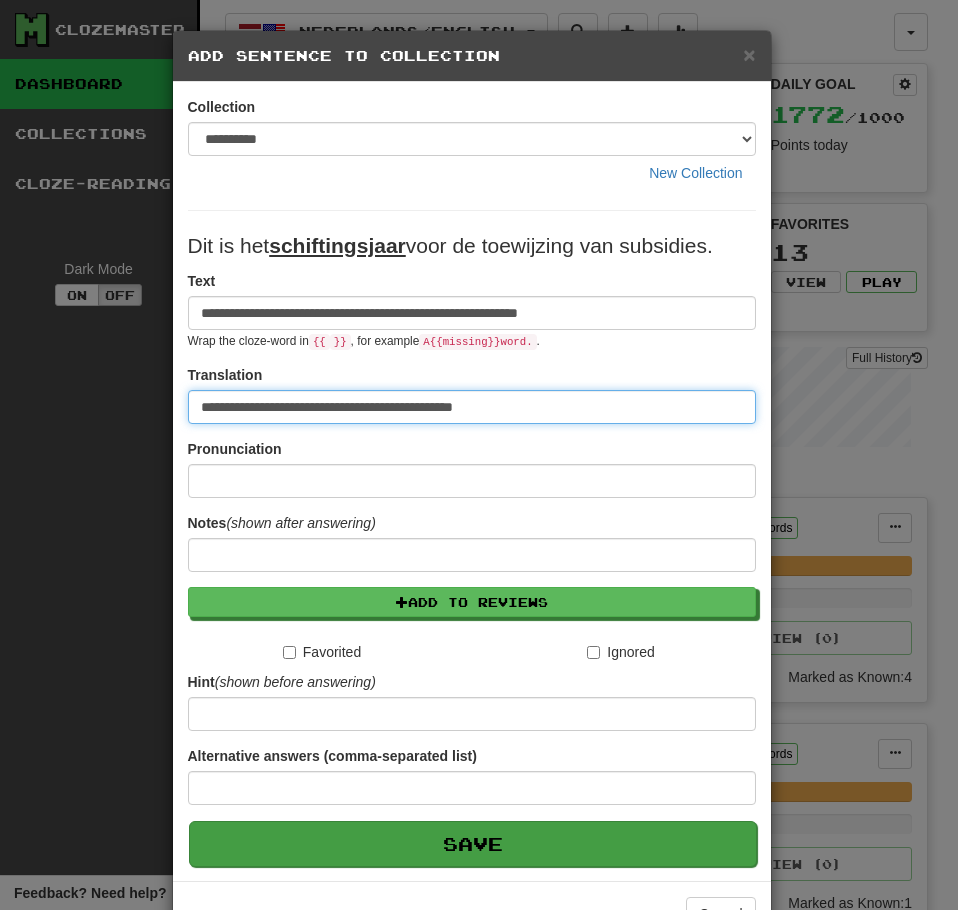type on "**********" 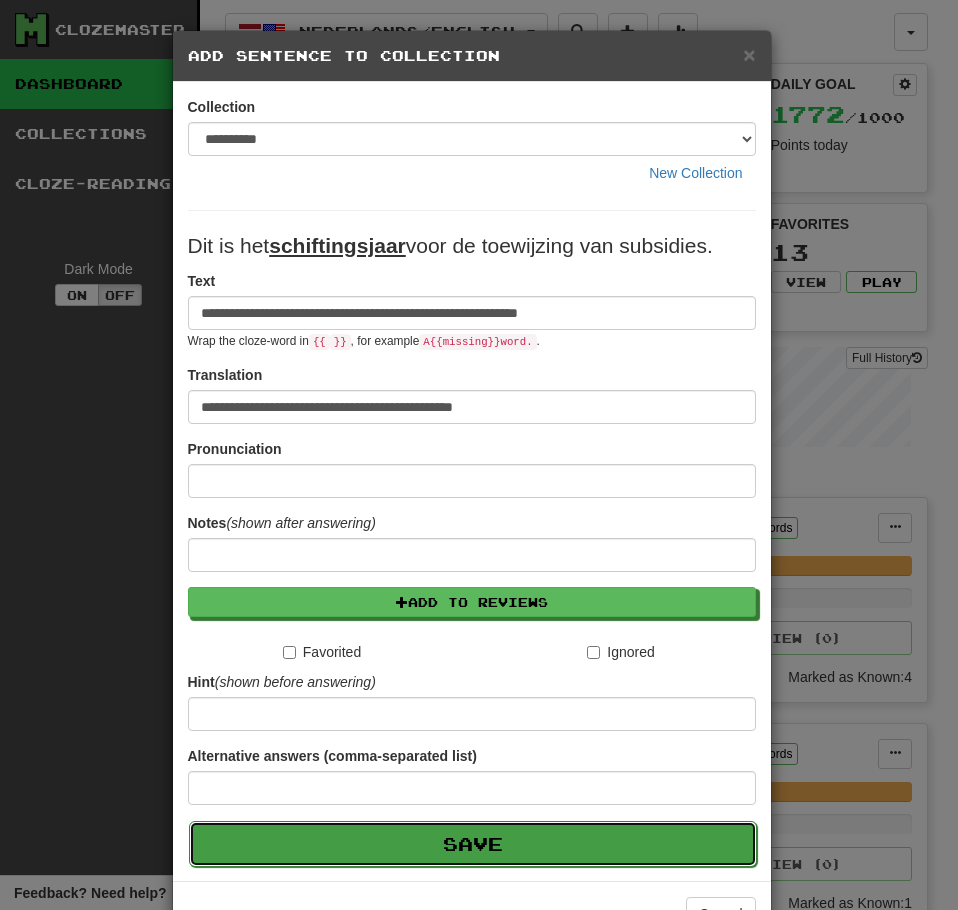 click on "Save" at bounding box center (473, 844) 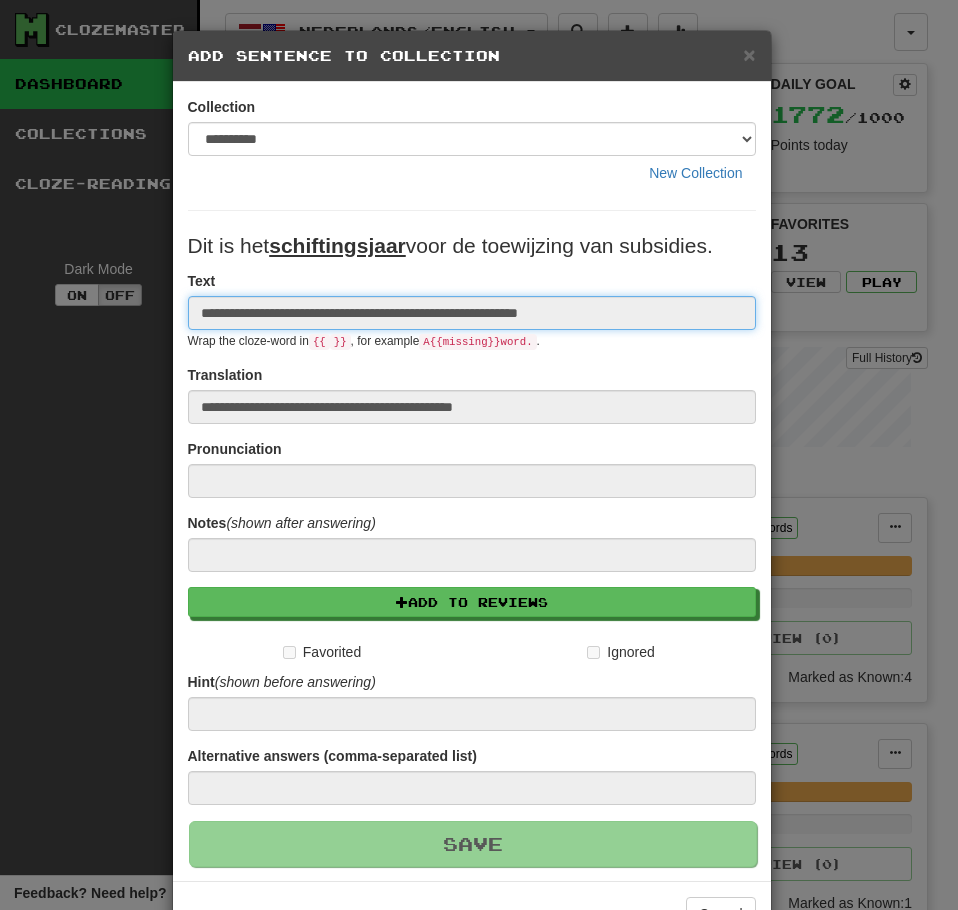 type 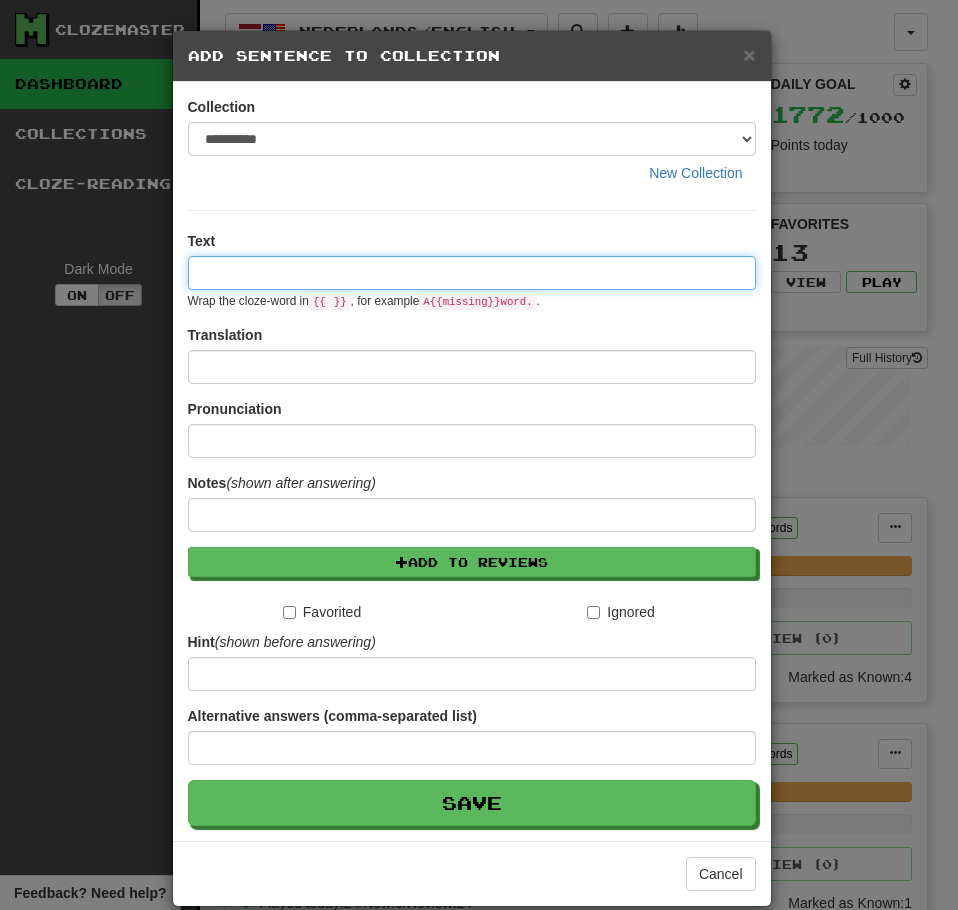 click at bounding box center [472, 273] 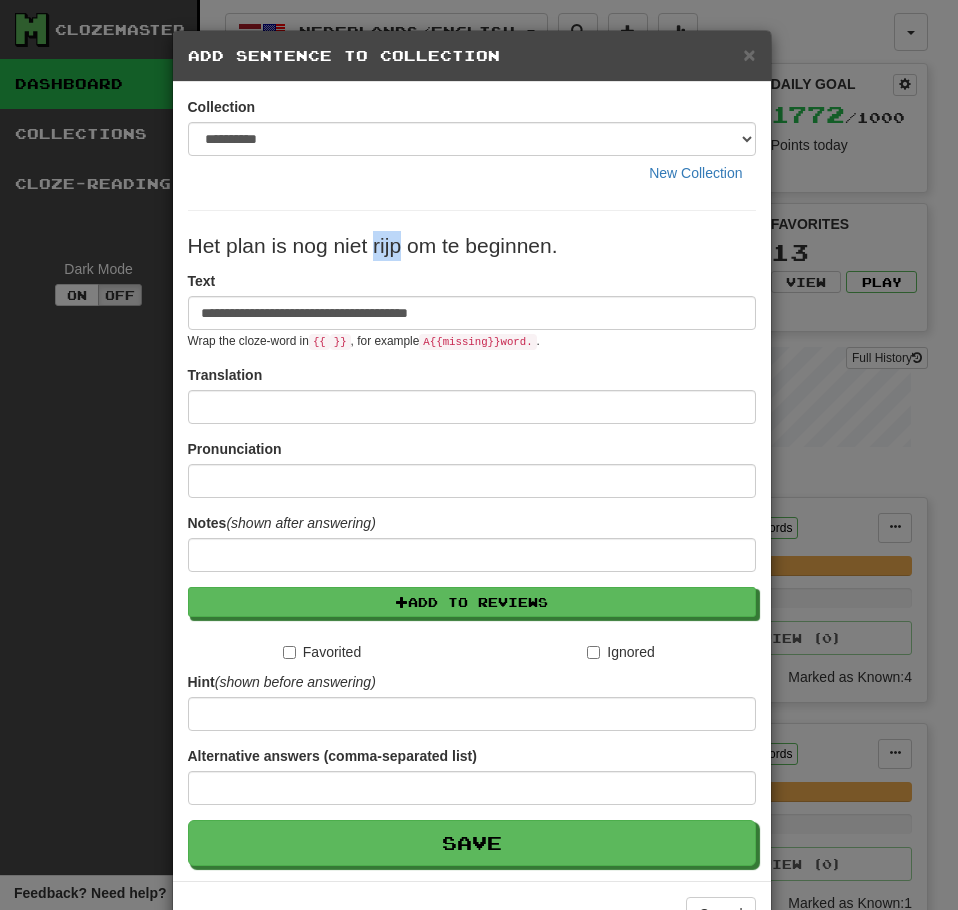 drag, startPoint x: 367, startPoint y: 247, endPoint x: 395, endPoint y: 247, distance: 28 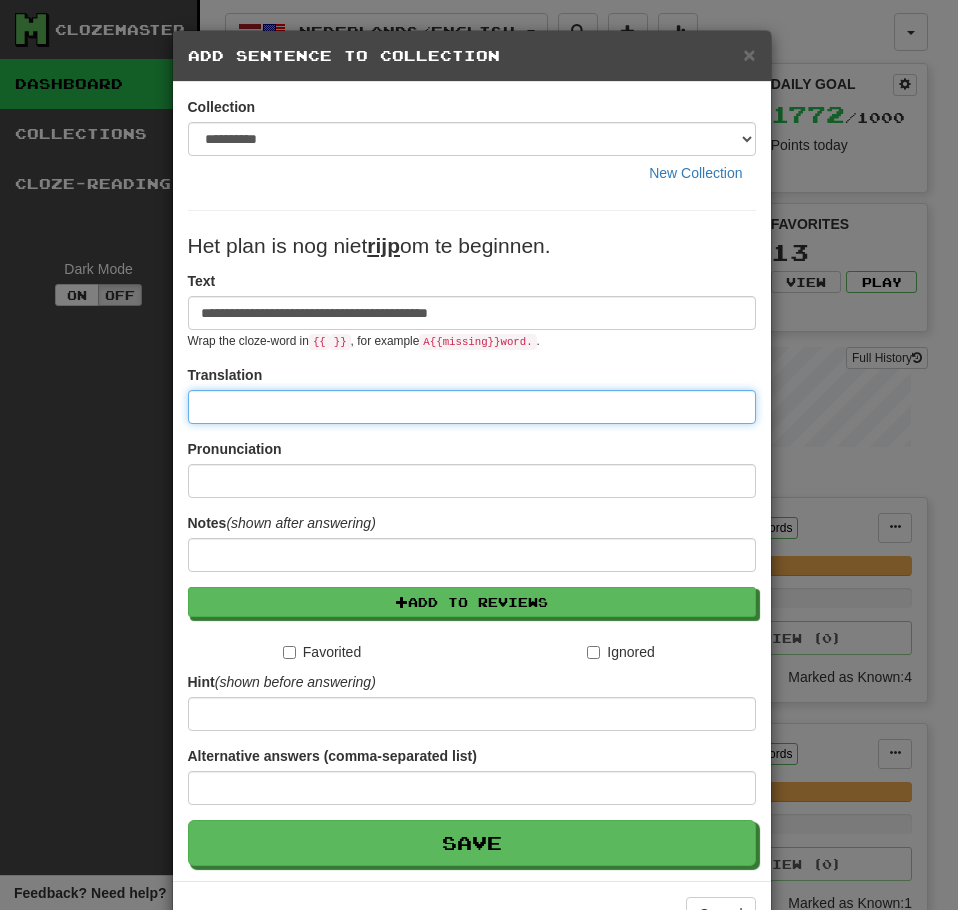 click at bounding box center (472, 407) 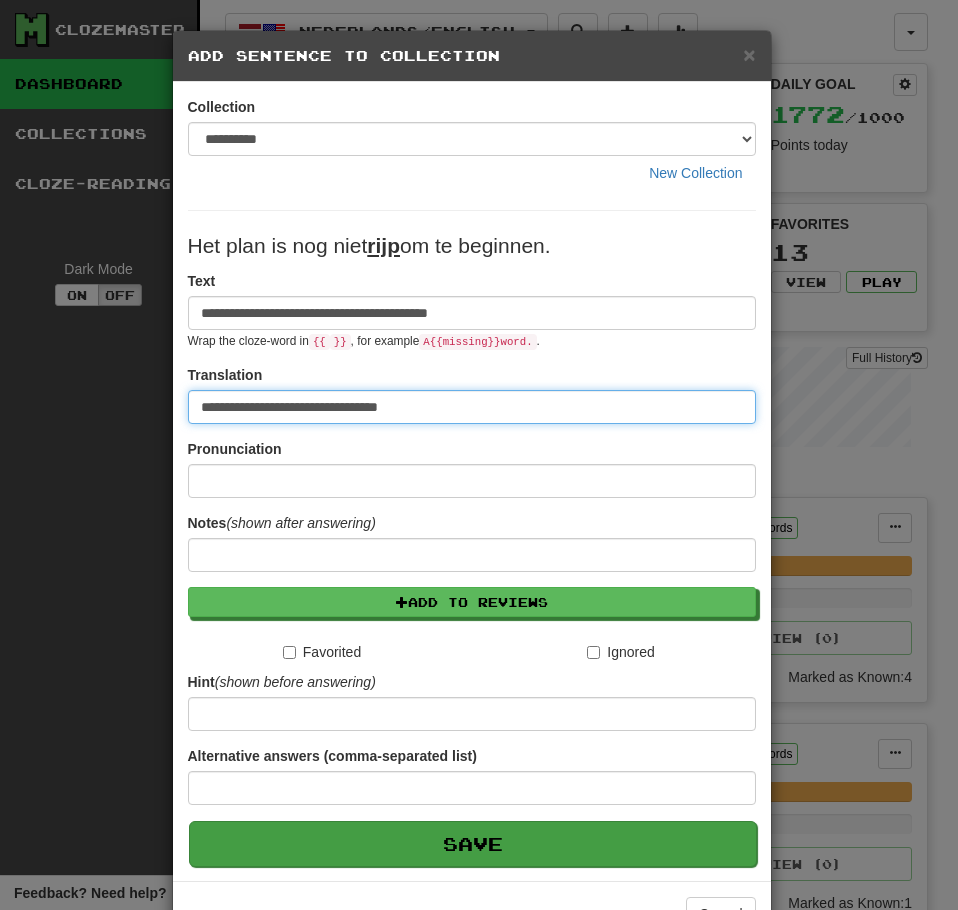 type on "**********" 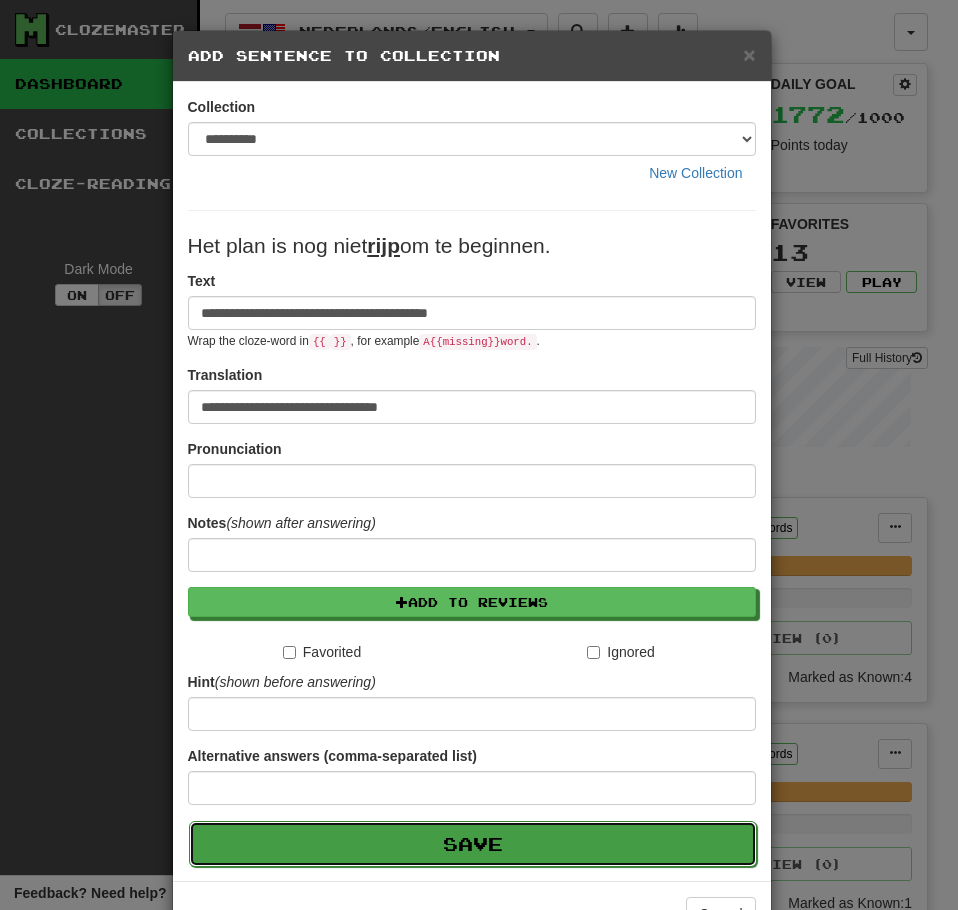 click on "Save" at bounding box center (473, 844) 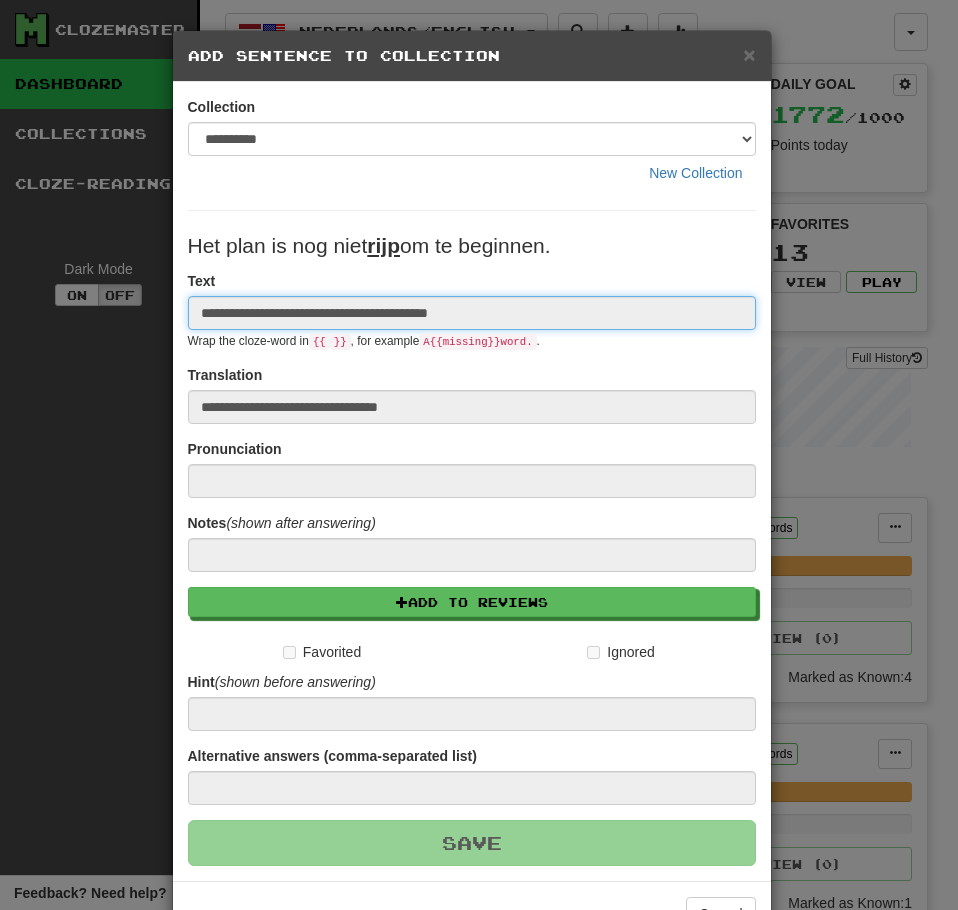 type 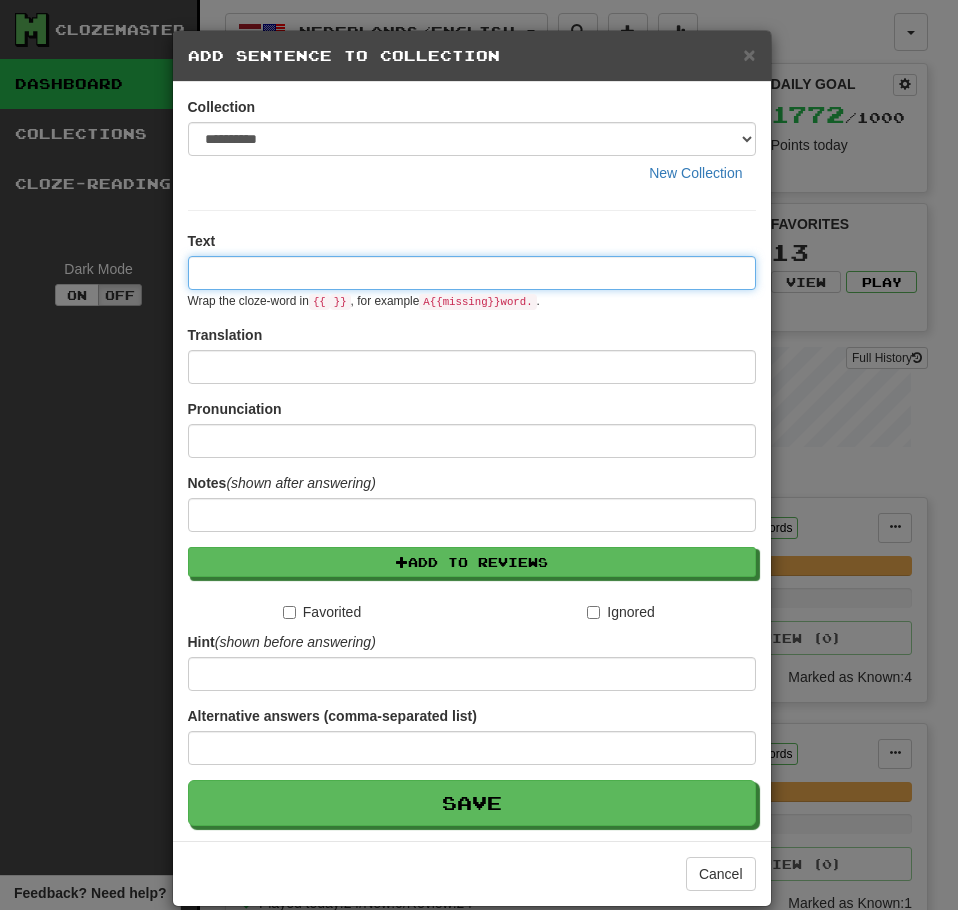 click at bounding box center (472, 273) 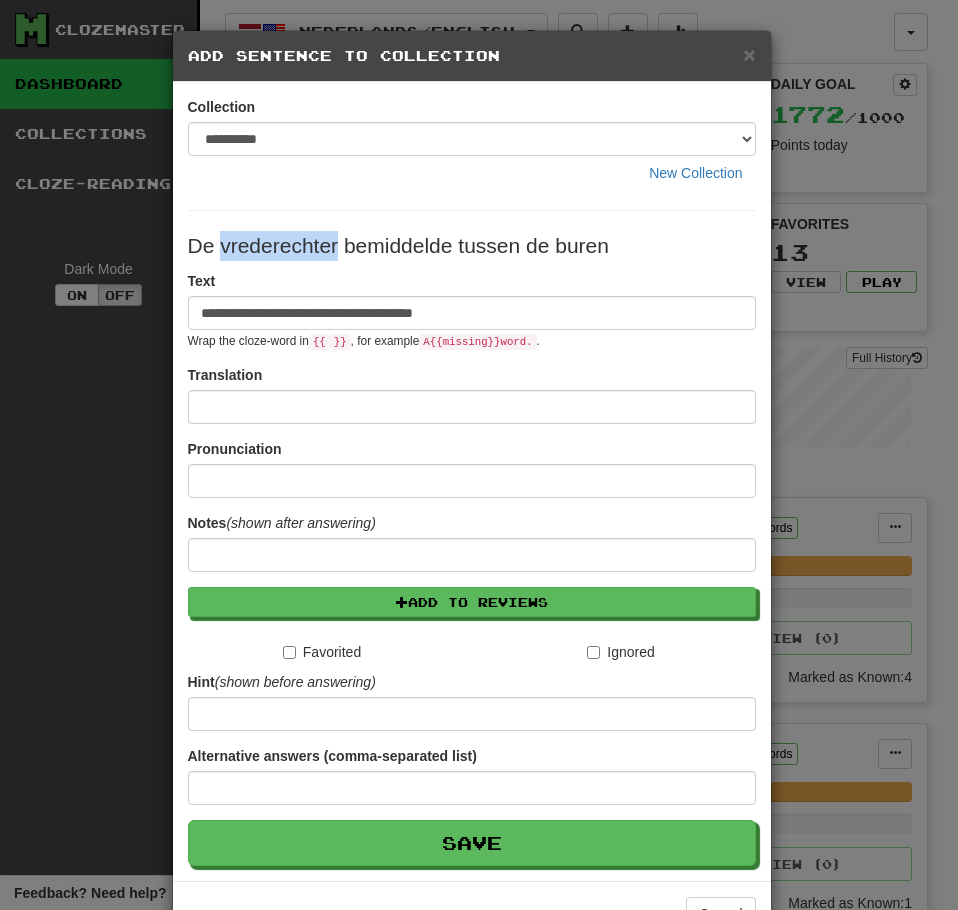 drag, startPoint x: 331, startPoint y: 248, endPoint x: 213, endPoint y: 245, distance: 118.03813 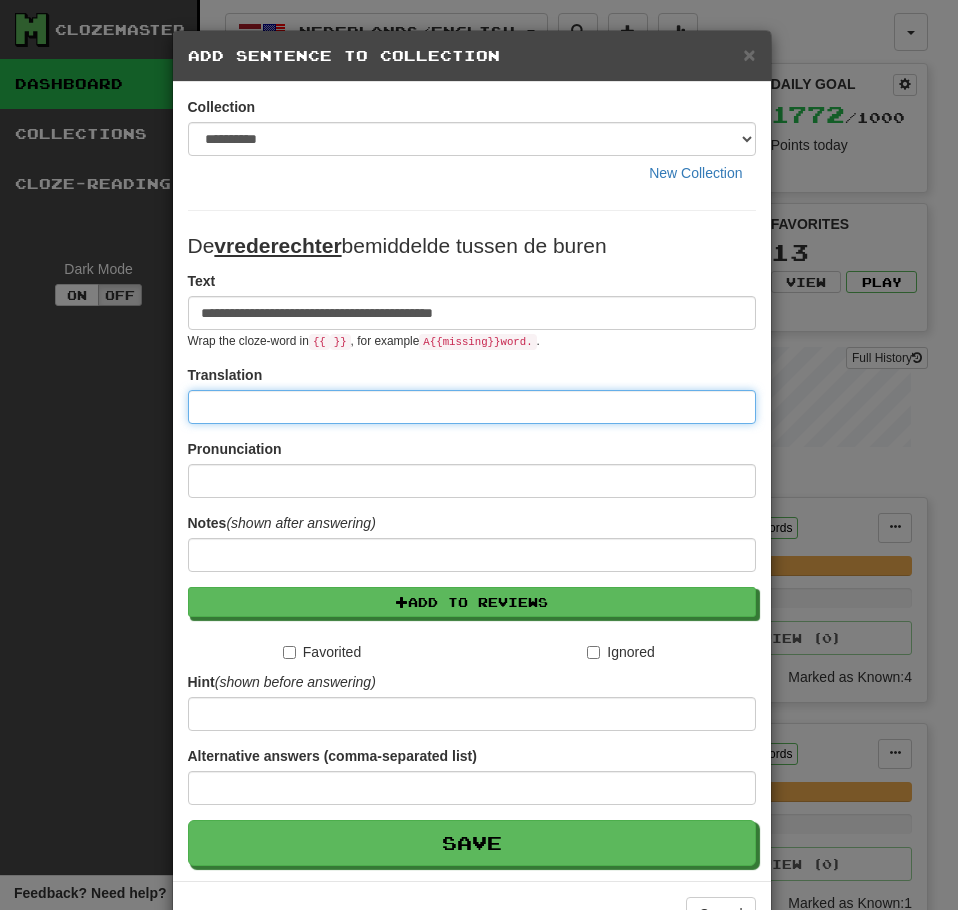 click at bounding box center (472, 407) 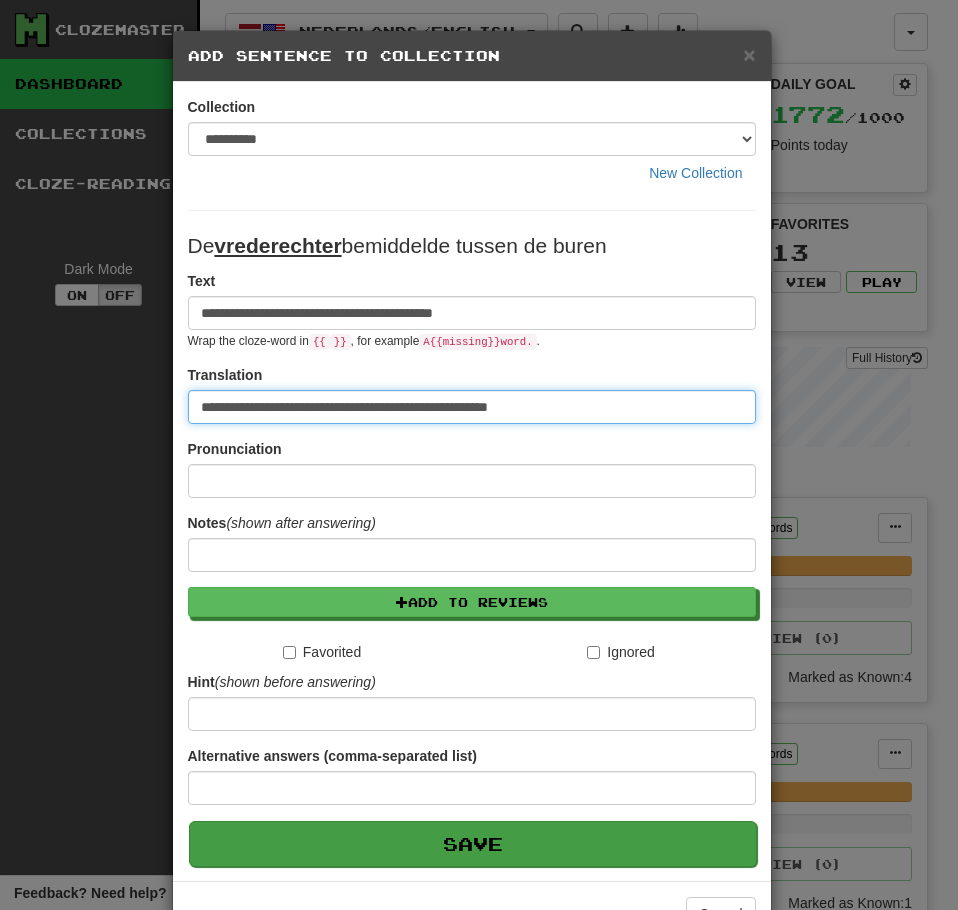 type on "**********" 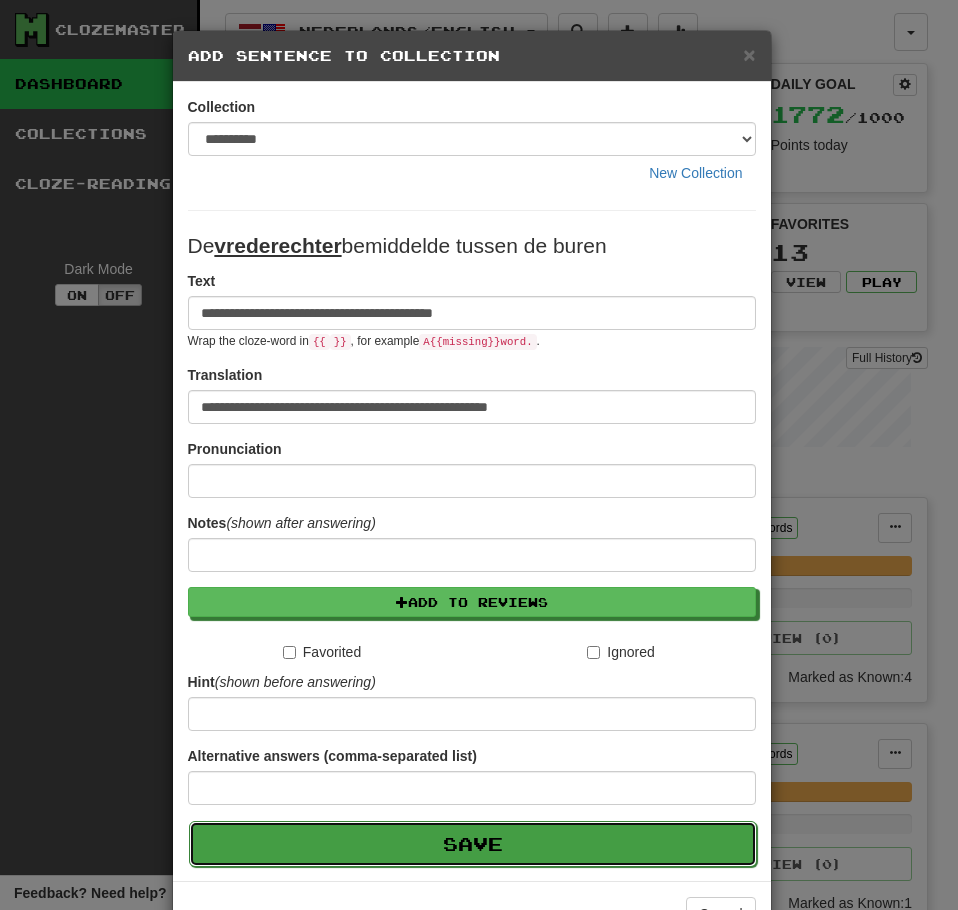 click on "Save" at bounding box center [473, 844] 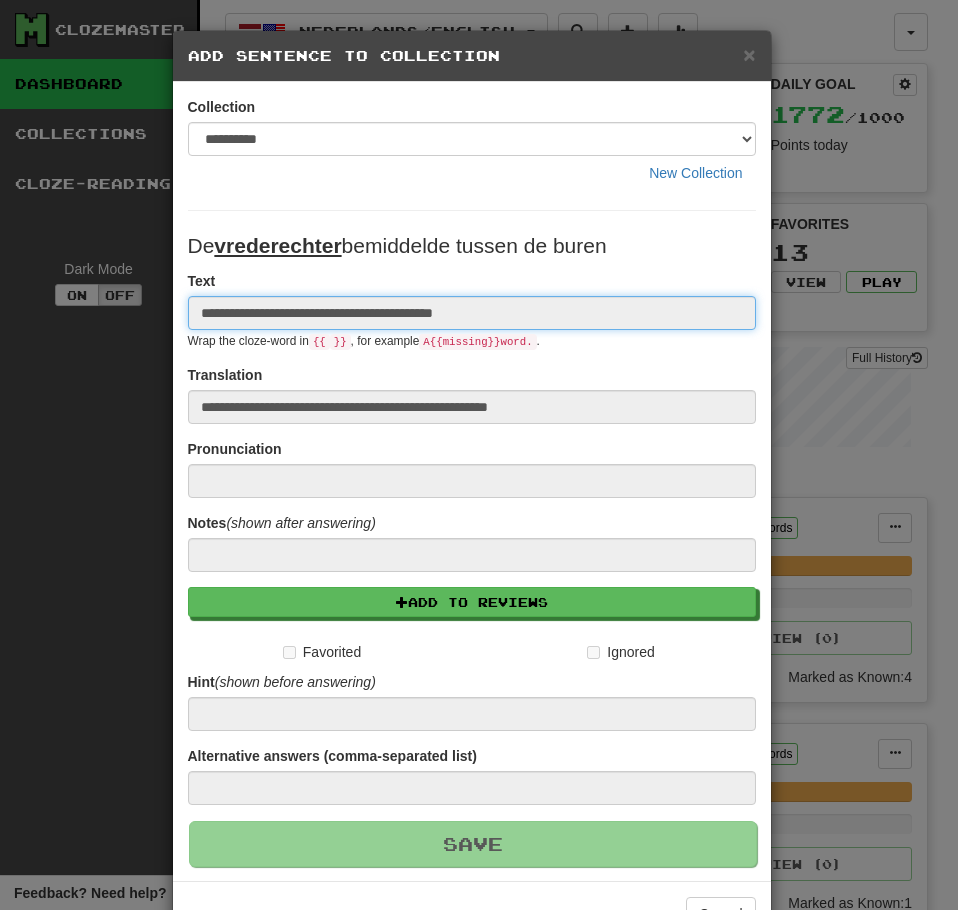 type 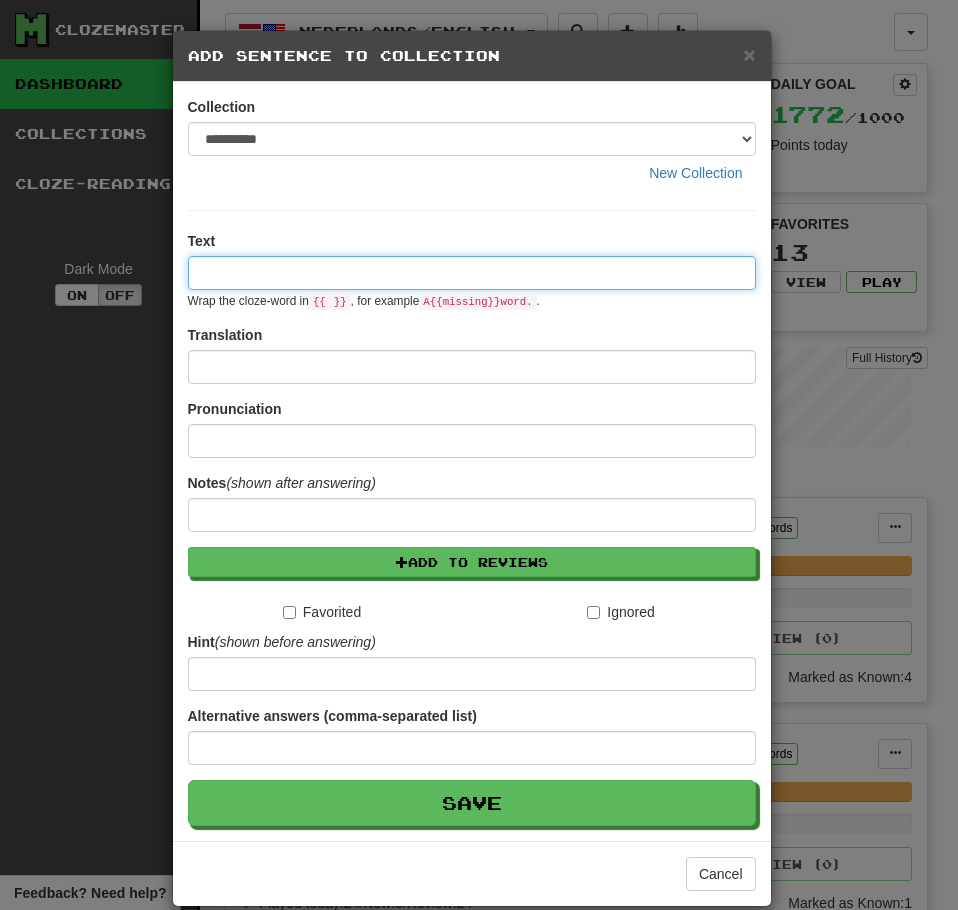 click at bounding box center (472, 273) 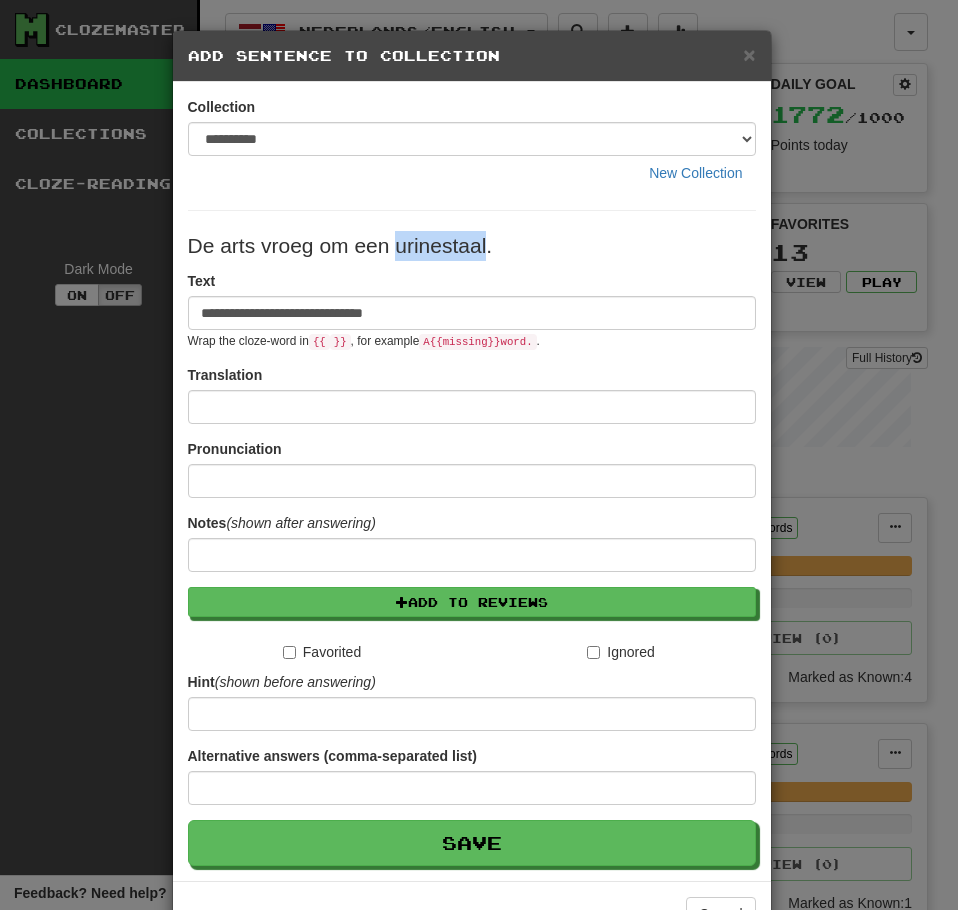 drag, startPoint x: 480, startPoint y: 248, endPoint x: 390, endPoint y: 256, distance: 90.35486 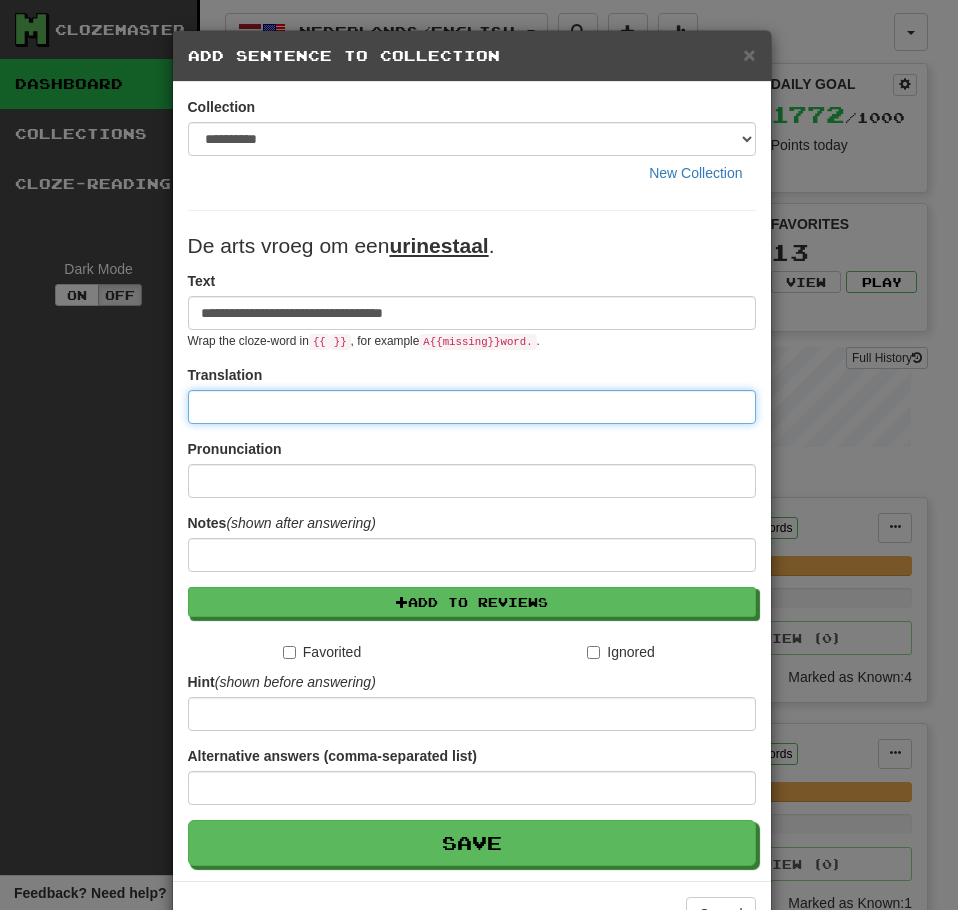 click at bounding box center (472, 407) 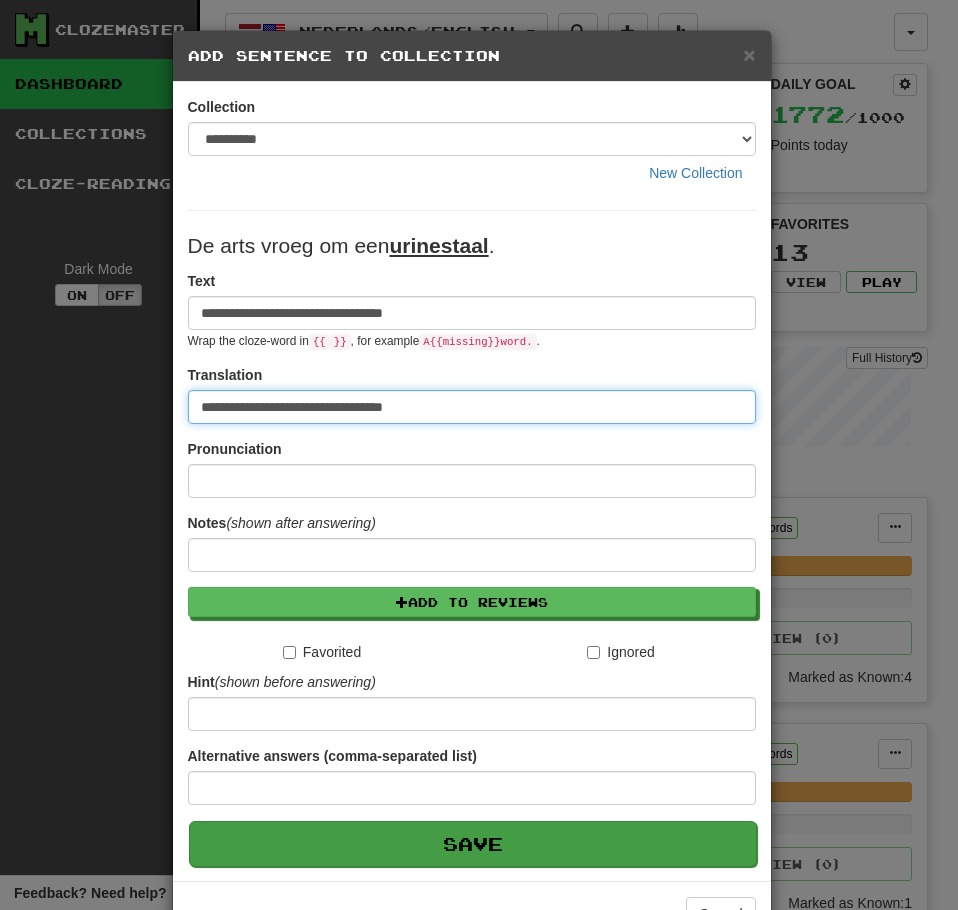 type on "**********" 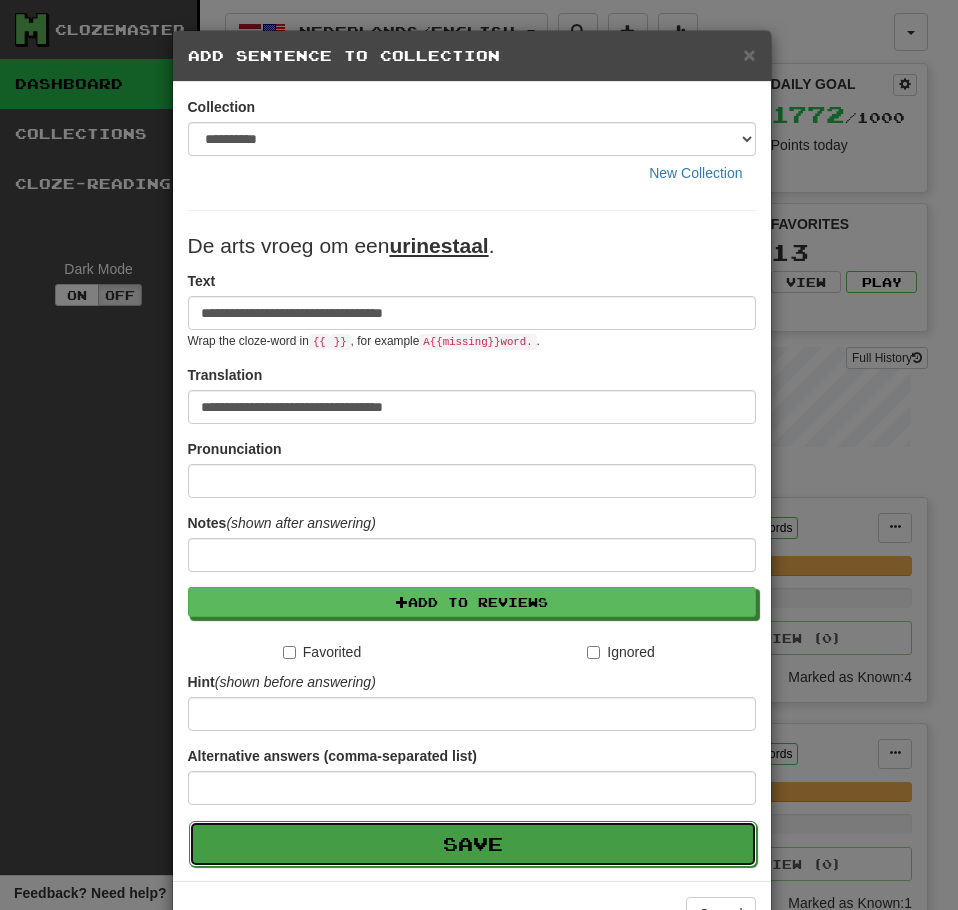 click on "Save" at bounding box center [473, 844] 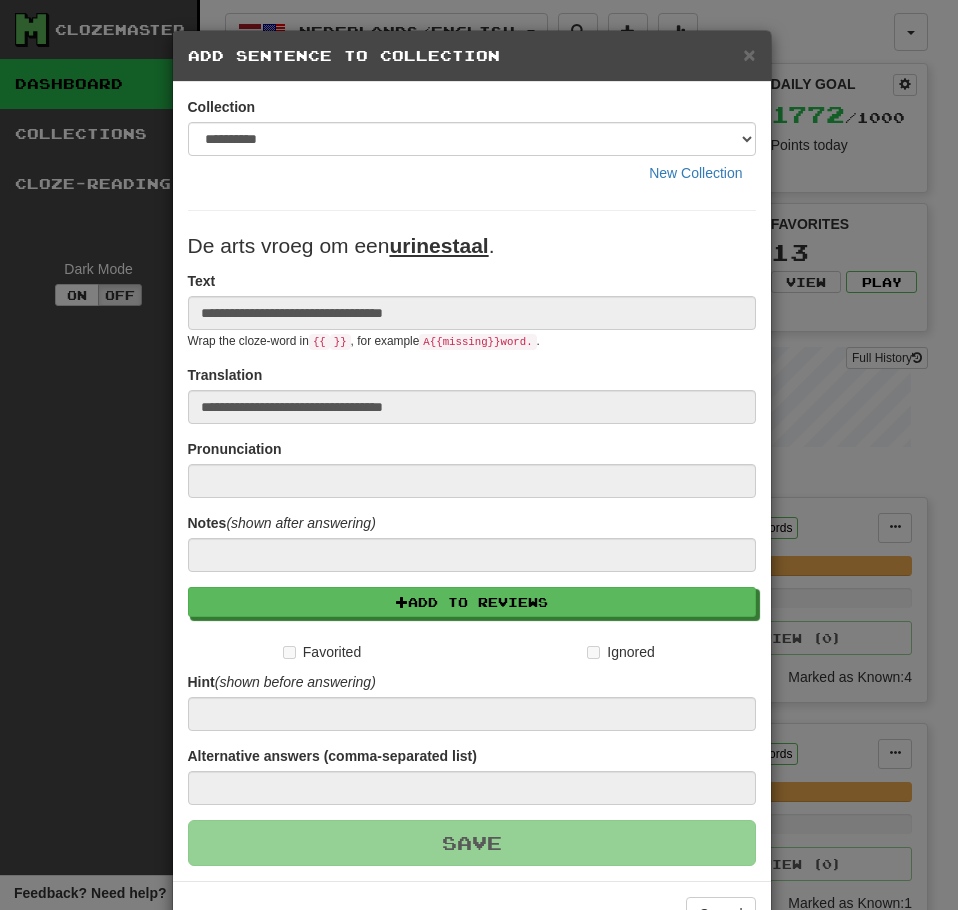 type 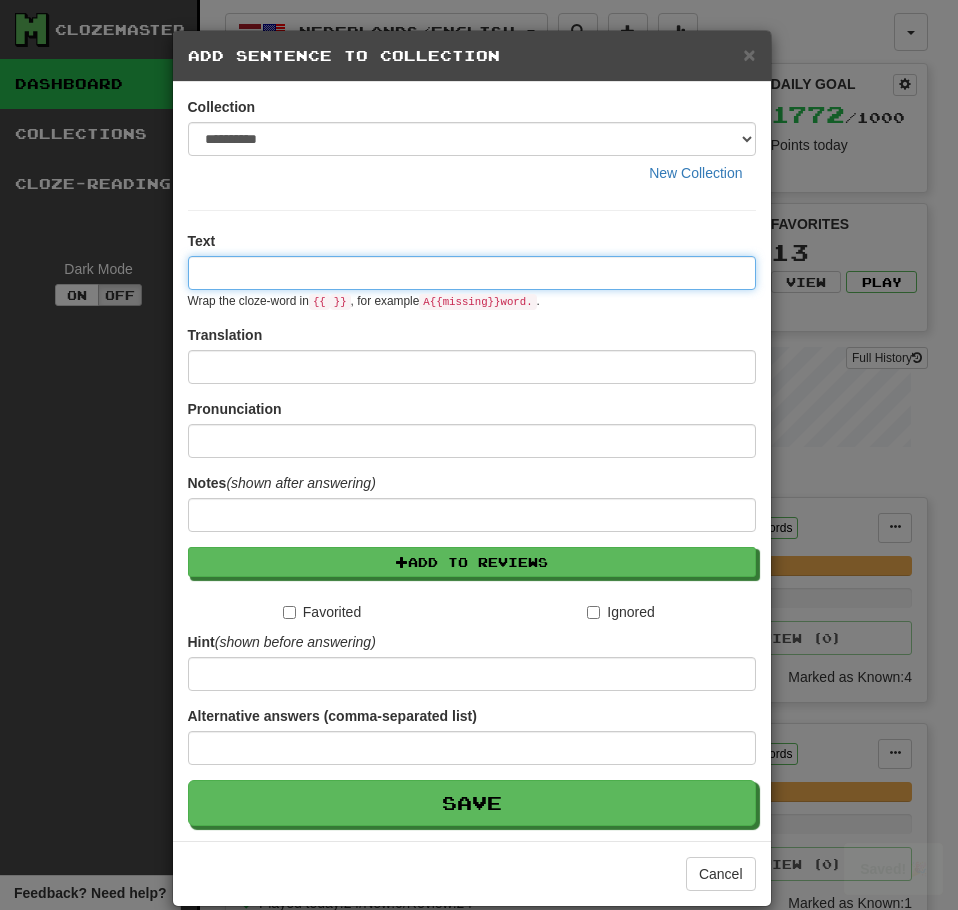 click at bounding box center [472, 273] 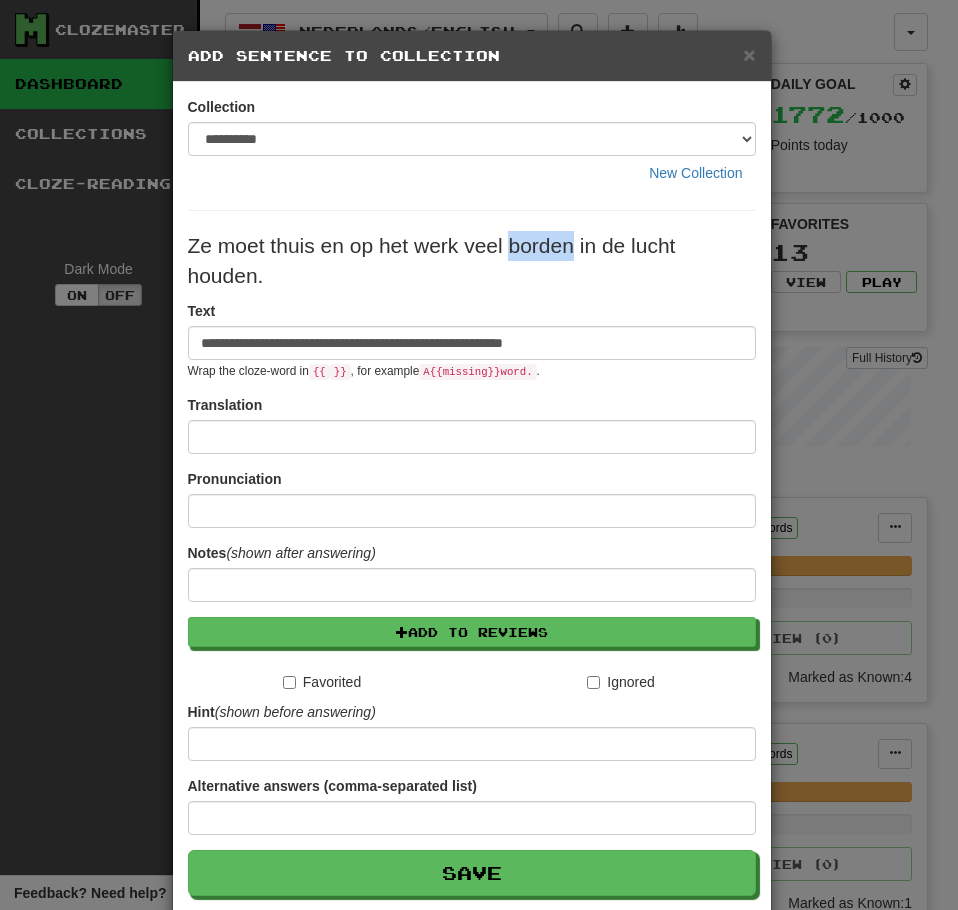 drag, startPoint x: 562, startPoint y: 247, endPoint x: 504, endPoint y: 248, distance: 58.00862 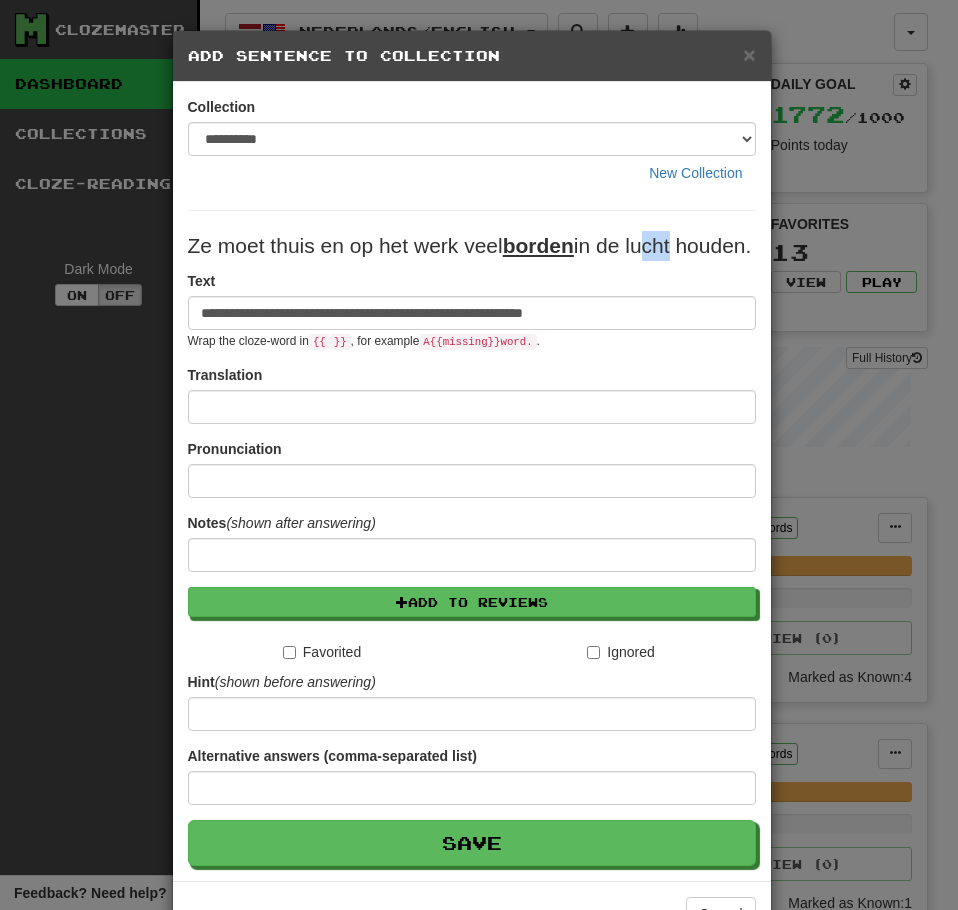 drag, startPoint x: 633, startPoint y: 243, endPoint x: 664, endPoint y: 247, distance: 31.257 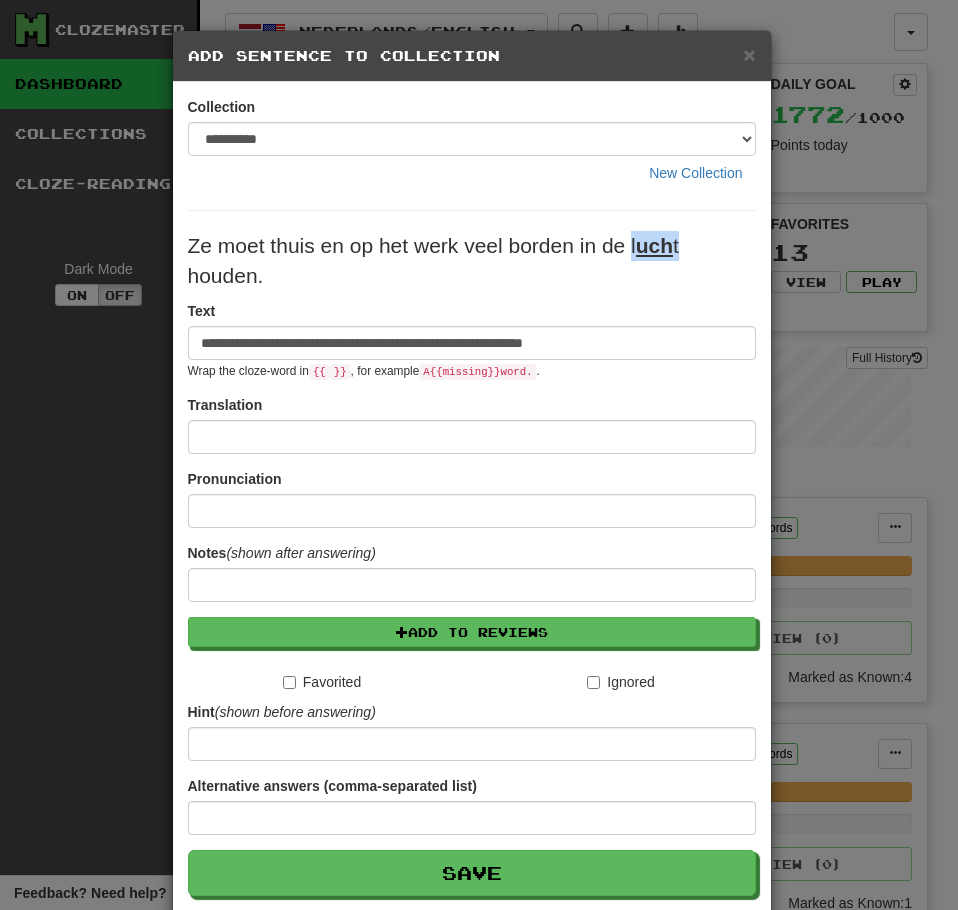 drag, startPoint x: 670, startPoint y: 249, endPoint x: 624, endPoint y: 249, distance: 46 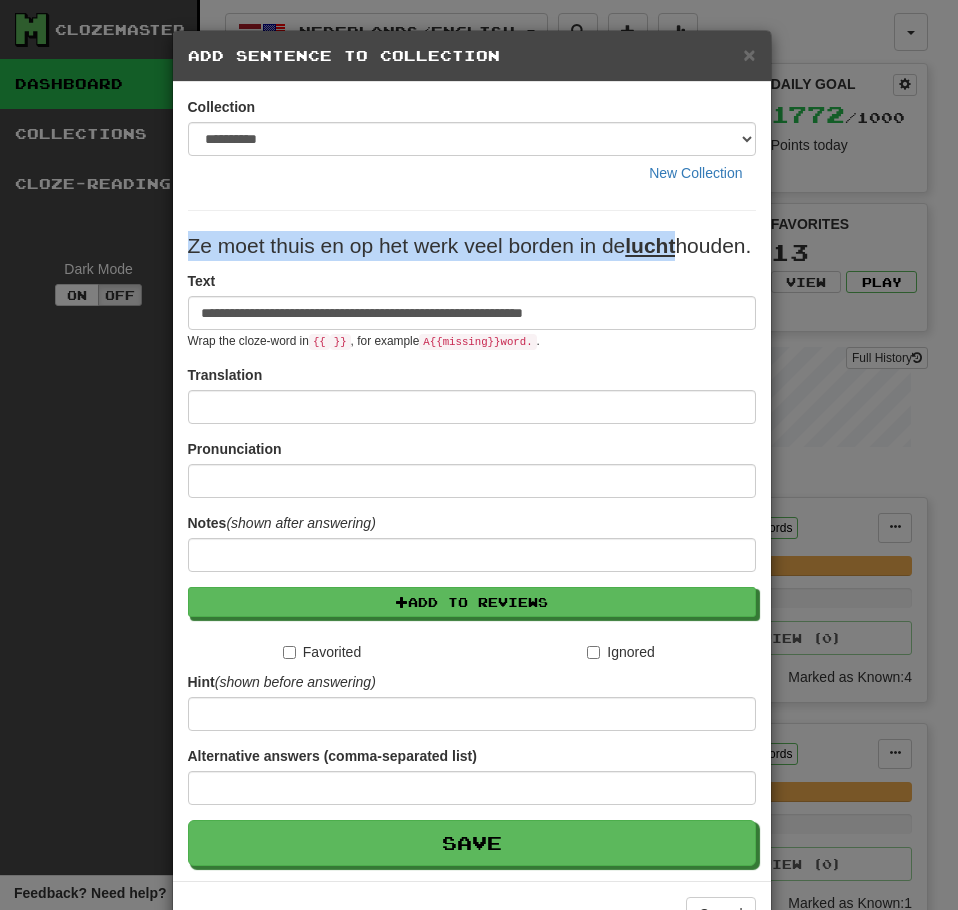 click on "Ze moet thuis en op het werk veel borden in de  lucht  houden." at bounding box center (472, 246) 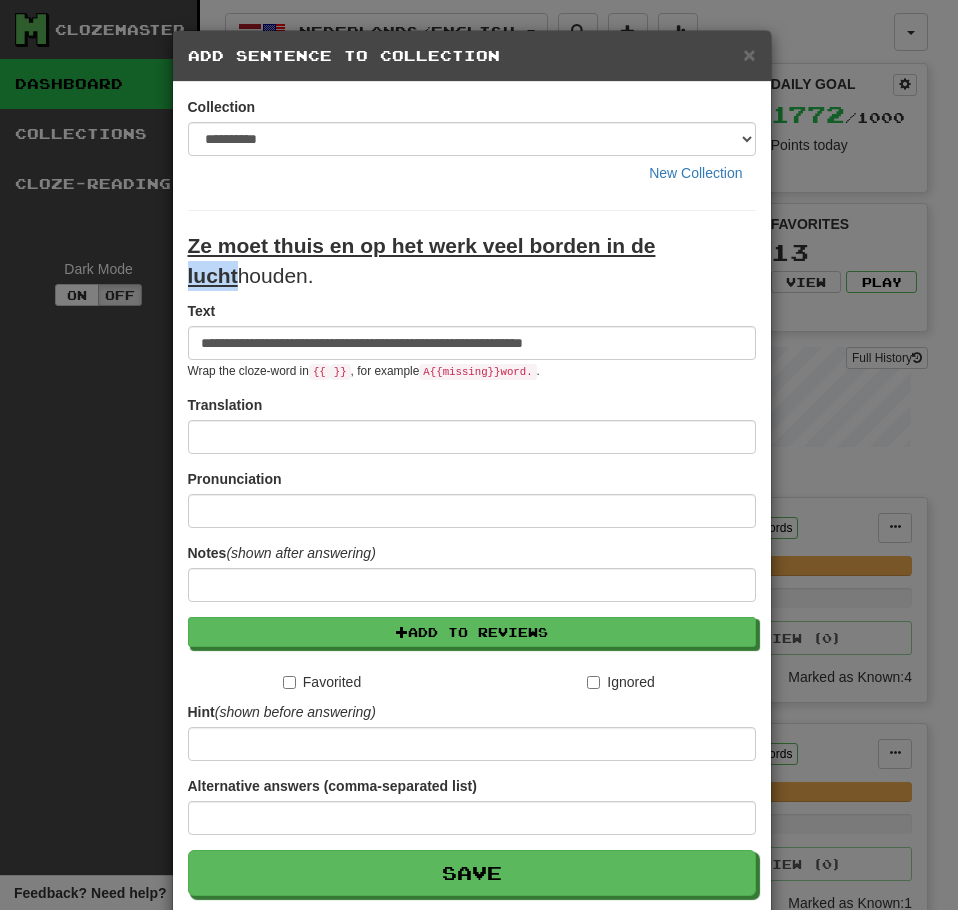 drag, startPoint x: 703, startPoint y: 250, endPoint x: 653, endPoint y: 250, distance: 50 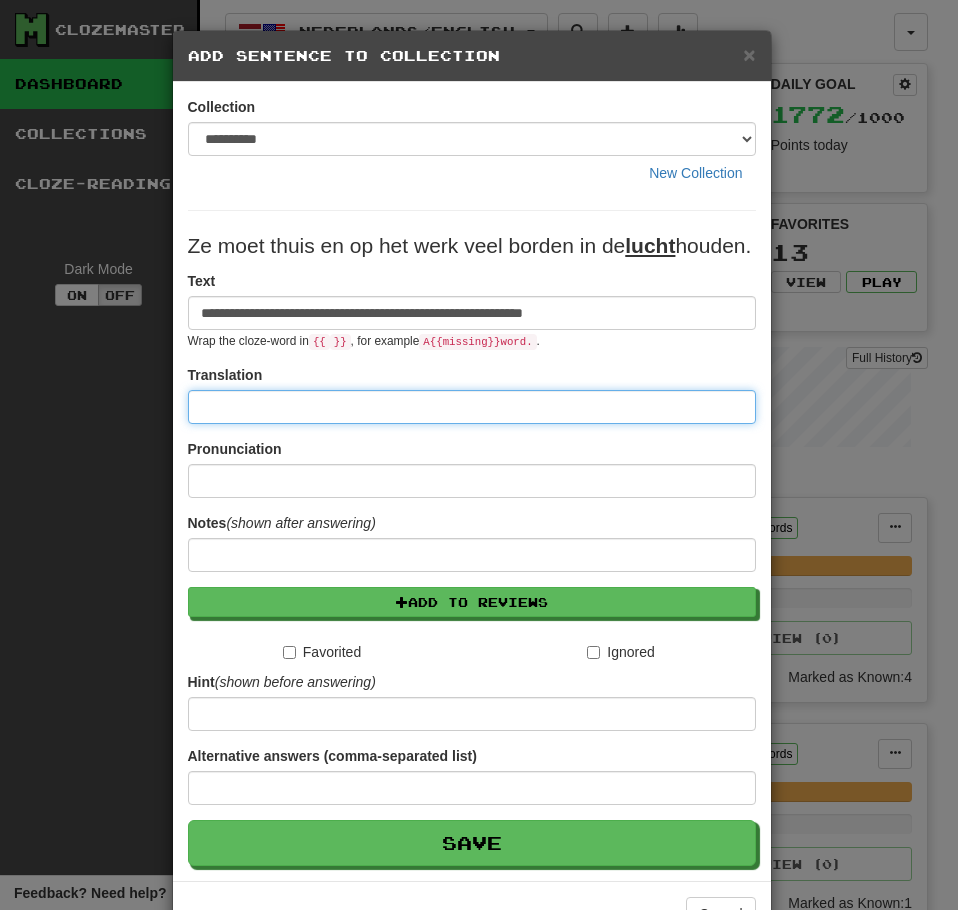 click at bounding box center [472, 407] 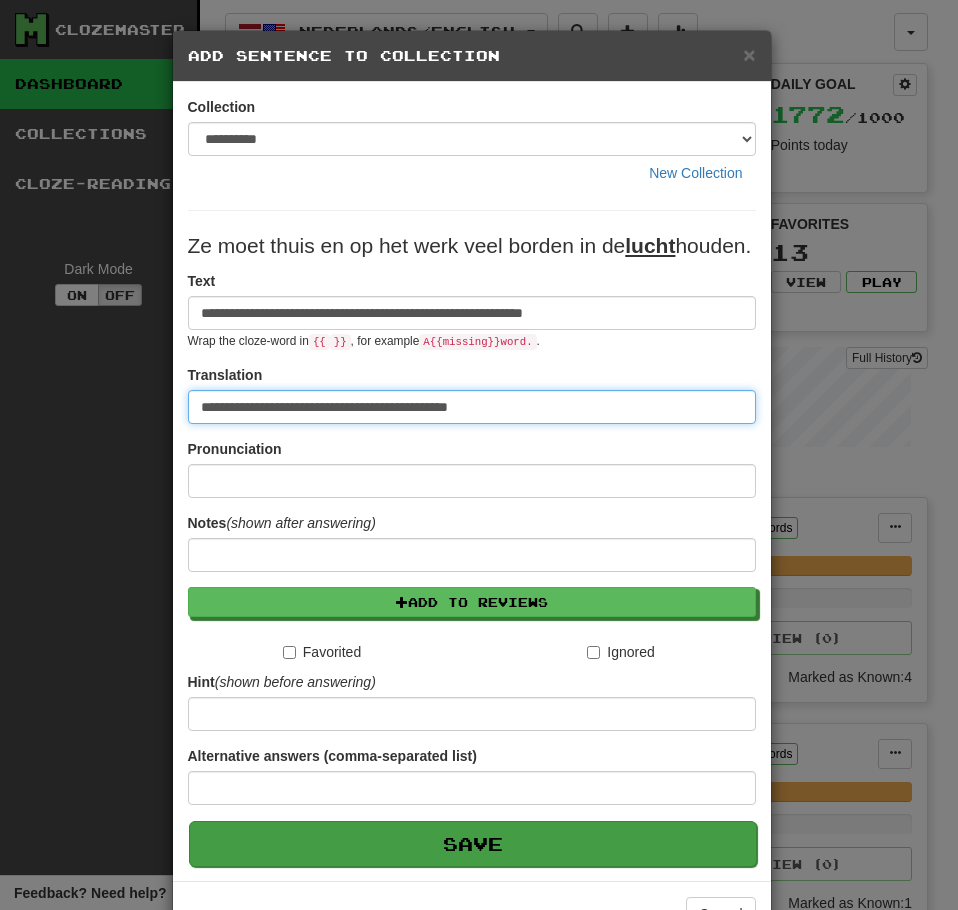 type on "**********" 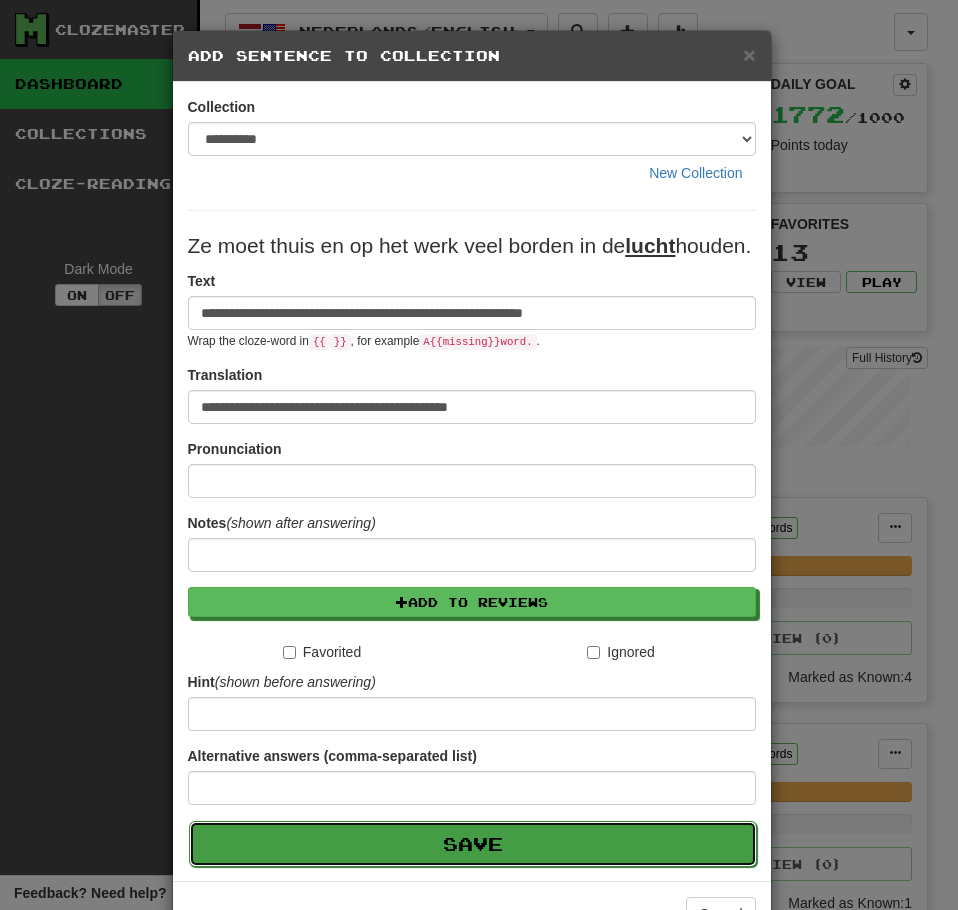 click on "Save" at bounding box center [473, 844] 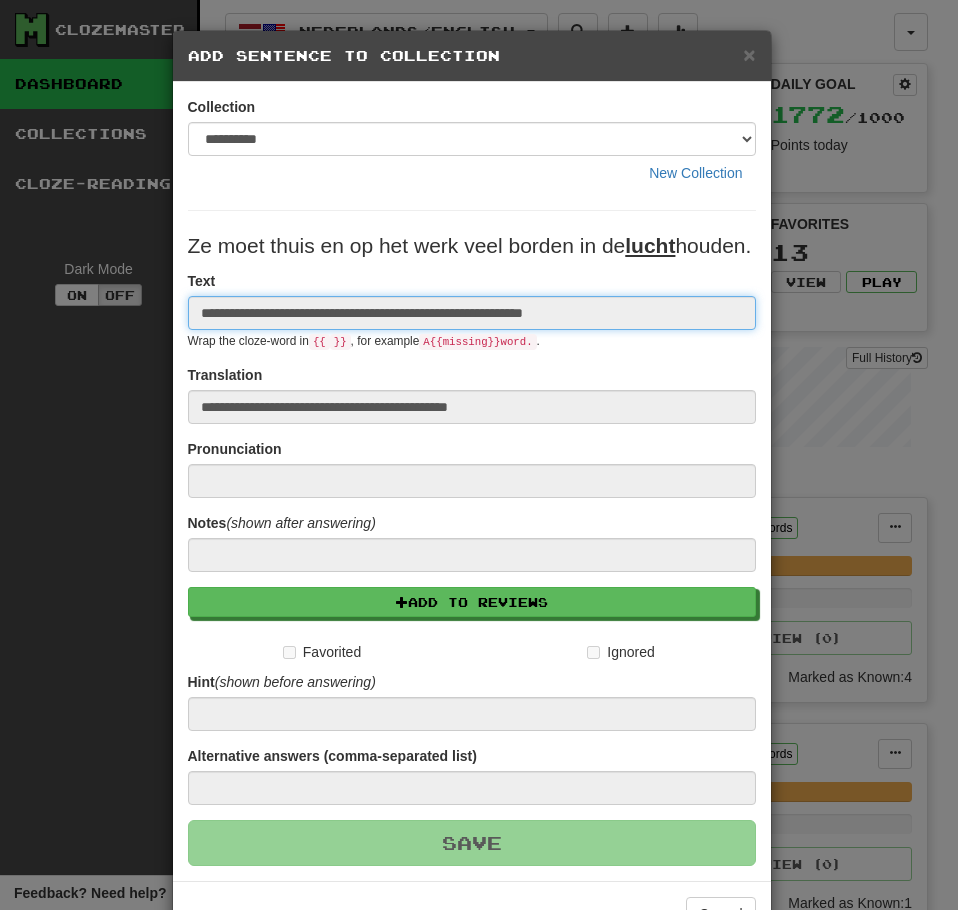 type 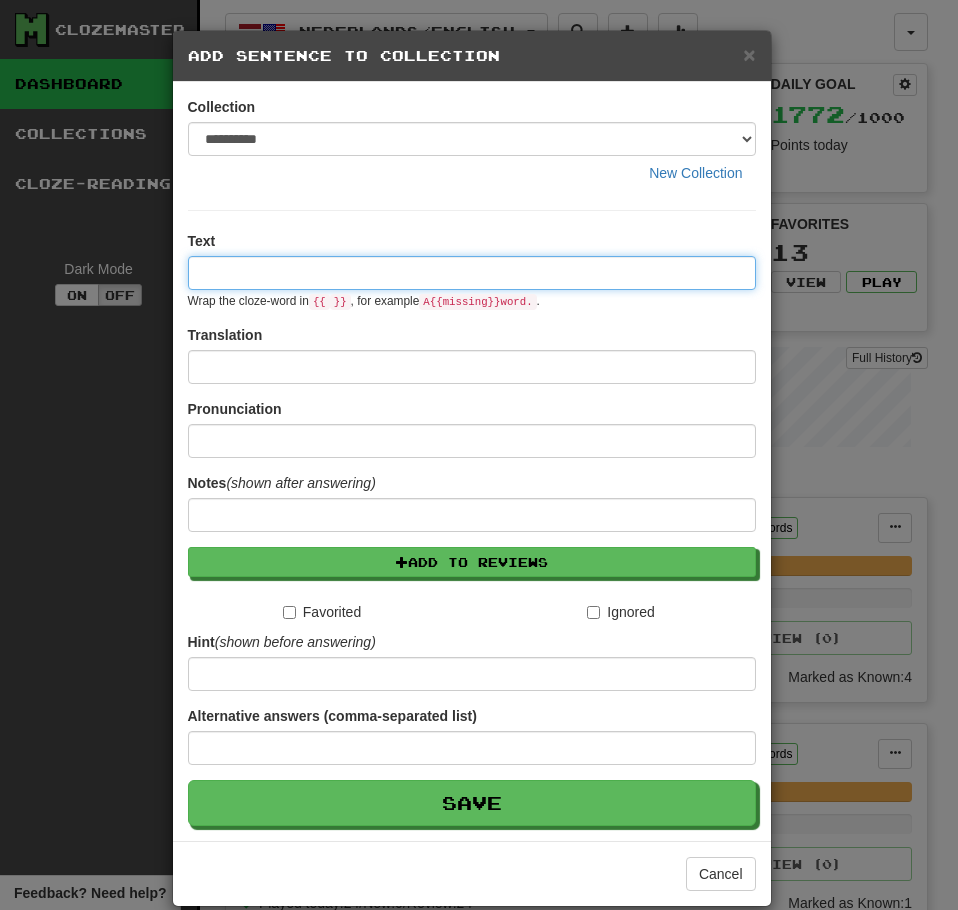 click at bounding box center (472, 273) 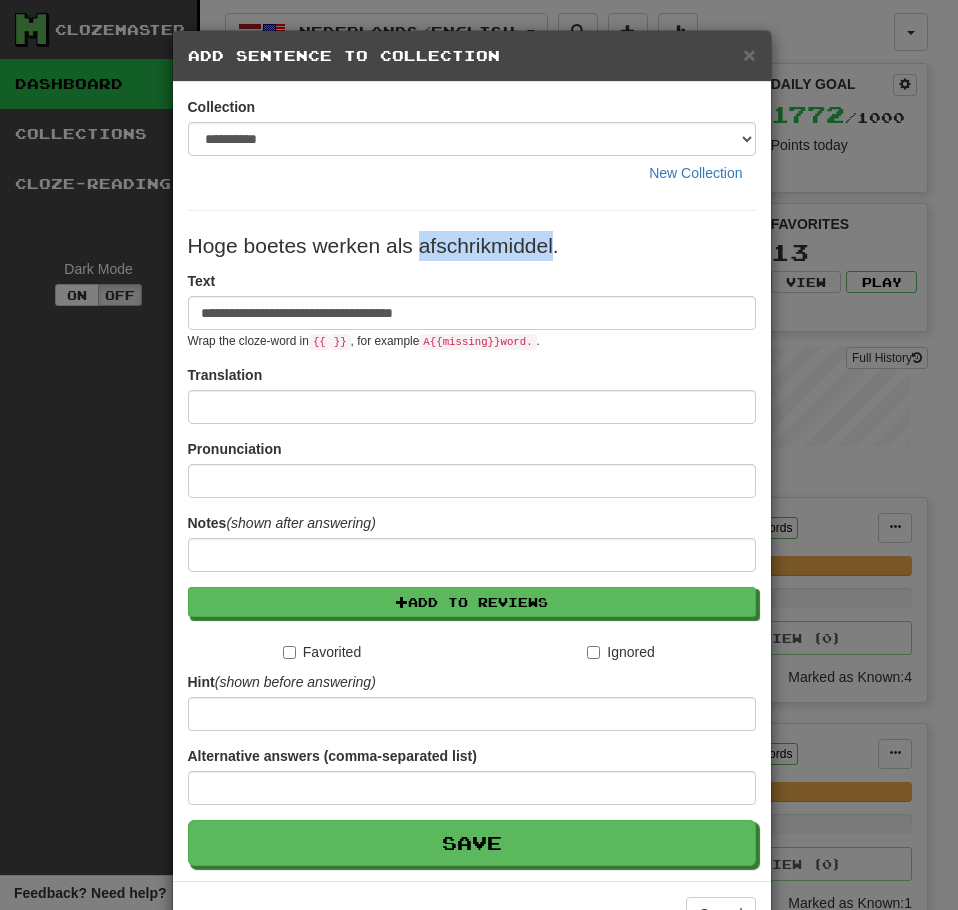 drag, startPoint x: 411, startPoint y: 253, endPoint x: 546, endPoint y: 248, distance: 135.09256 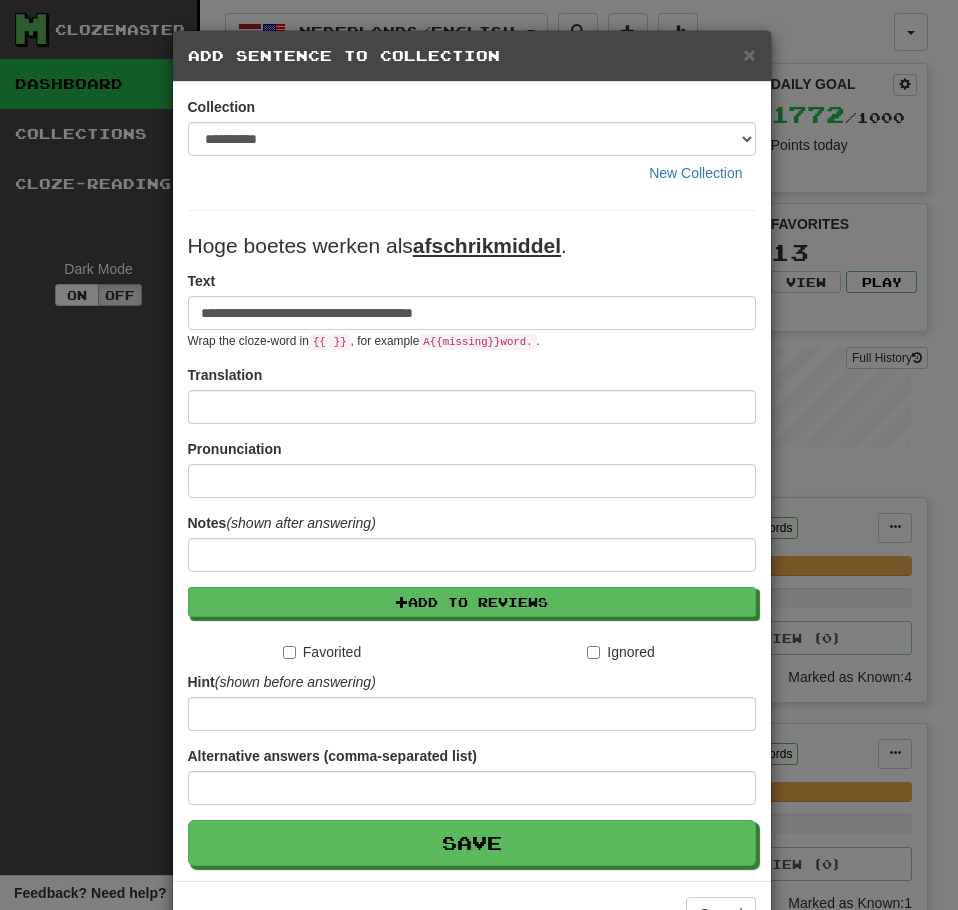 click on "Translation" at bounding box center [472, 394] 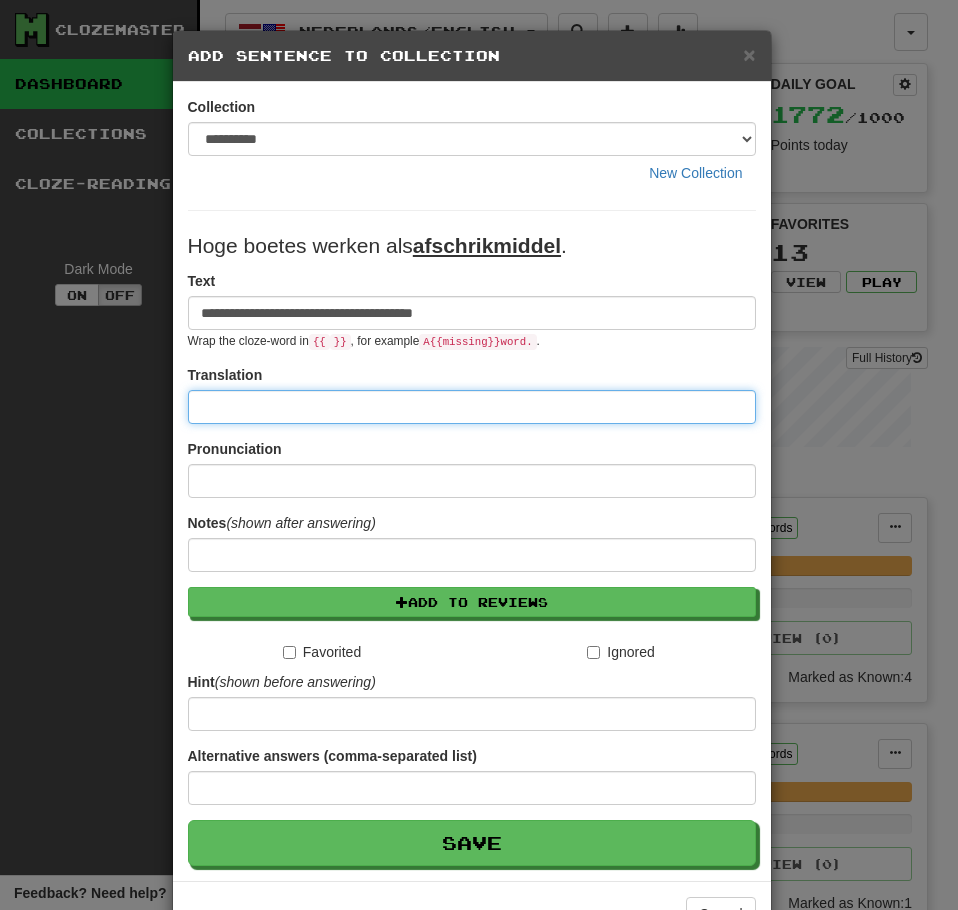 click at bounding box center (472, 407) 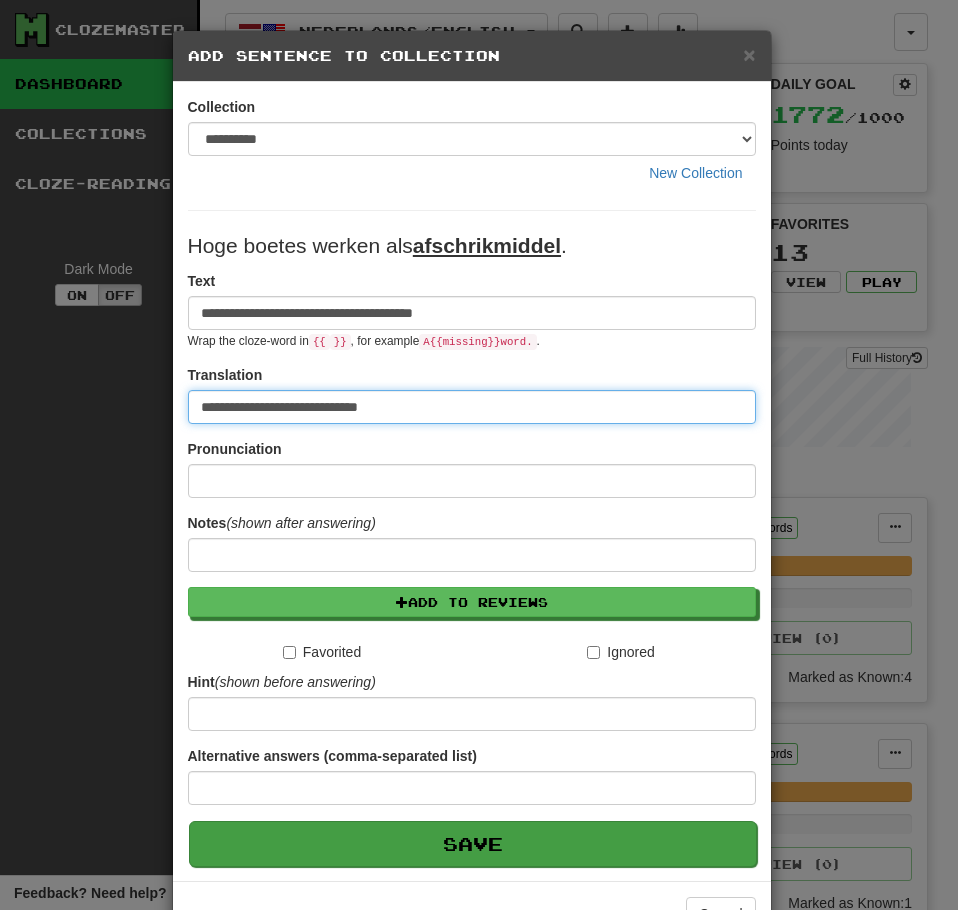 type on "**********" 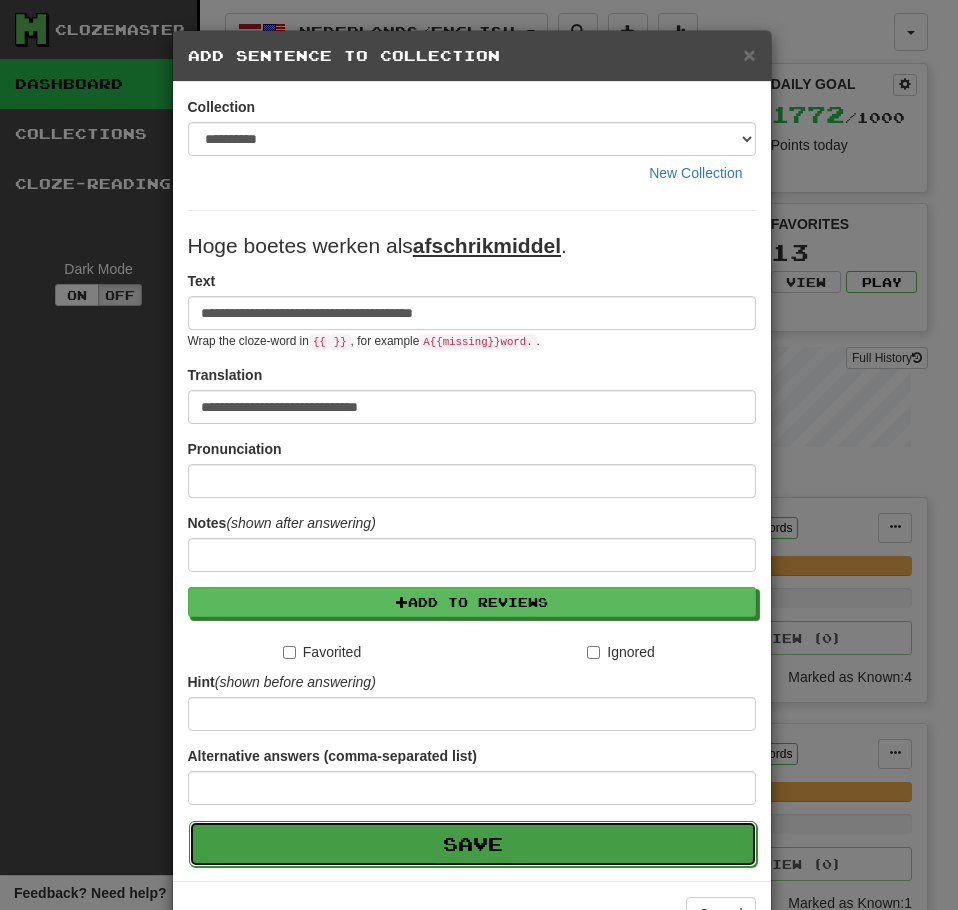 click on "Save" at bounding box center [473, 844] 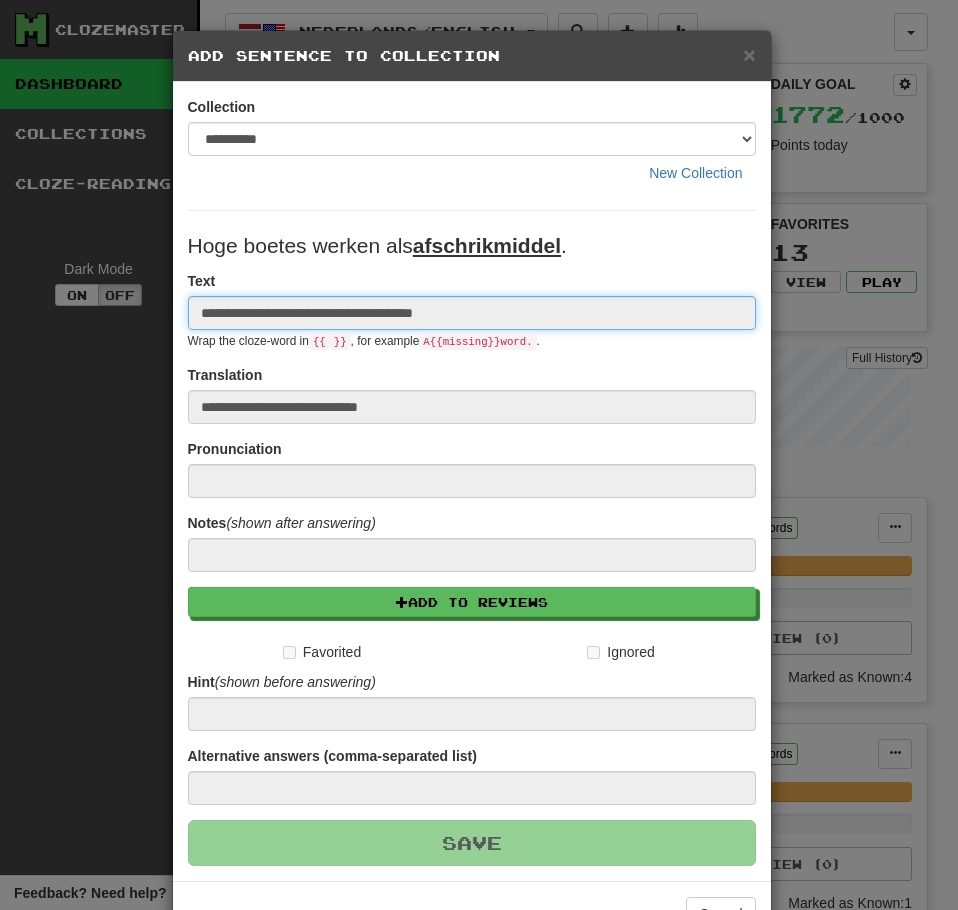 type 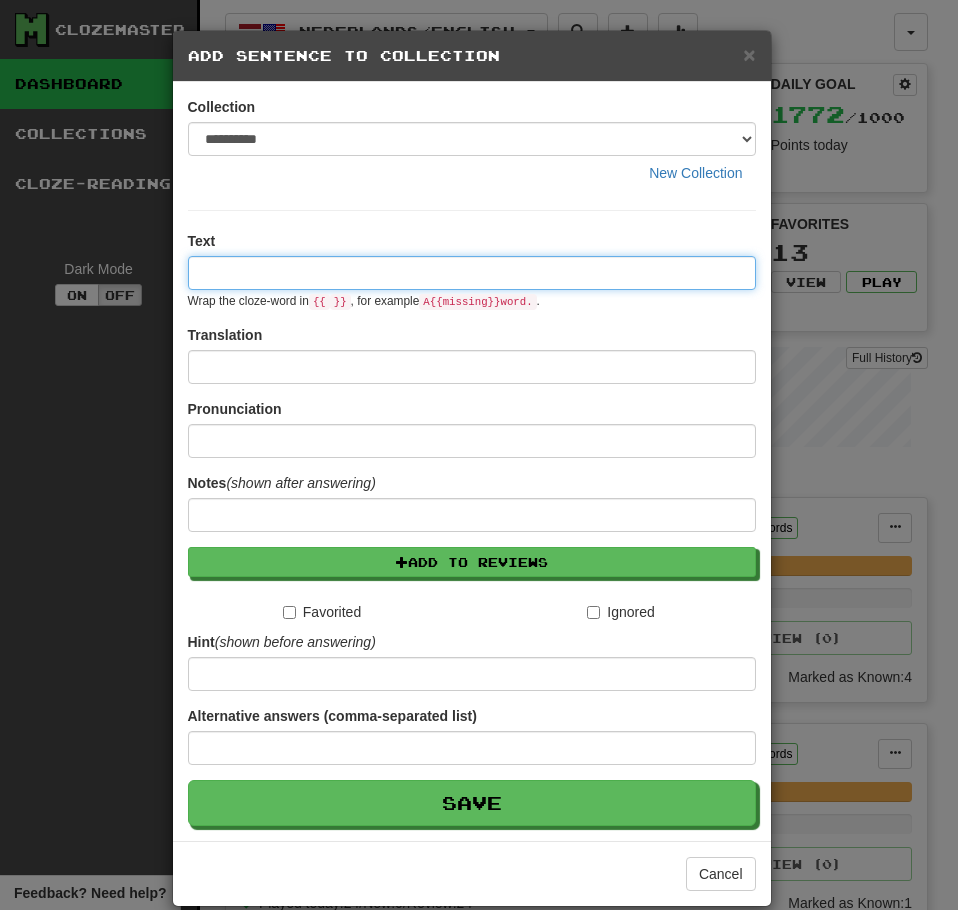 click at bounding box center (472, 273) 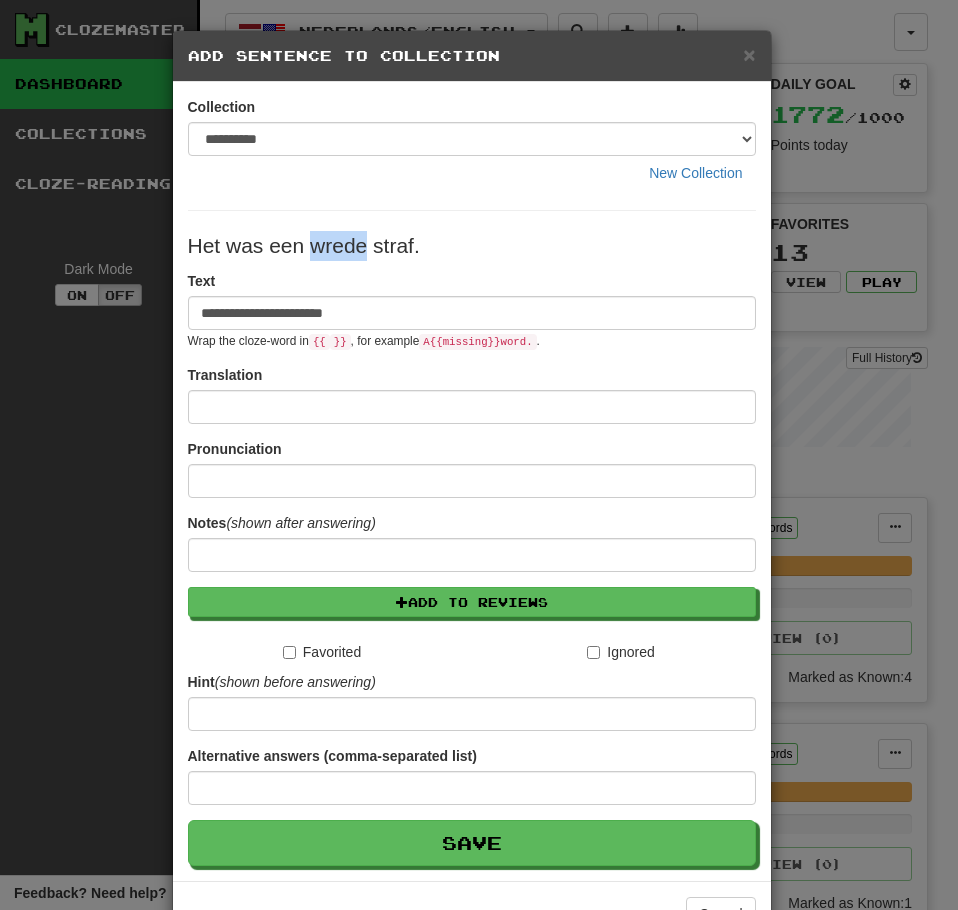 drag, startPoint x: 306, startPoint y: 241, endPoint x: 358, endPoint y: 248, distance: 52.46904 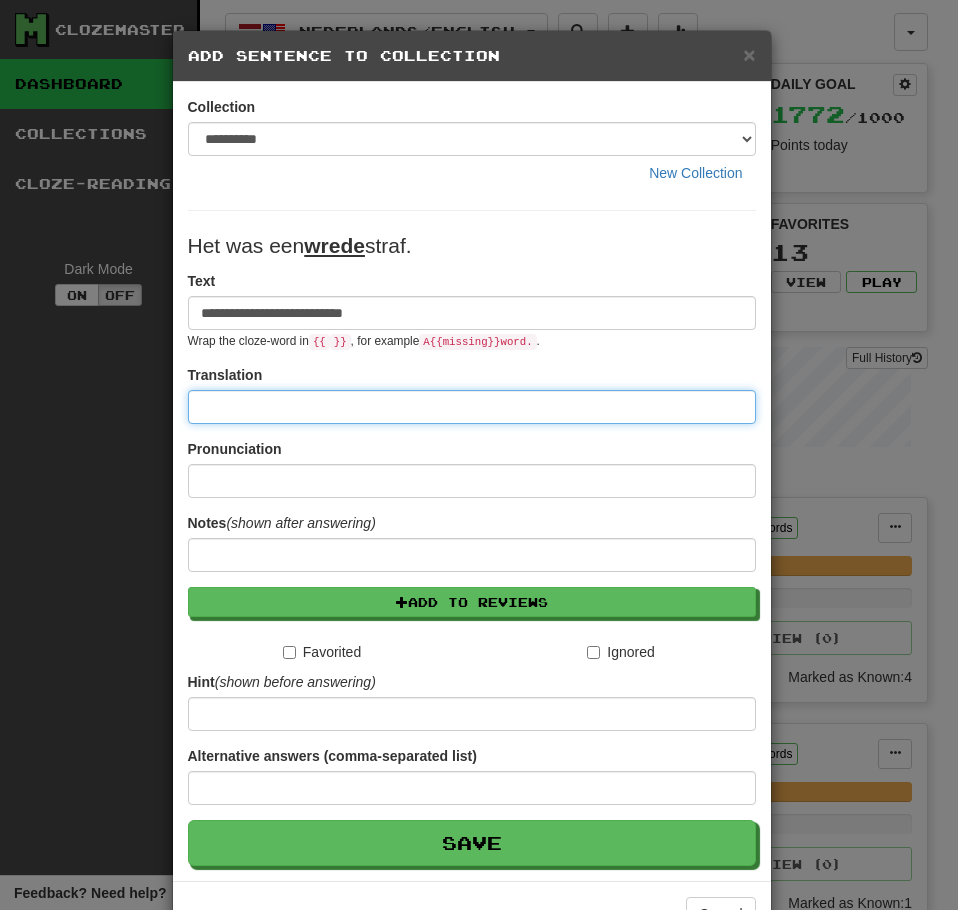 click at bounding box center (472, 407) 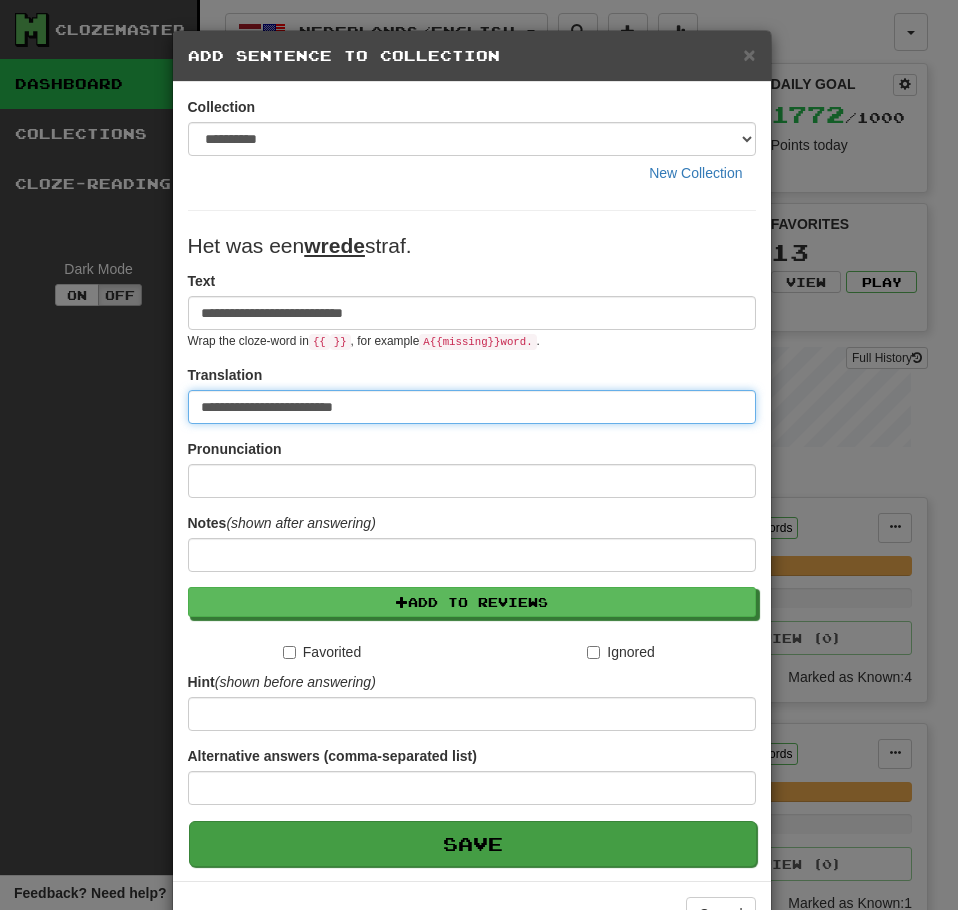 type on "**********" 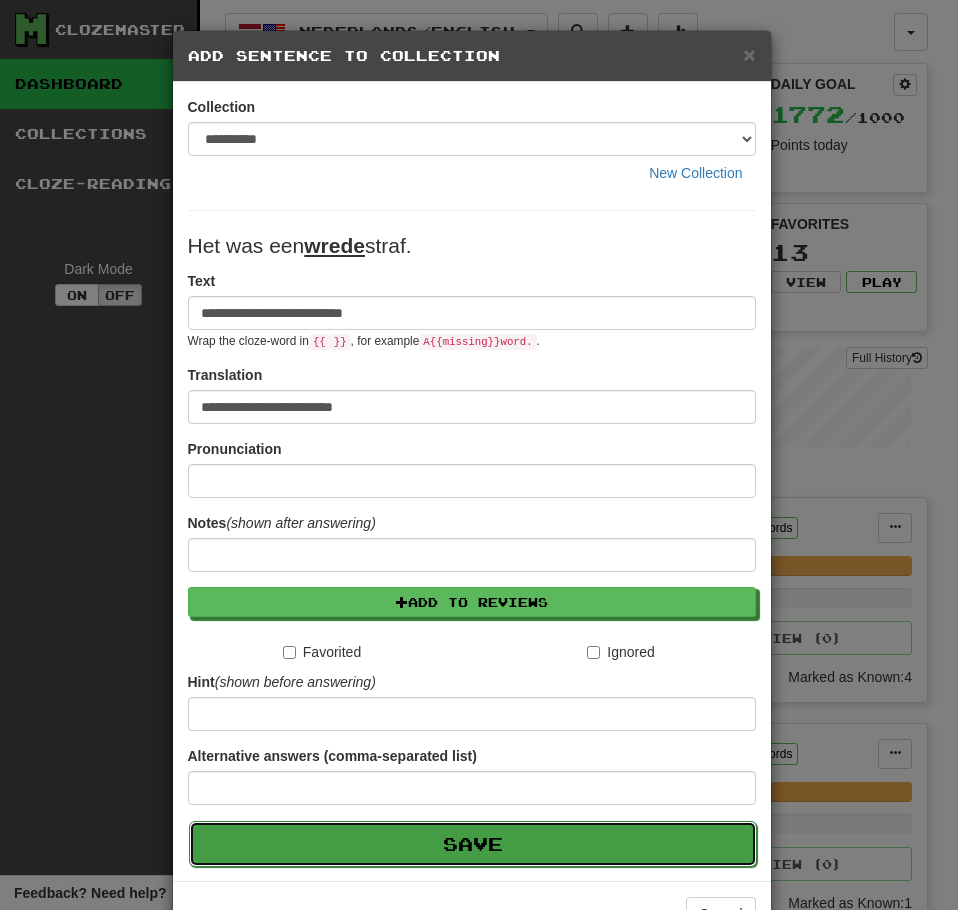 click on "Save" at bounding box center [473, 844] 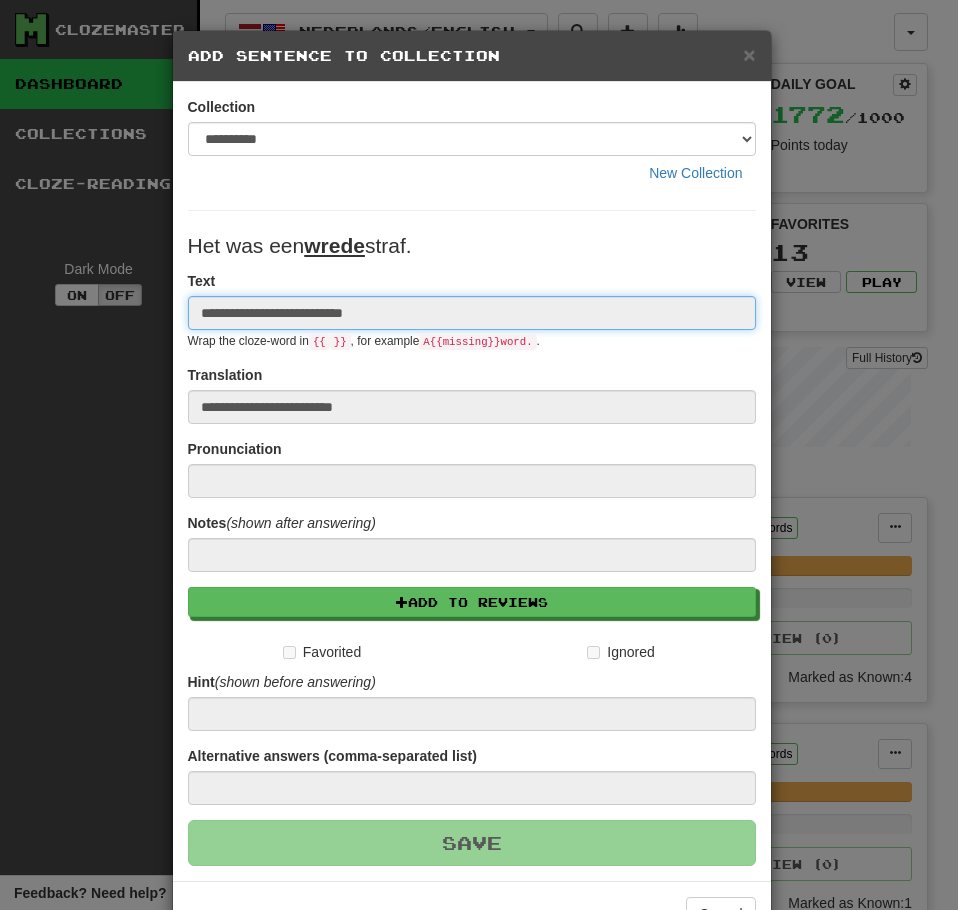 type 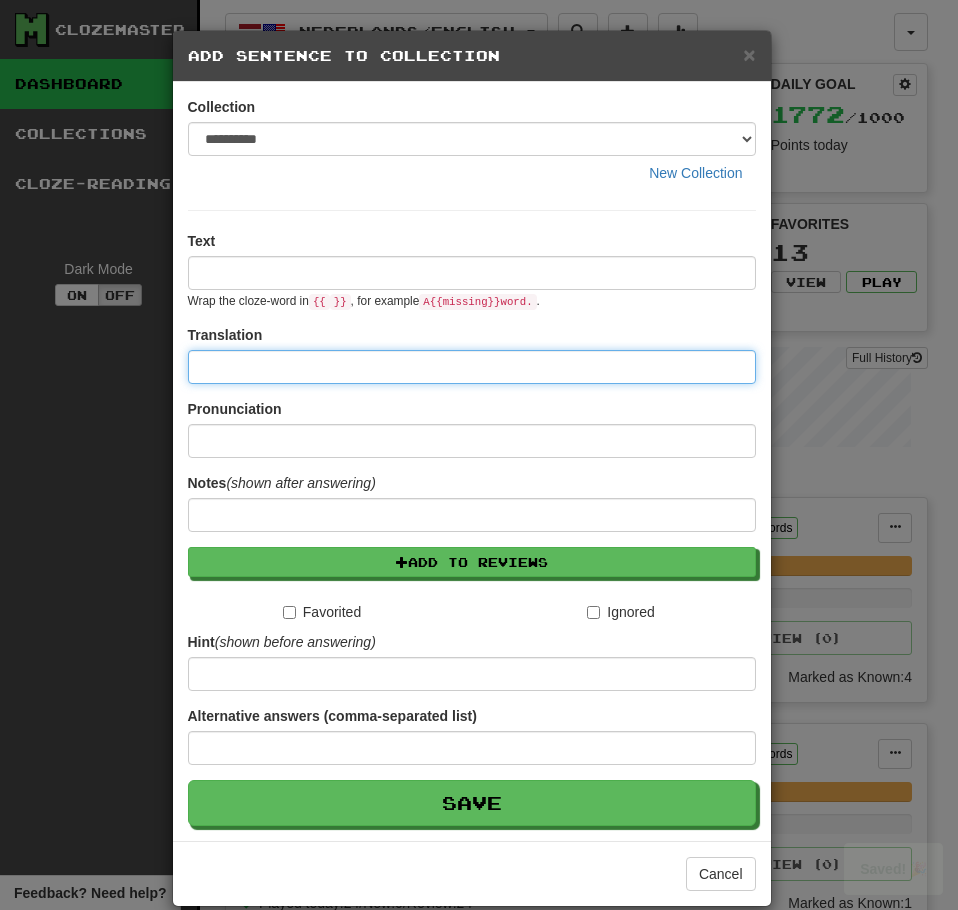 click at bounding box center (472, 367) 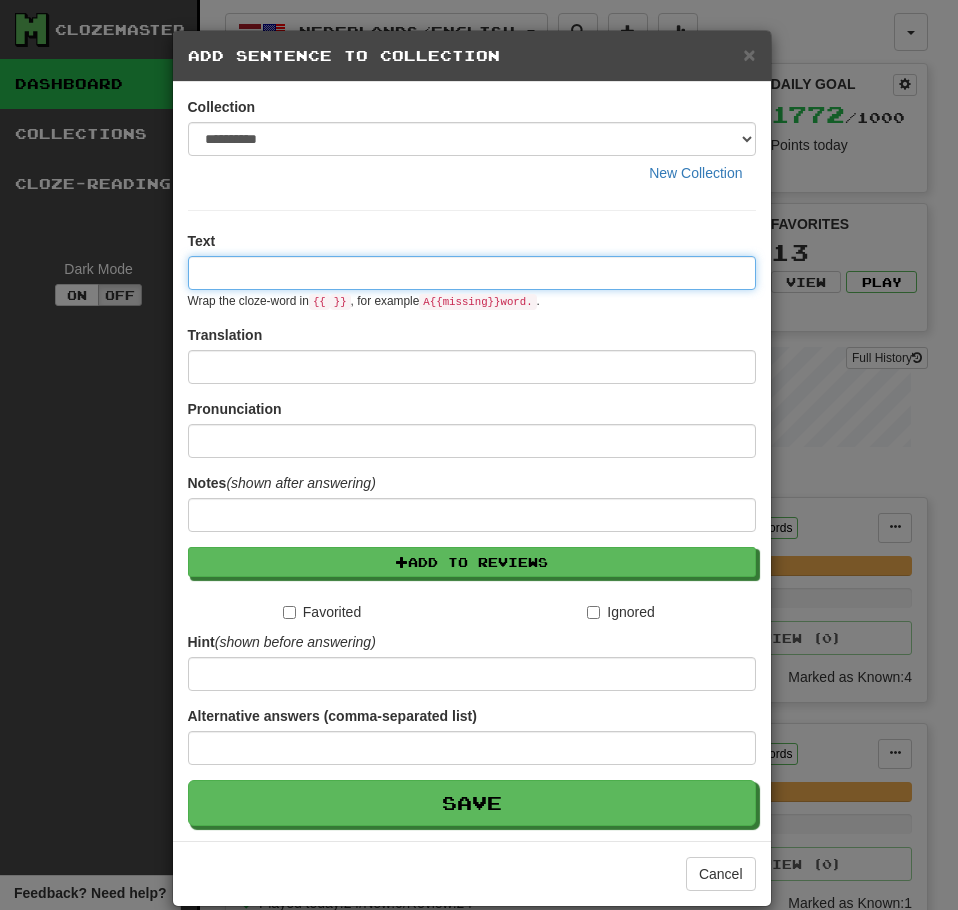 click at bounding box center [472, 273] 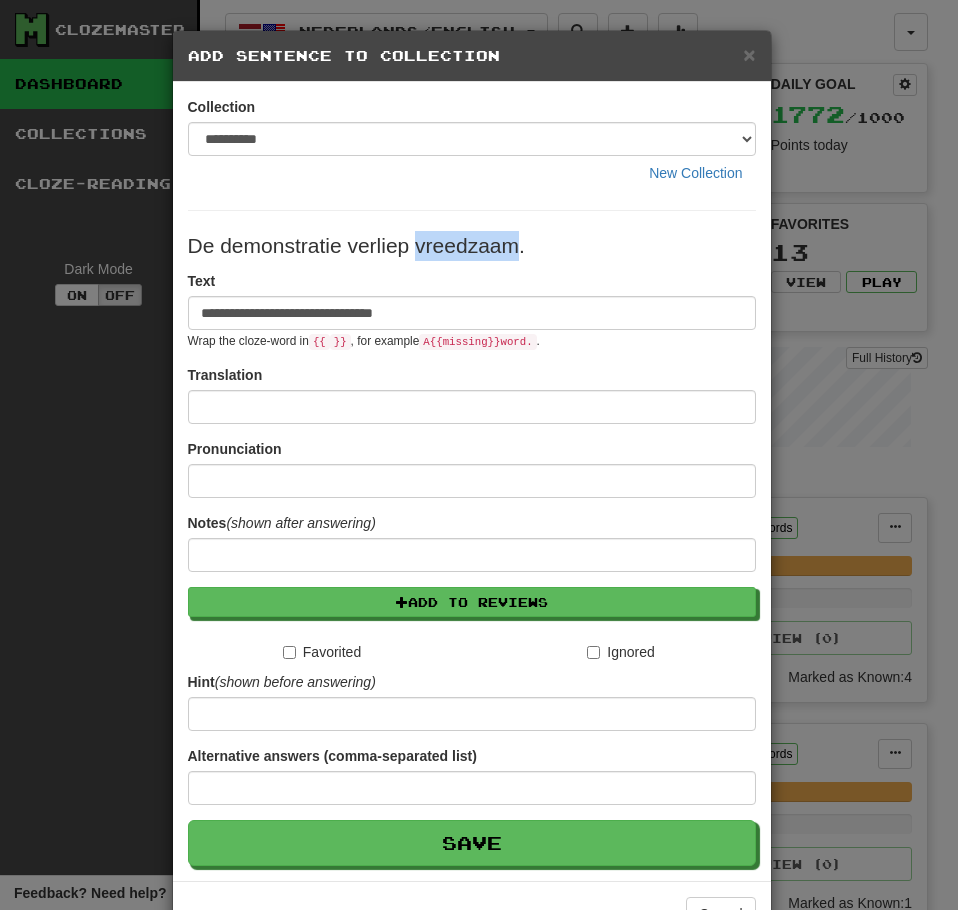 drag, startPoint x: 410, startPoint y: 247, endPoint x: 508, endPoint y: 247, distance: 98 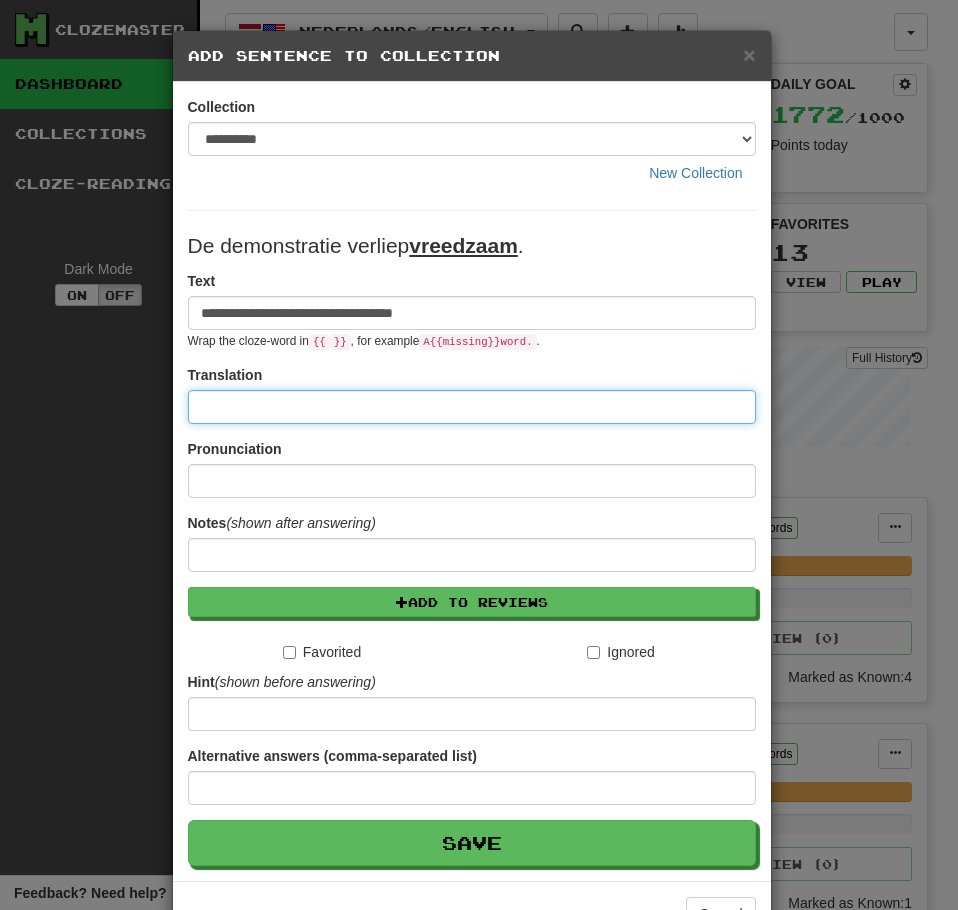 click at bounding box center [472, 407] 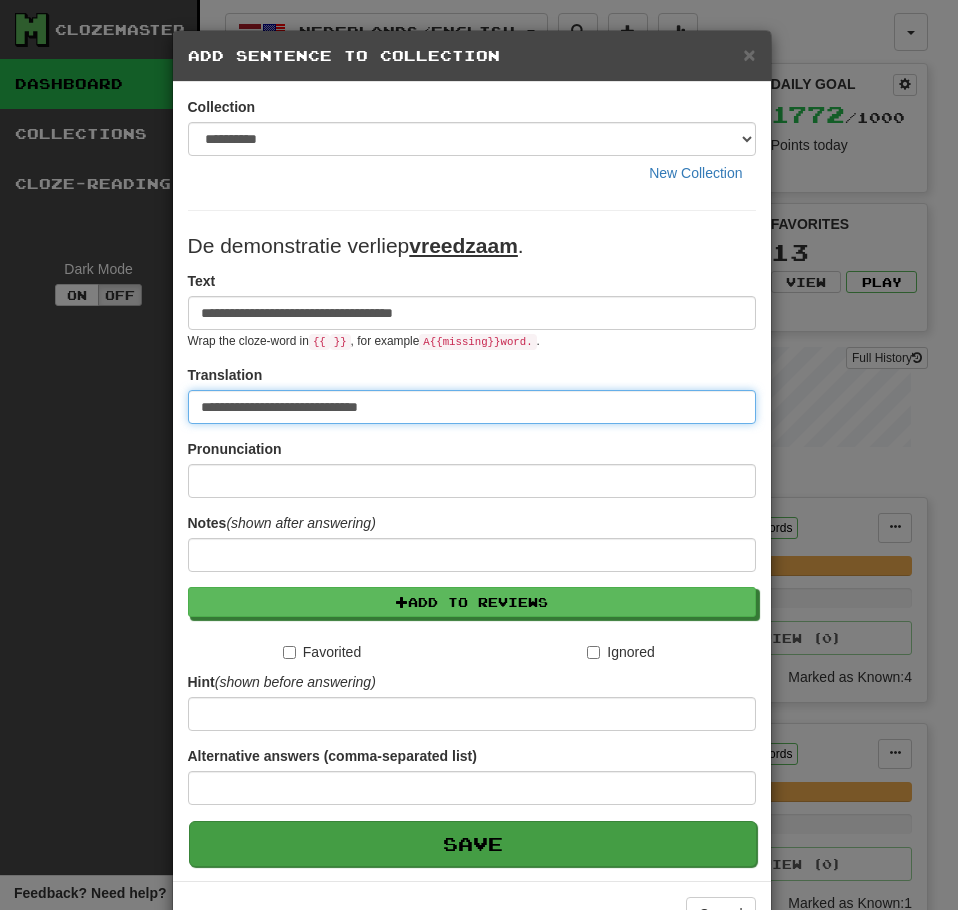 type on "**********" 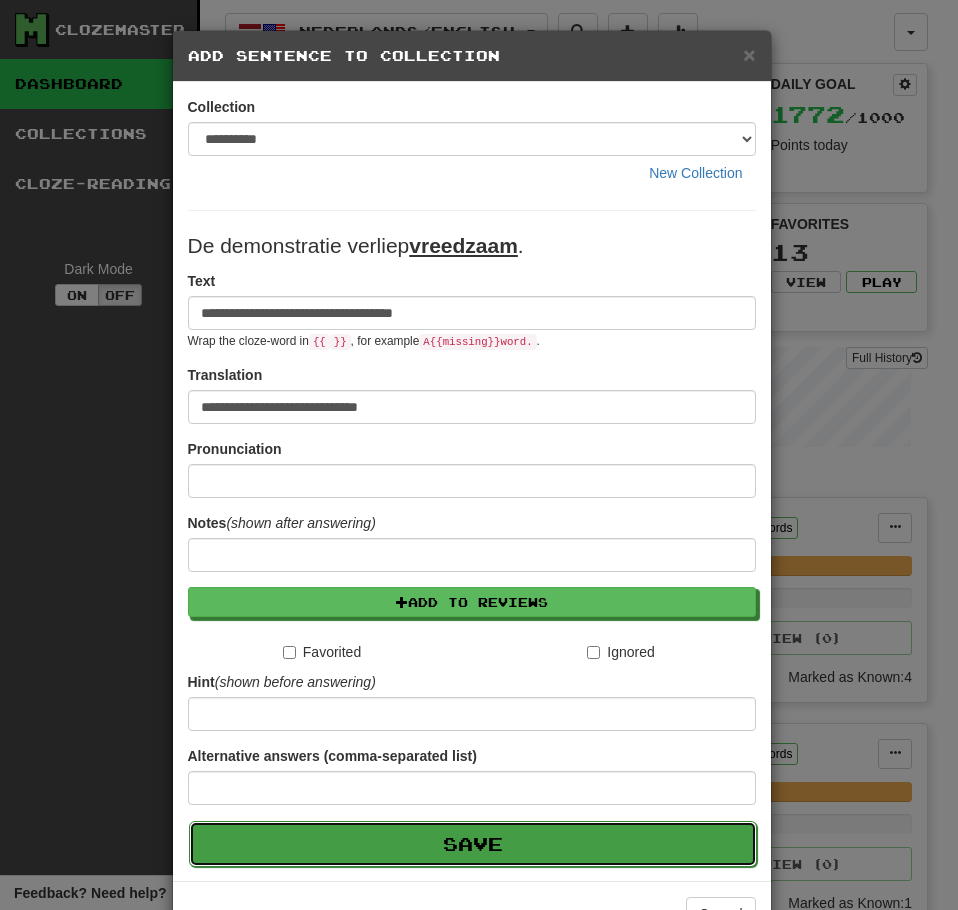 click on "Save" at bounding box center [473, 844] 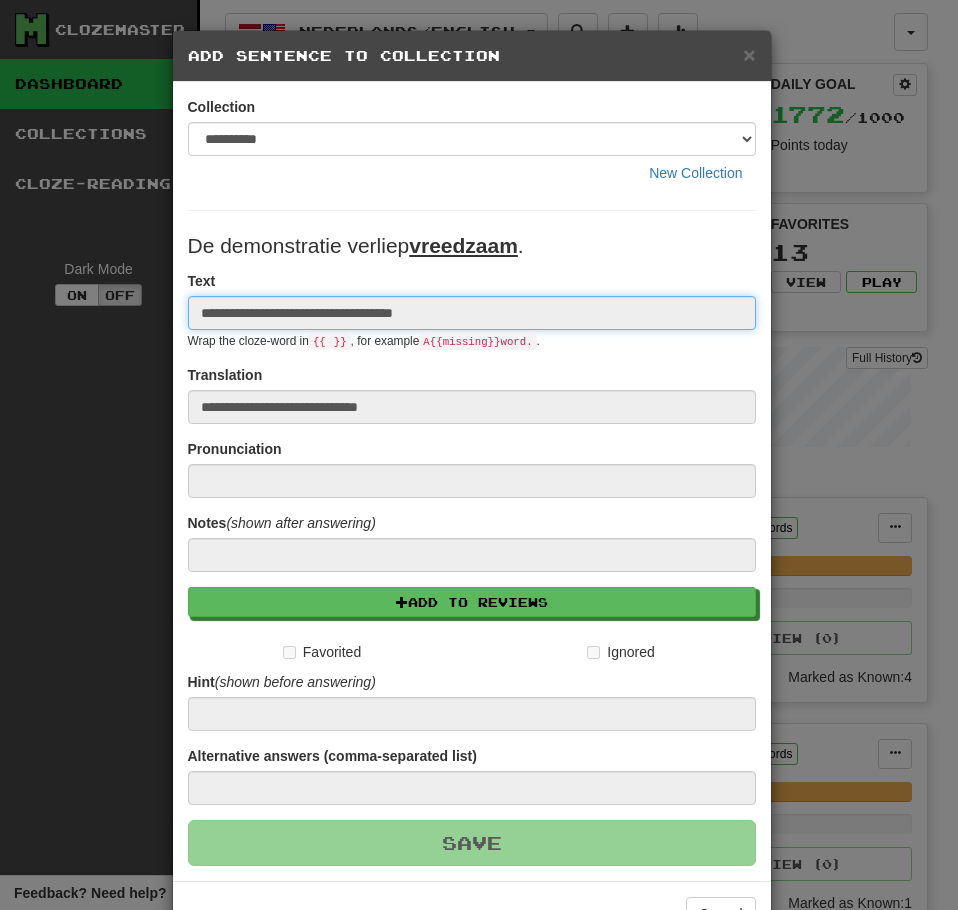 type 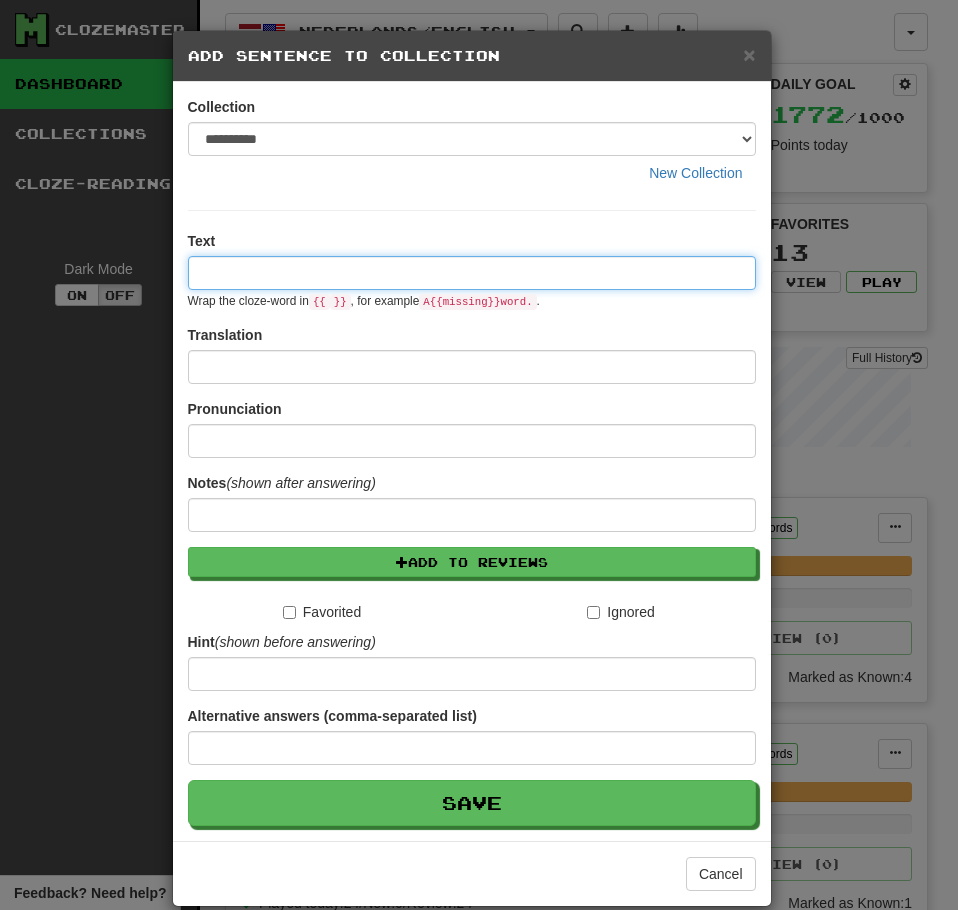 click at bounding box center [472, 273] 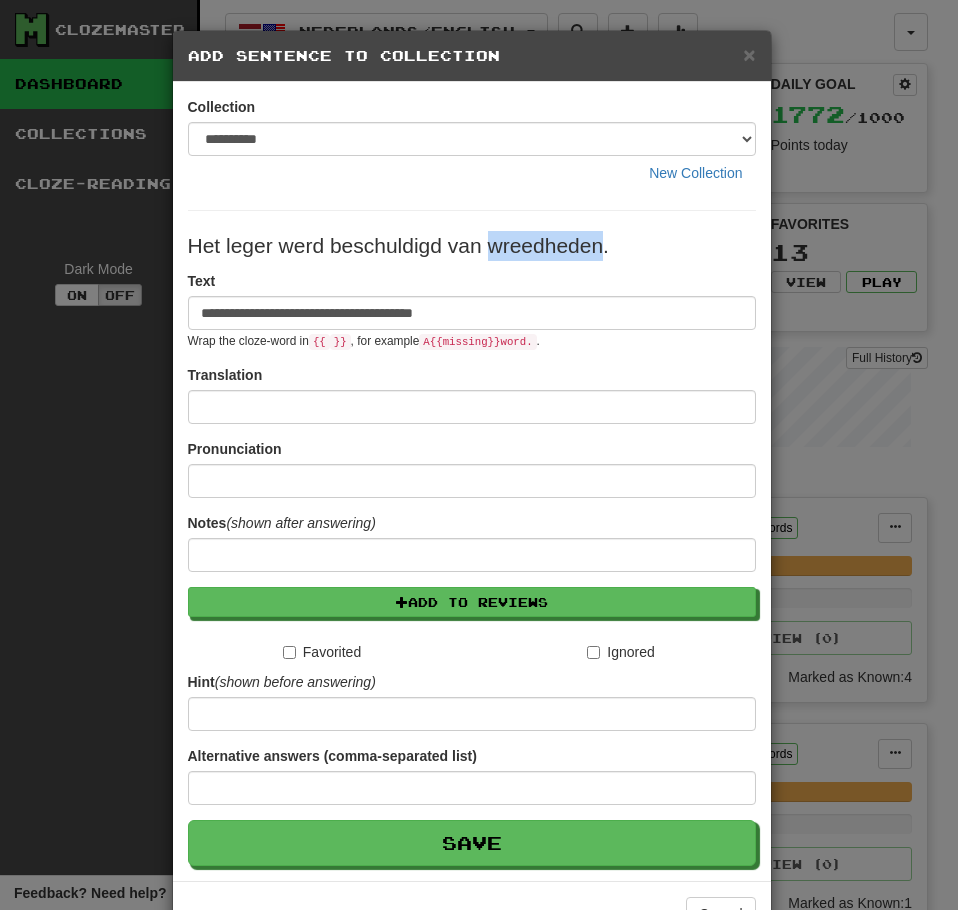 drag, startPoint x: 485, startPoint y: 249, endPoint x: 592, endPoint y: 247, distance: 107.01869 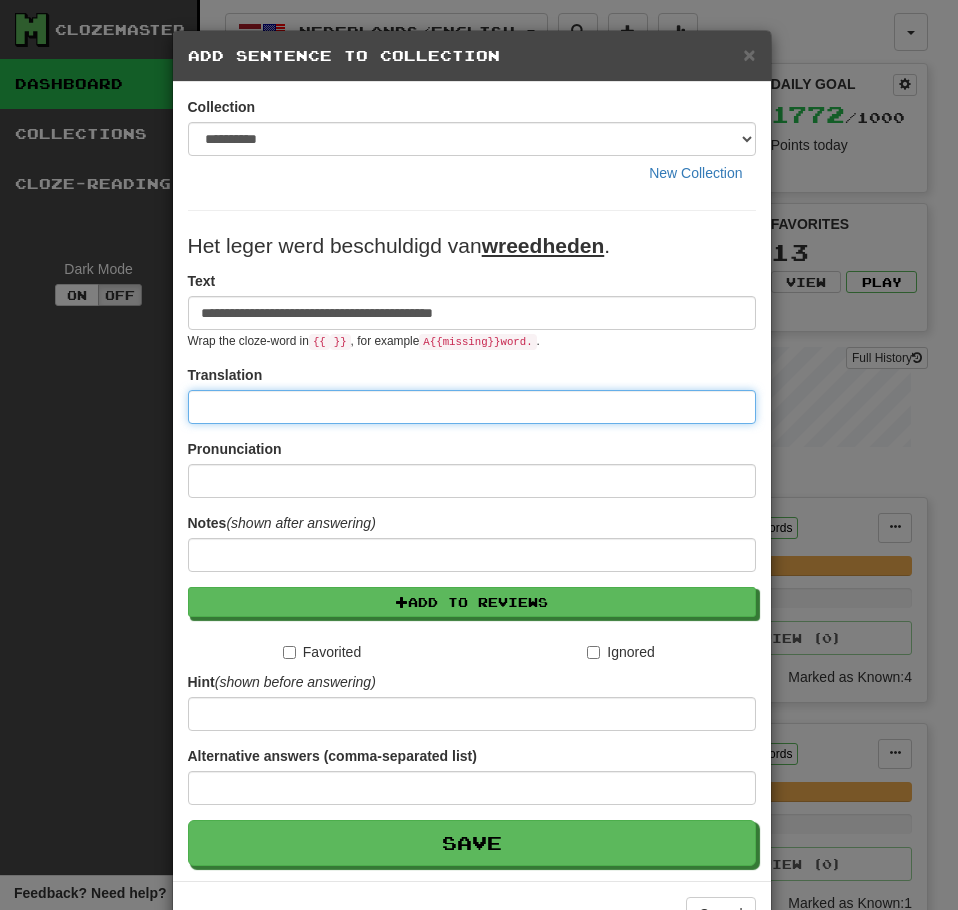 click at bounding box center (472, 407) 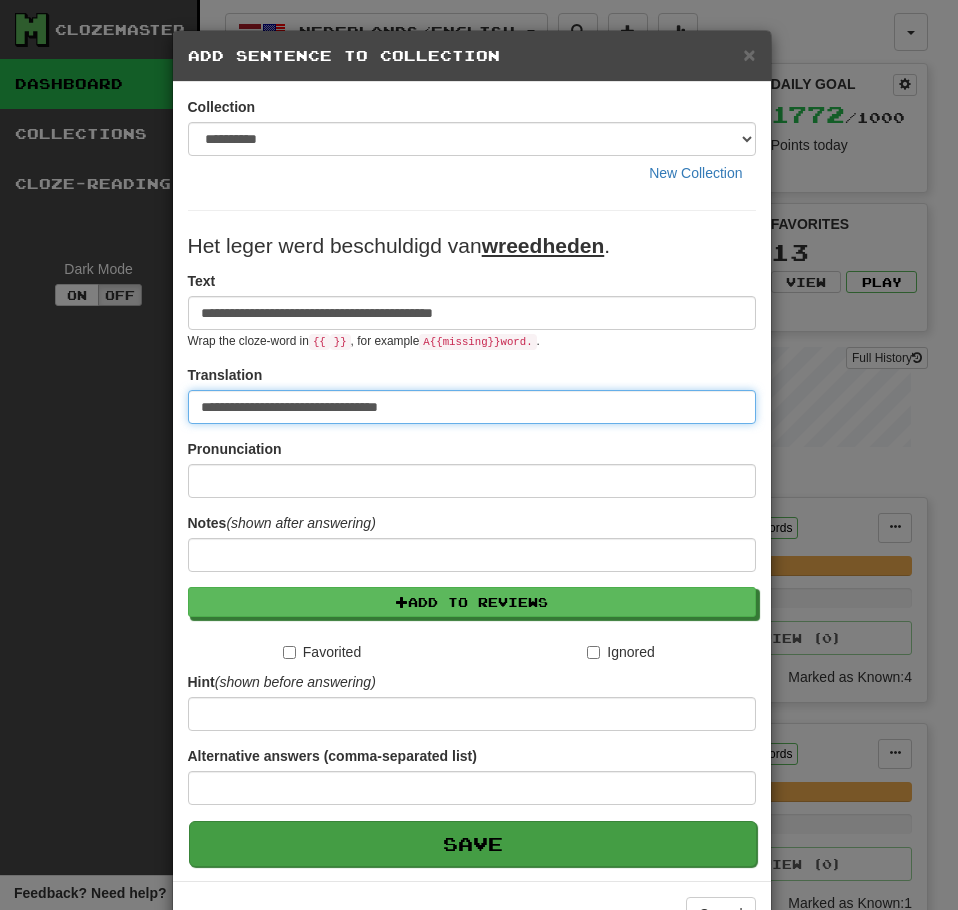 type on "**********" 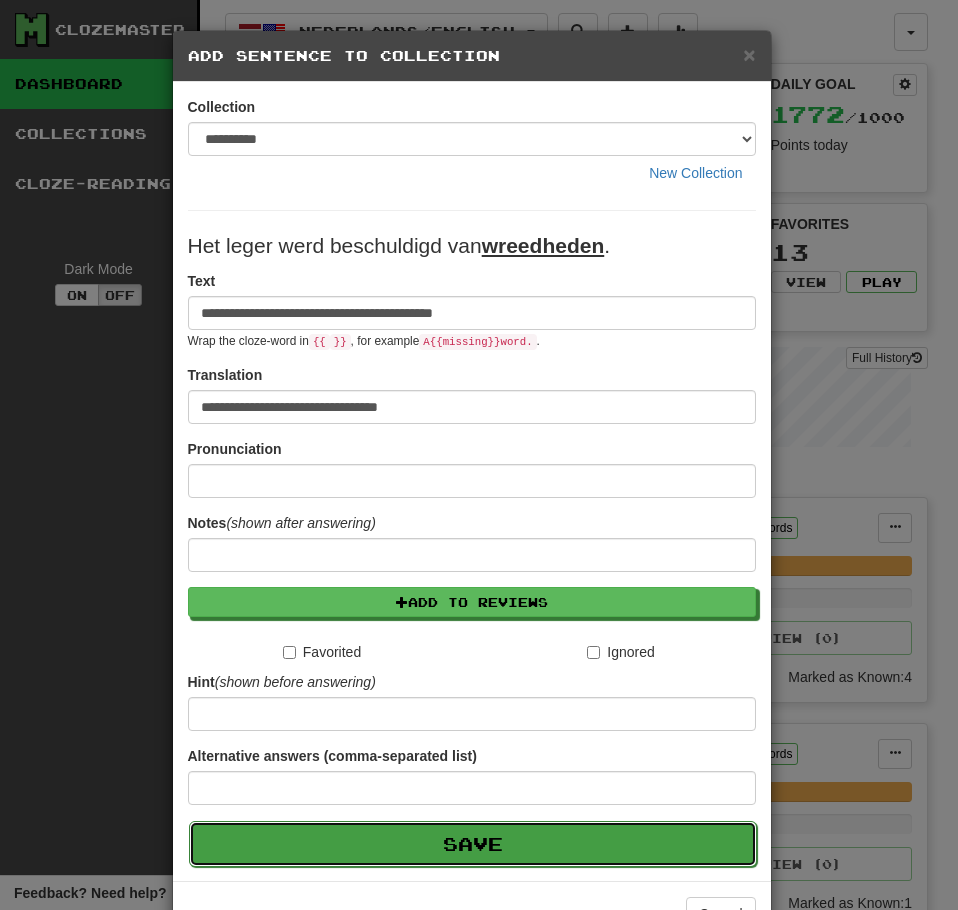 click on "Save" at bounding box center [473, 844] 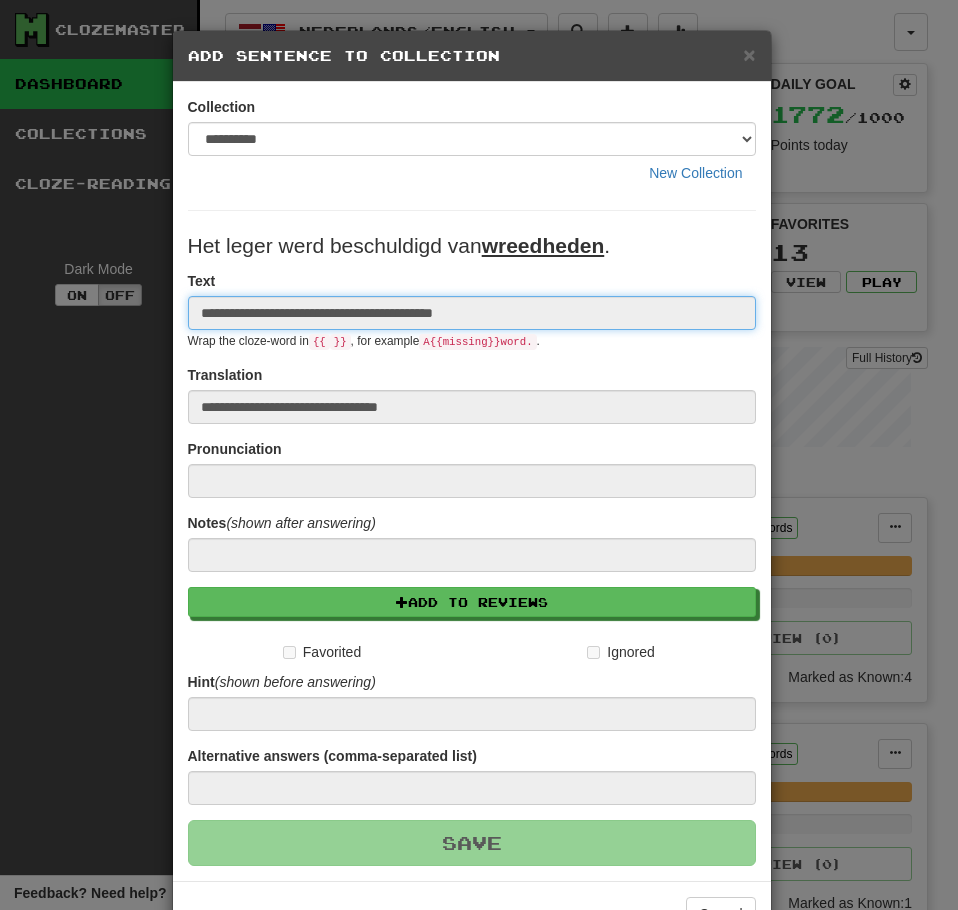 type 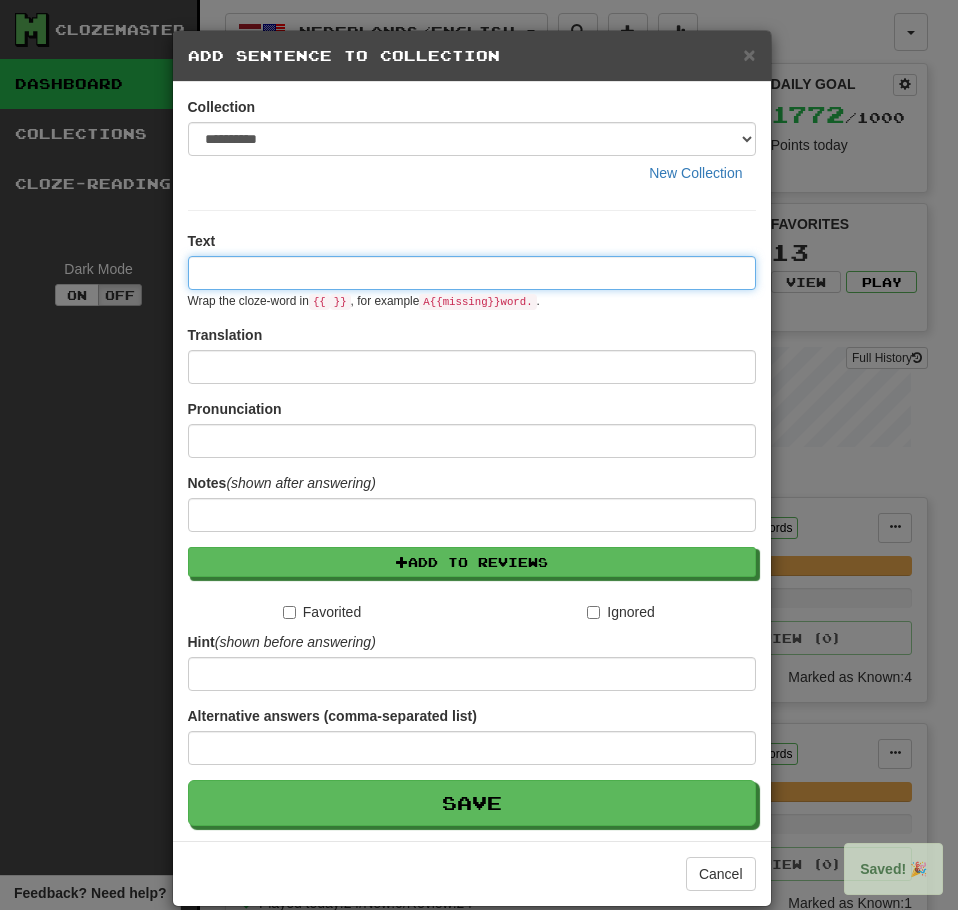 click at bounding box center (472, 273) 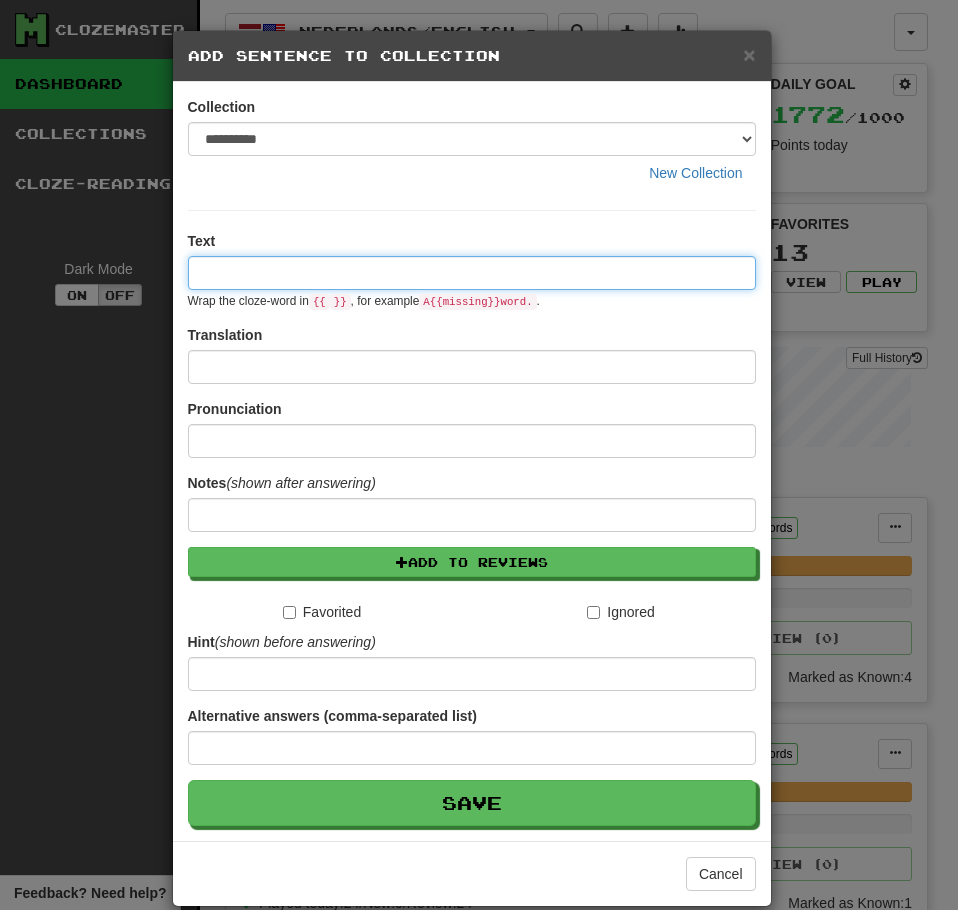 paste on "**********" 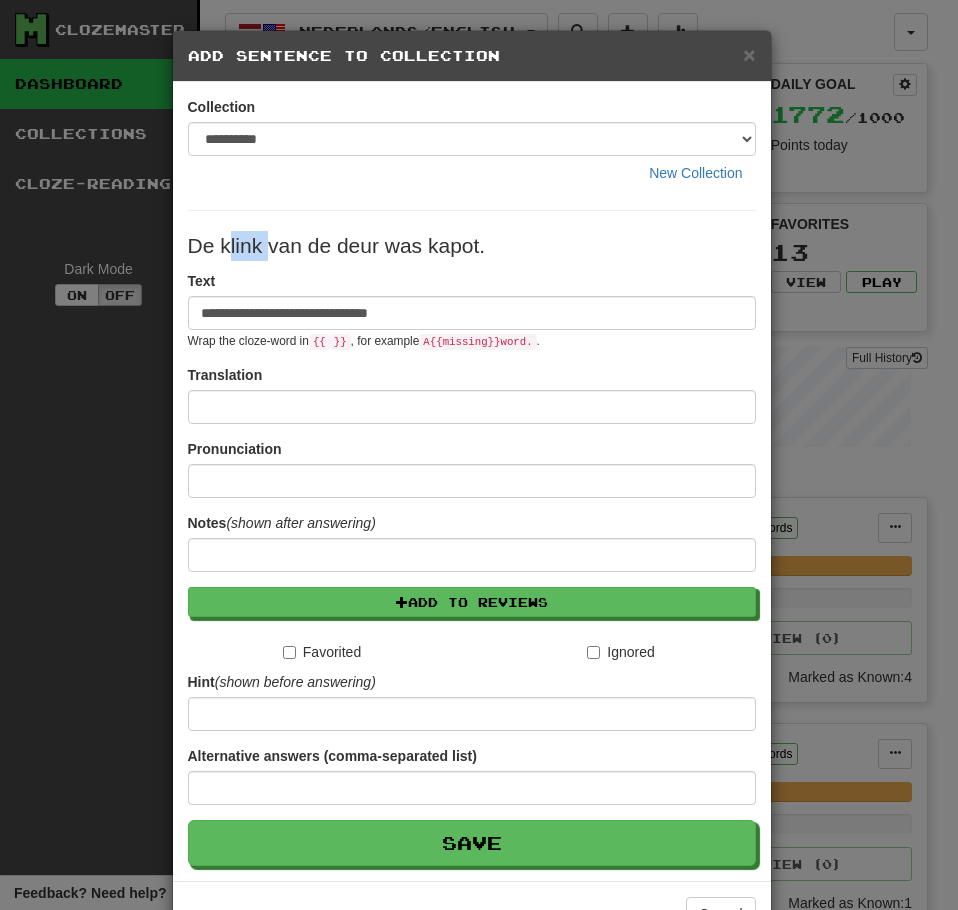 drag, startPoint x: 256, startPoint y: 252, endPoint x: 216, endPoint y: 252, distance: 40 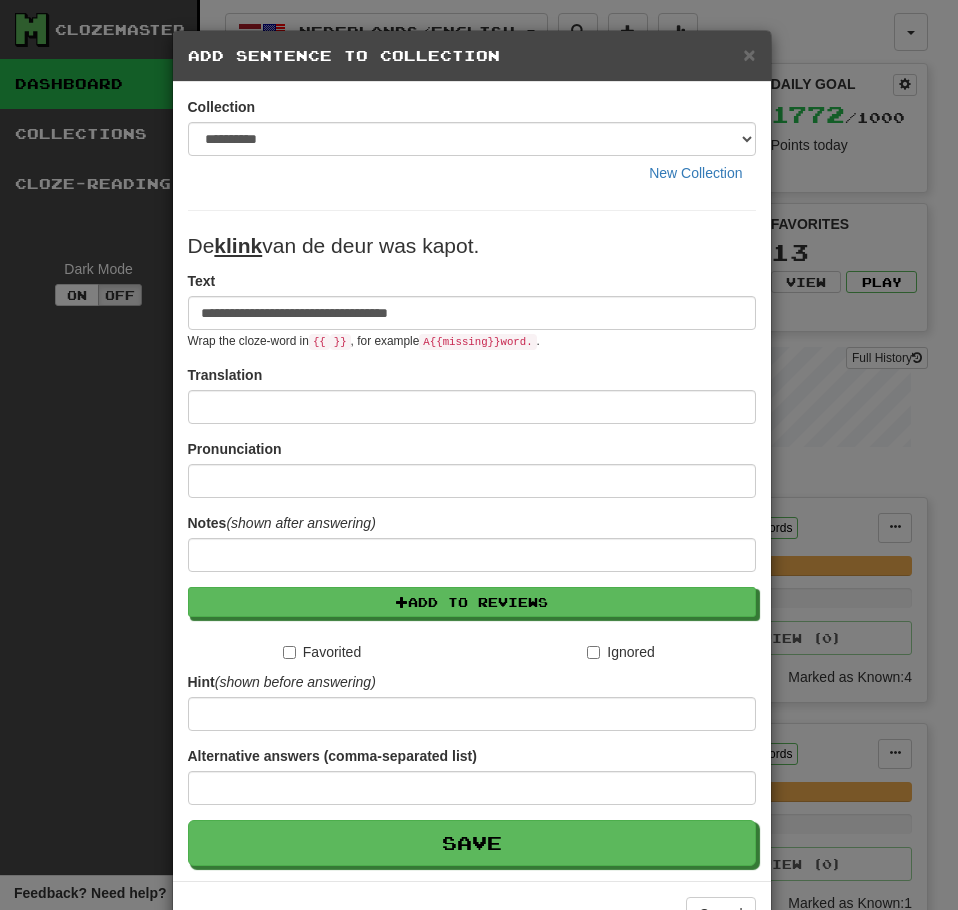 click on "De  klink  van de deur was kapot." at bounding box center (472, 246) 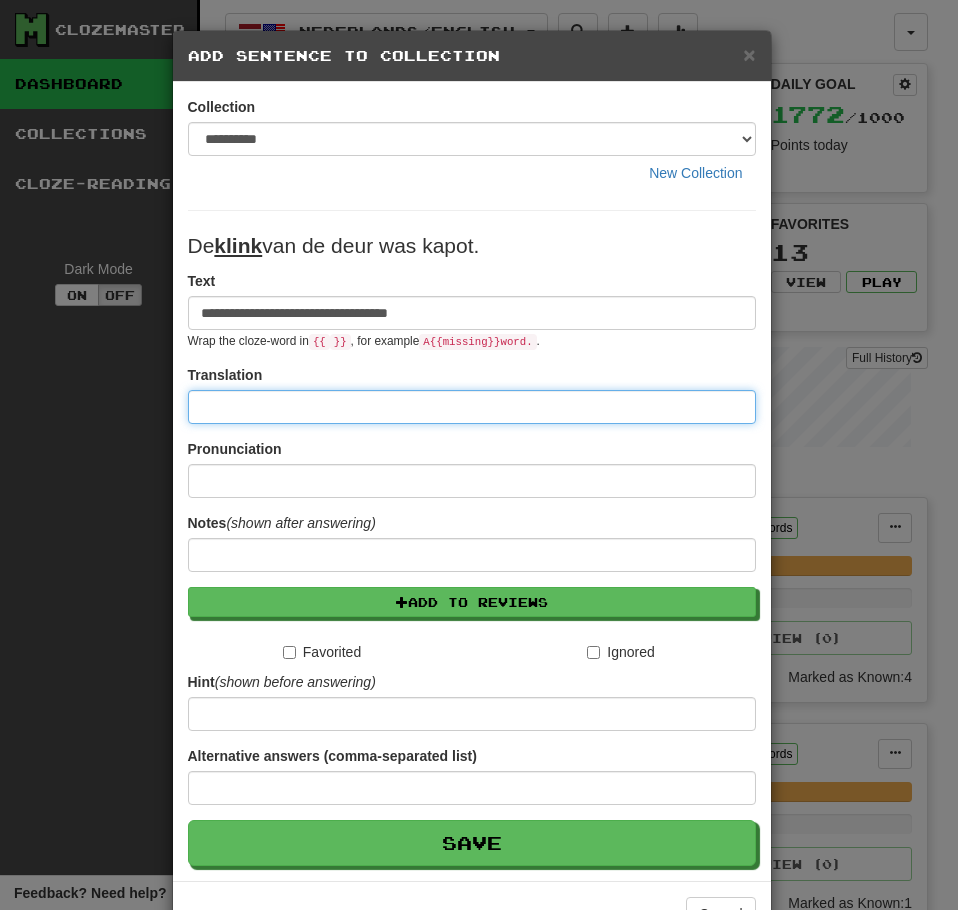 click at bounding box center (472, 407) 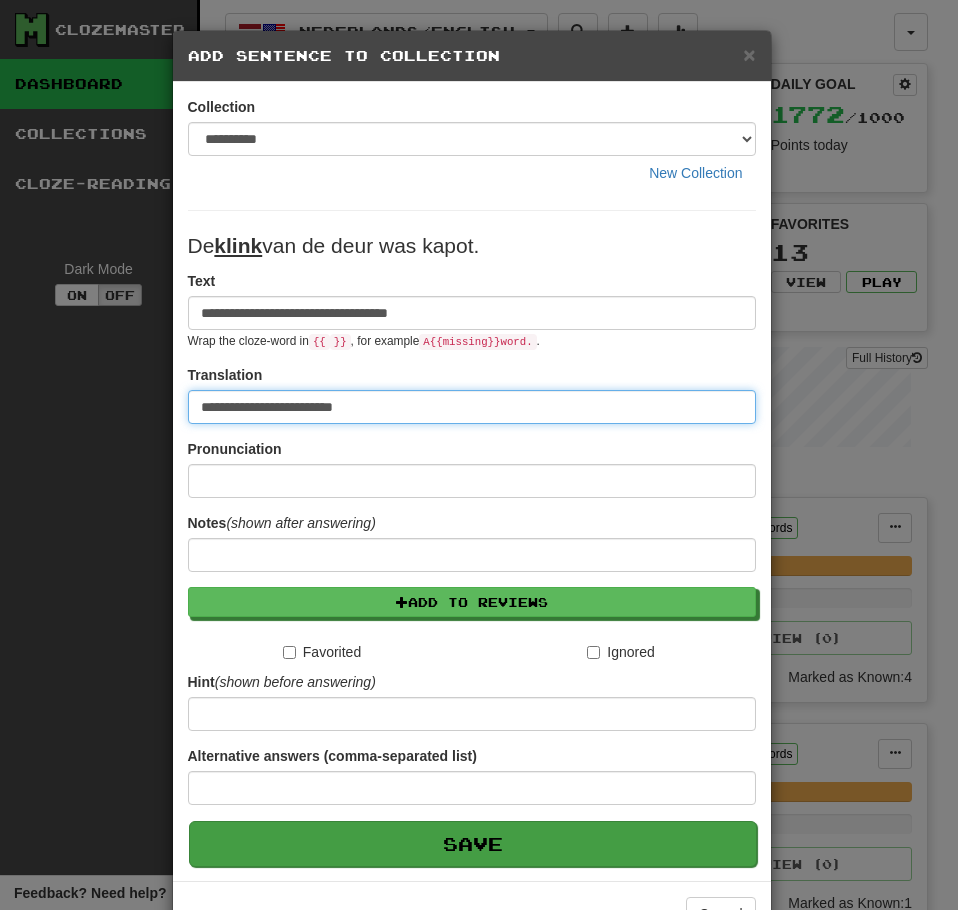 type on "**********" 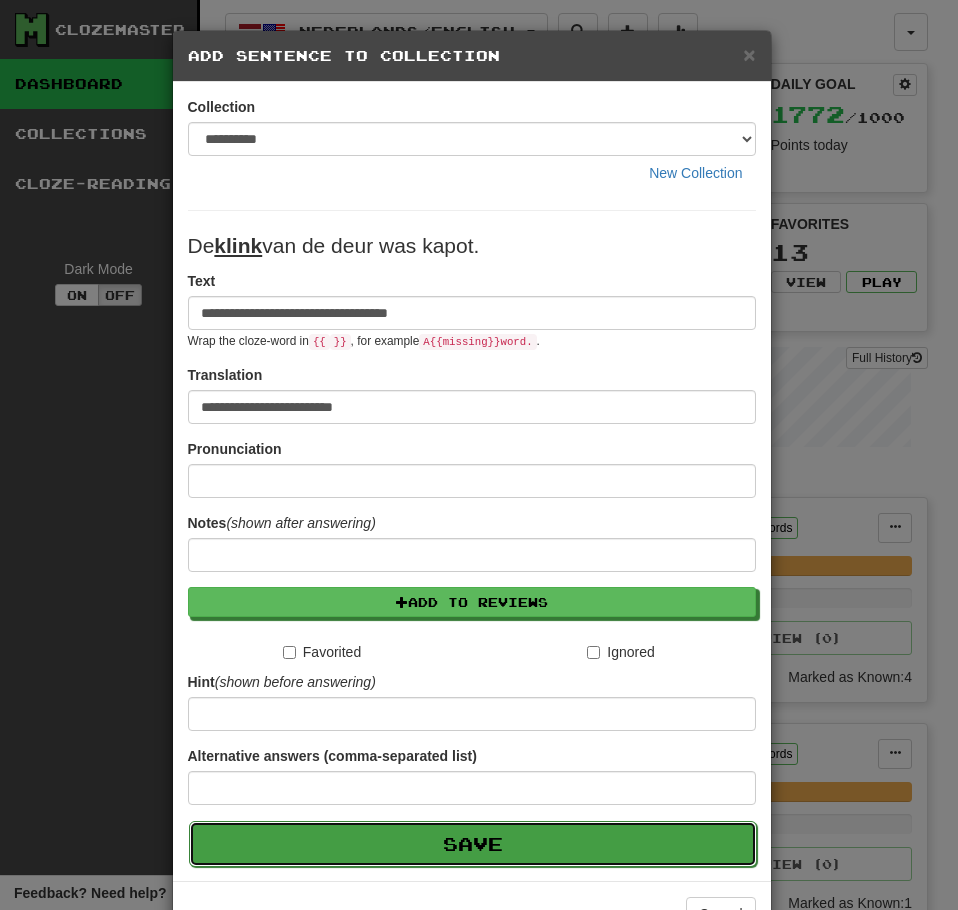 click on "Save" at bounding box center [473, 844] 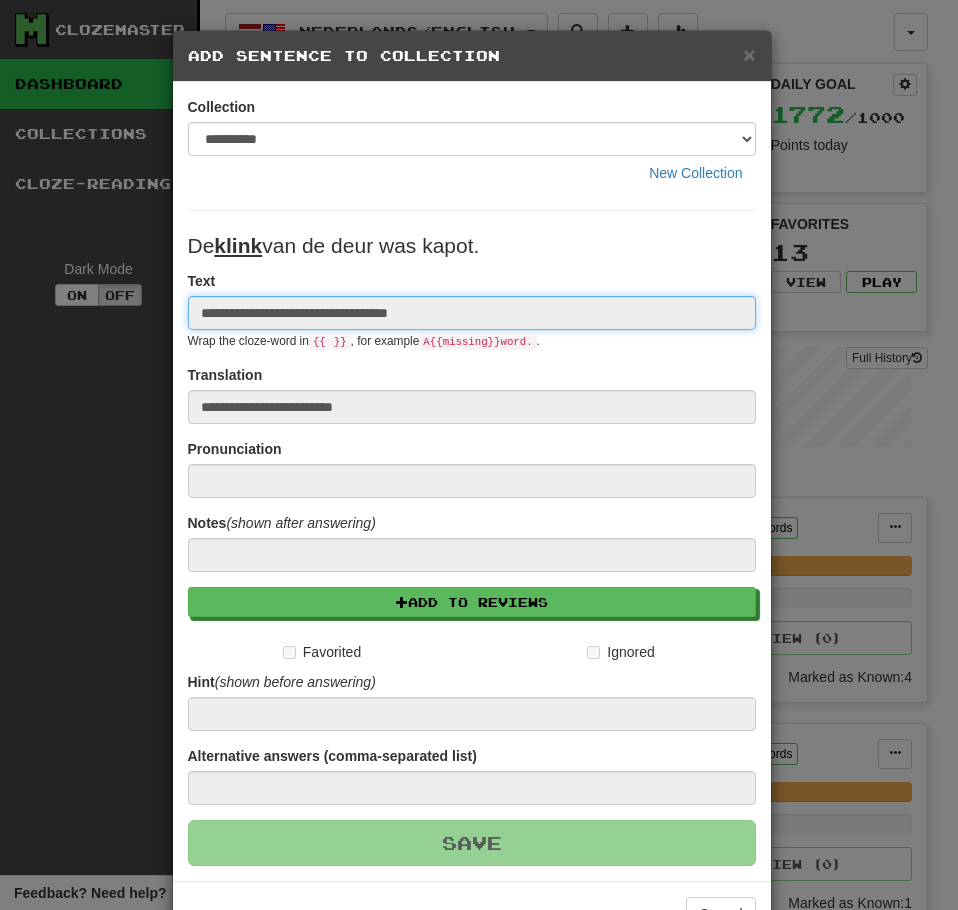 type 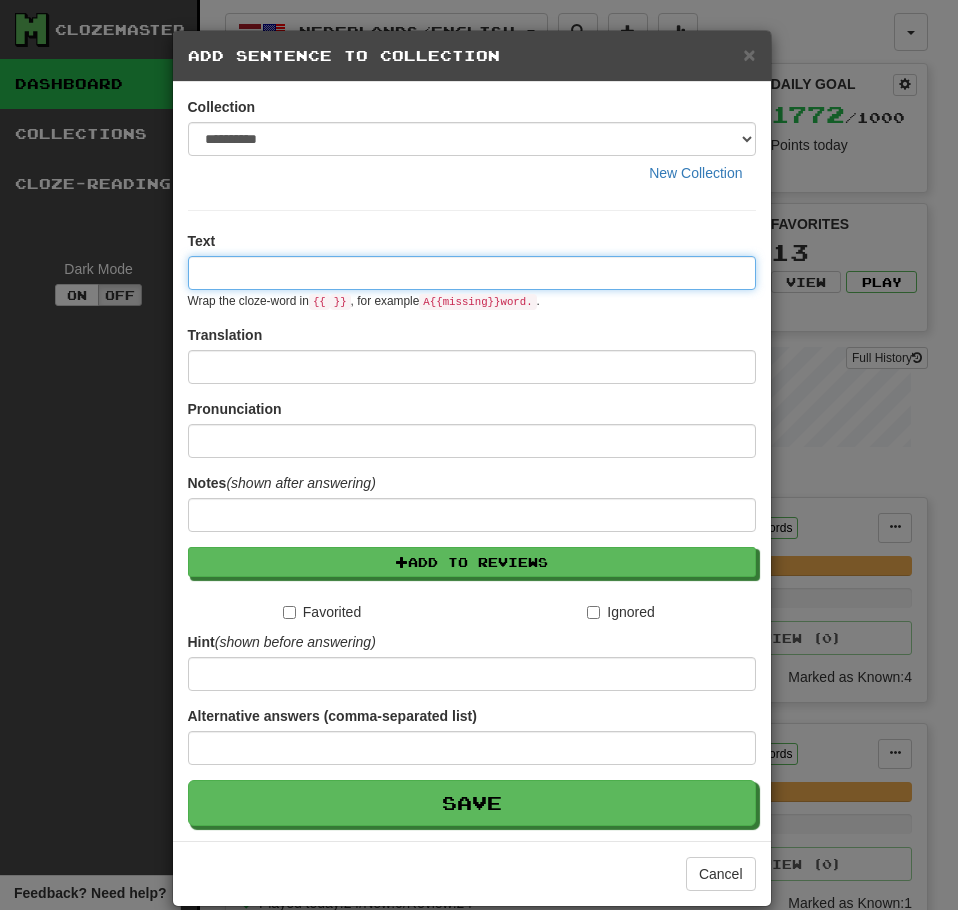 click at bounding box center [472, 273] 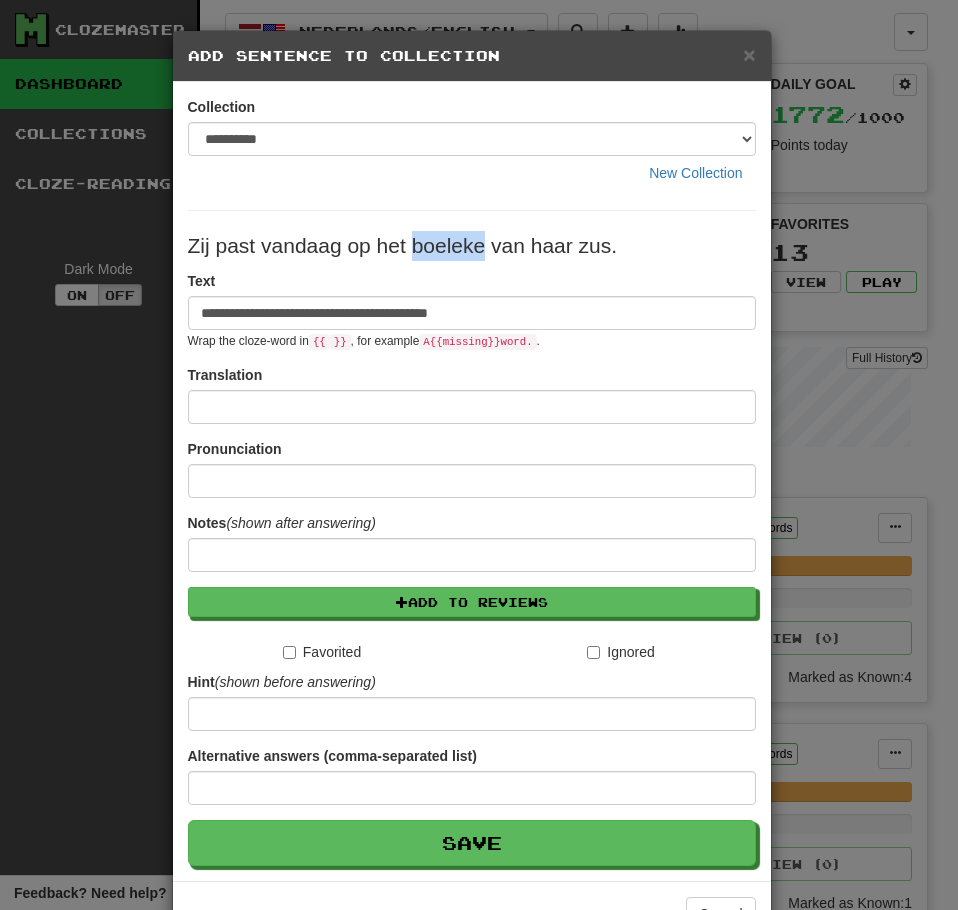 drag, startPoint x: 478, startPoint y: 246, endPoint x: 407, endPoint y: 250, distance: 71.11259 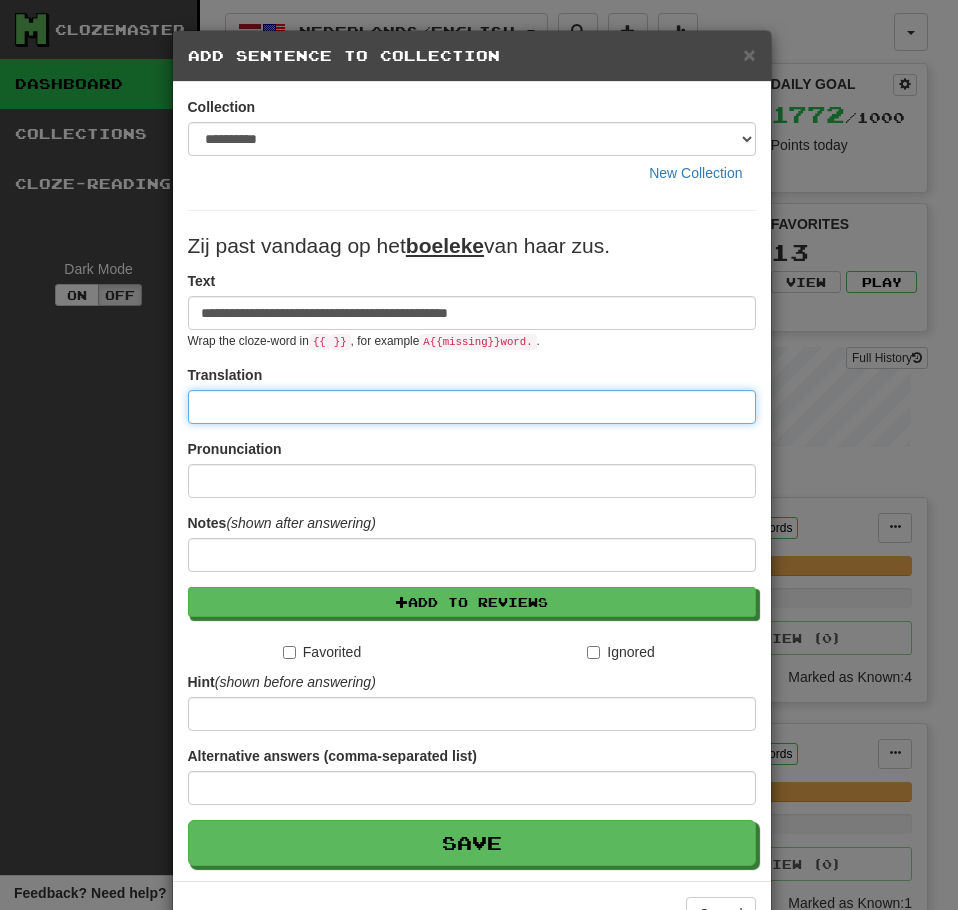 click at bounding box center [472, 407] 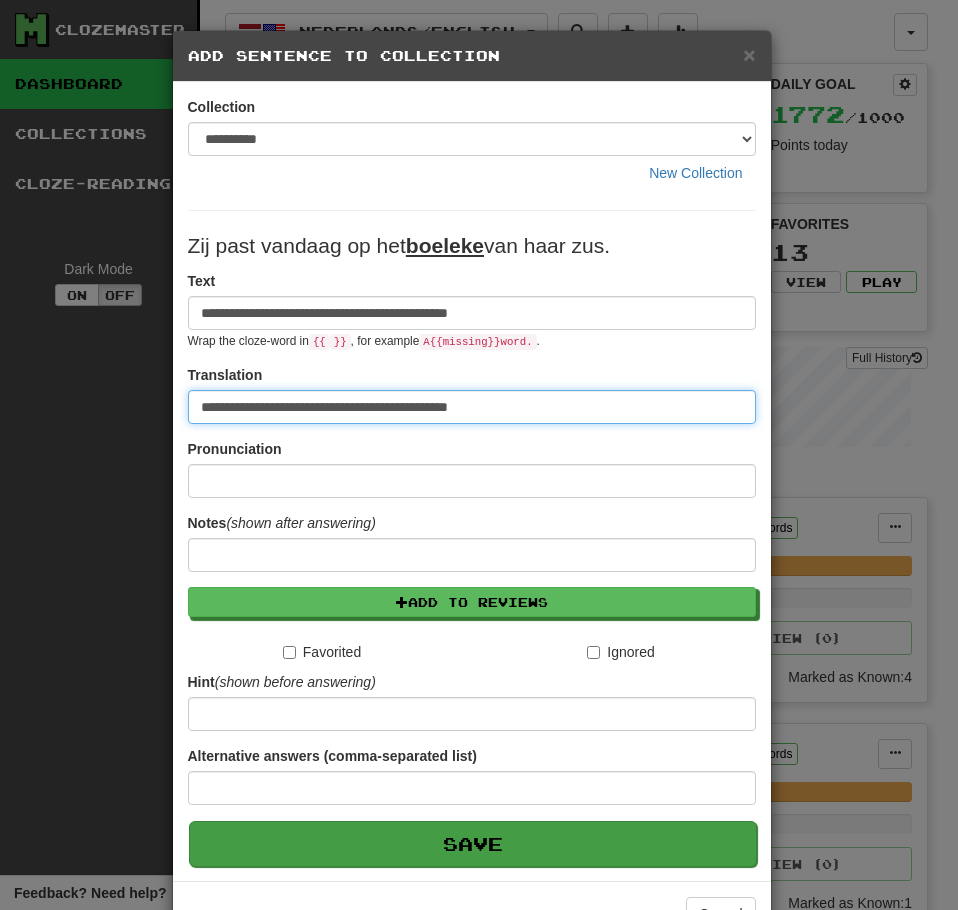 type on "**********" 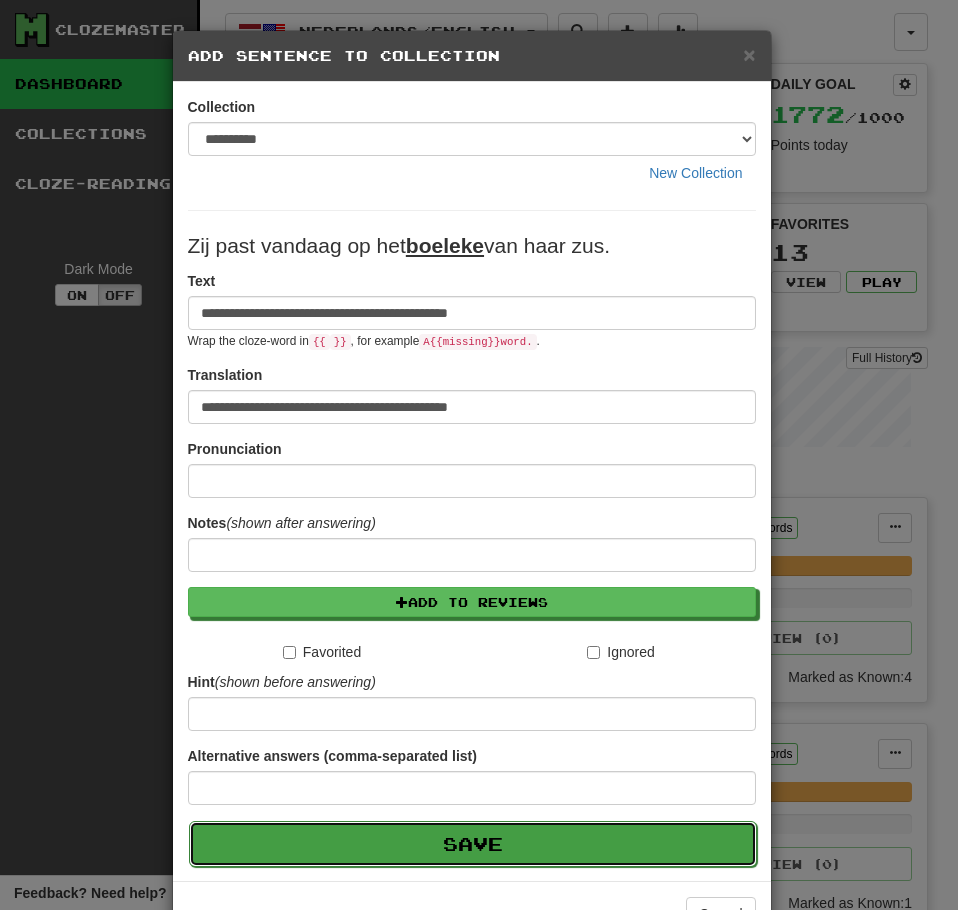 click on "Save" at bounding box center [473, 844] 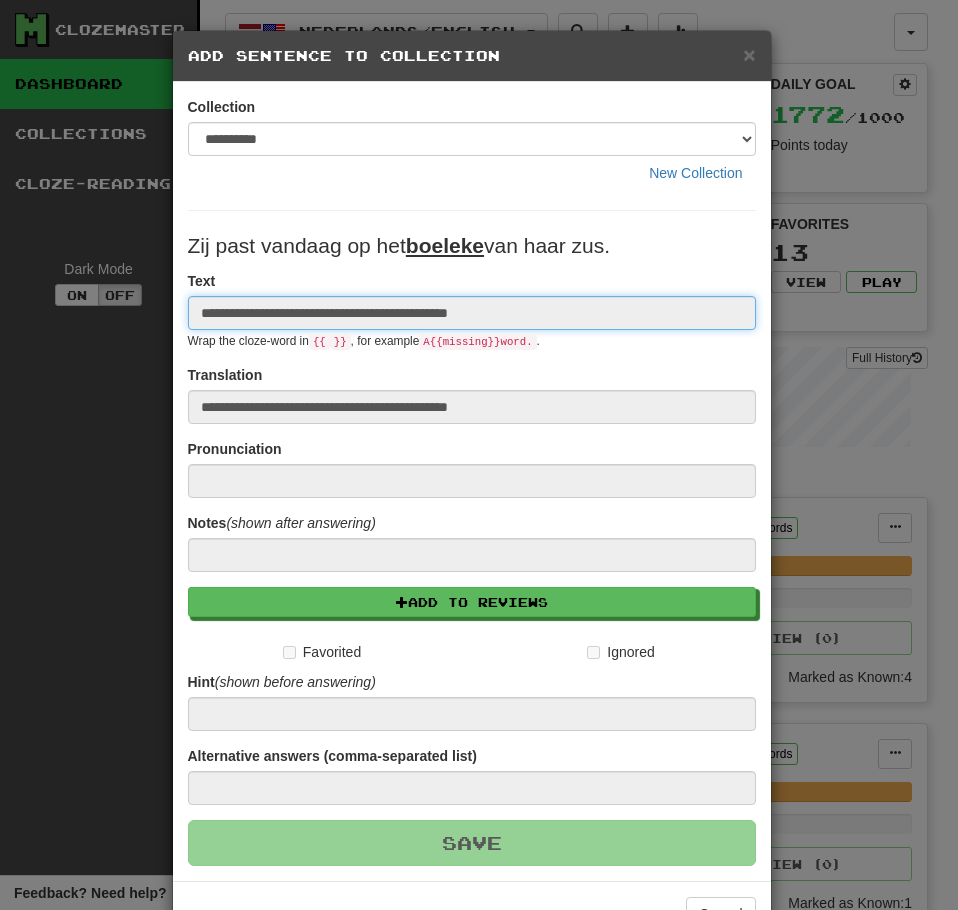 type 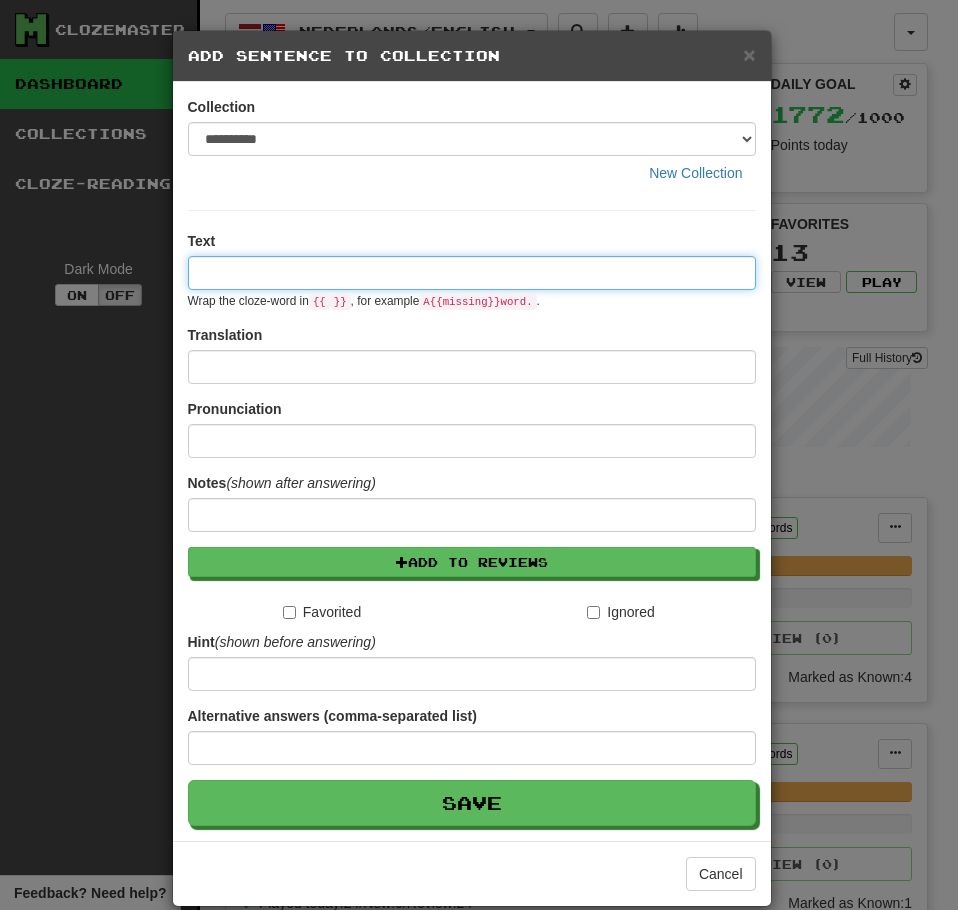click at bounding box center (472, 273) 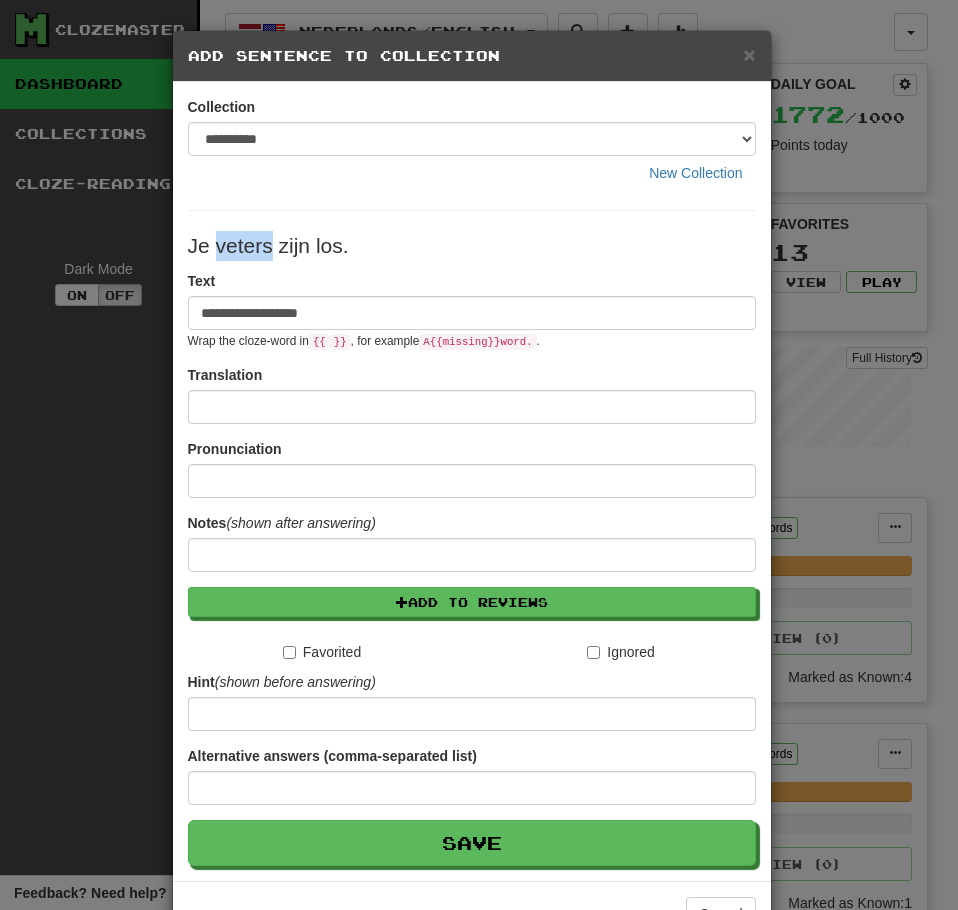 drag, startPoint x: 264, startPoint y: 249, endPoint x: 212, endPoint y: 249, distance: 52 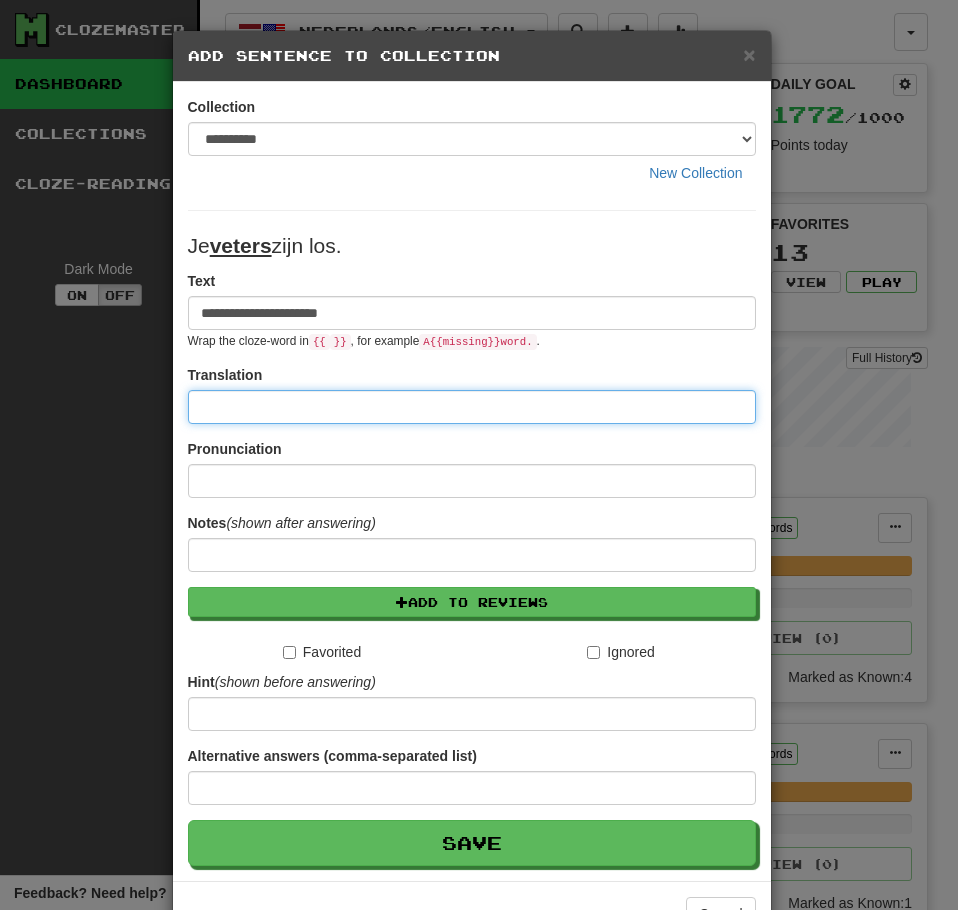 click at bounding box center [472, 407] 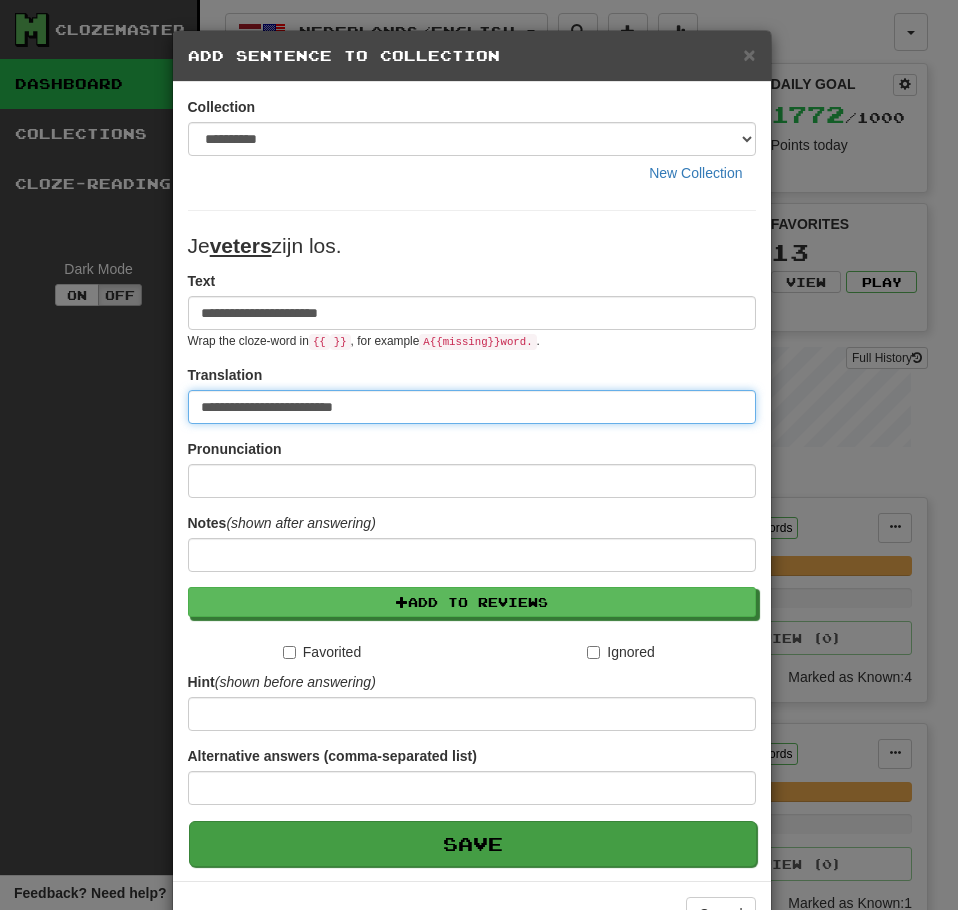 type on "**********" 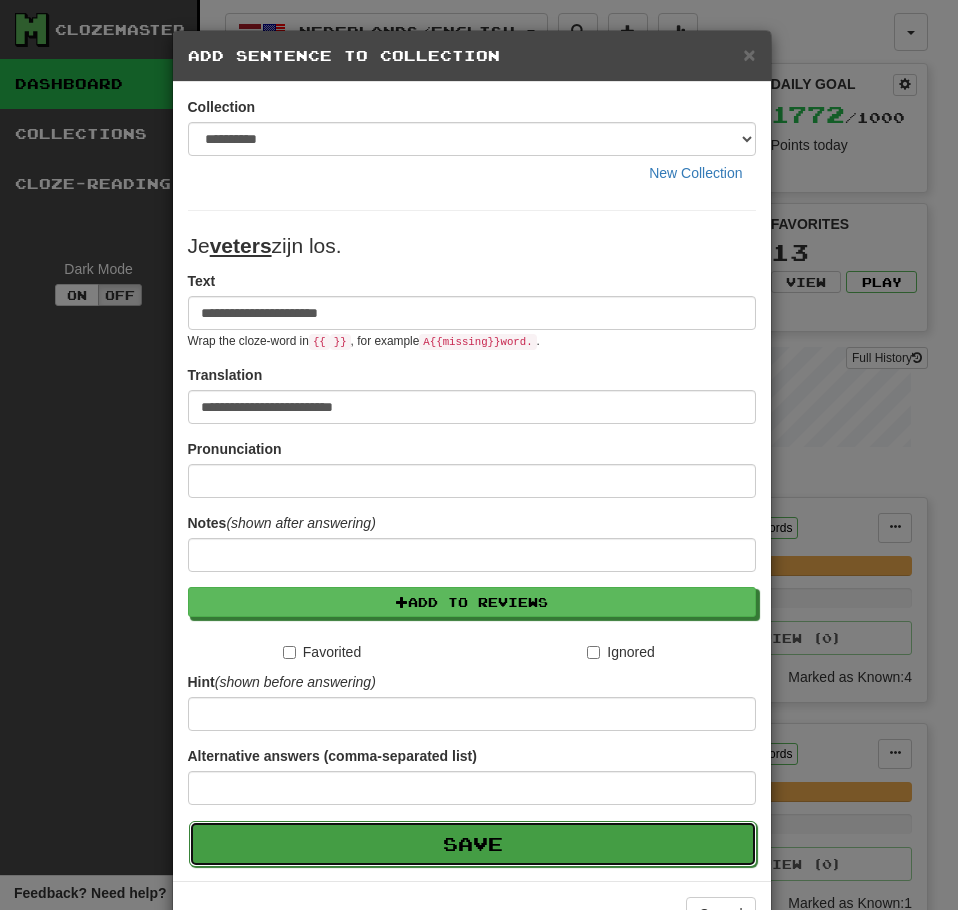 click on "Save" at bounding box center (473, 844) 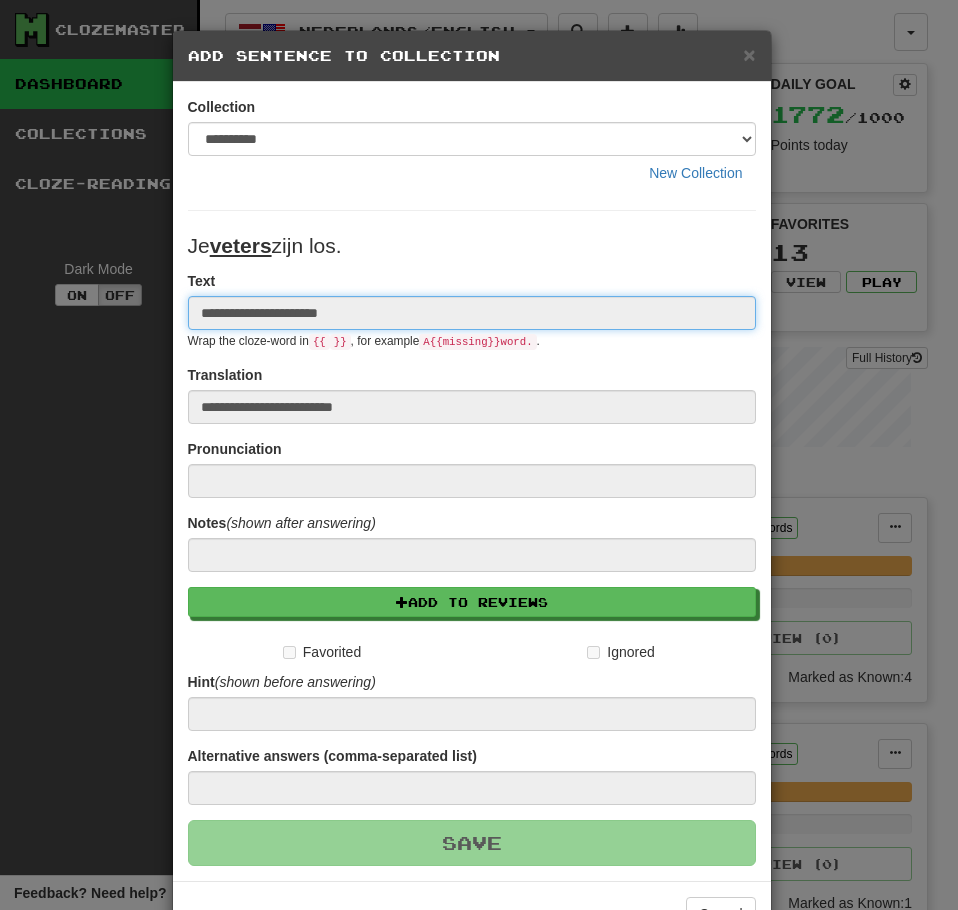 type 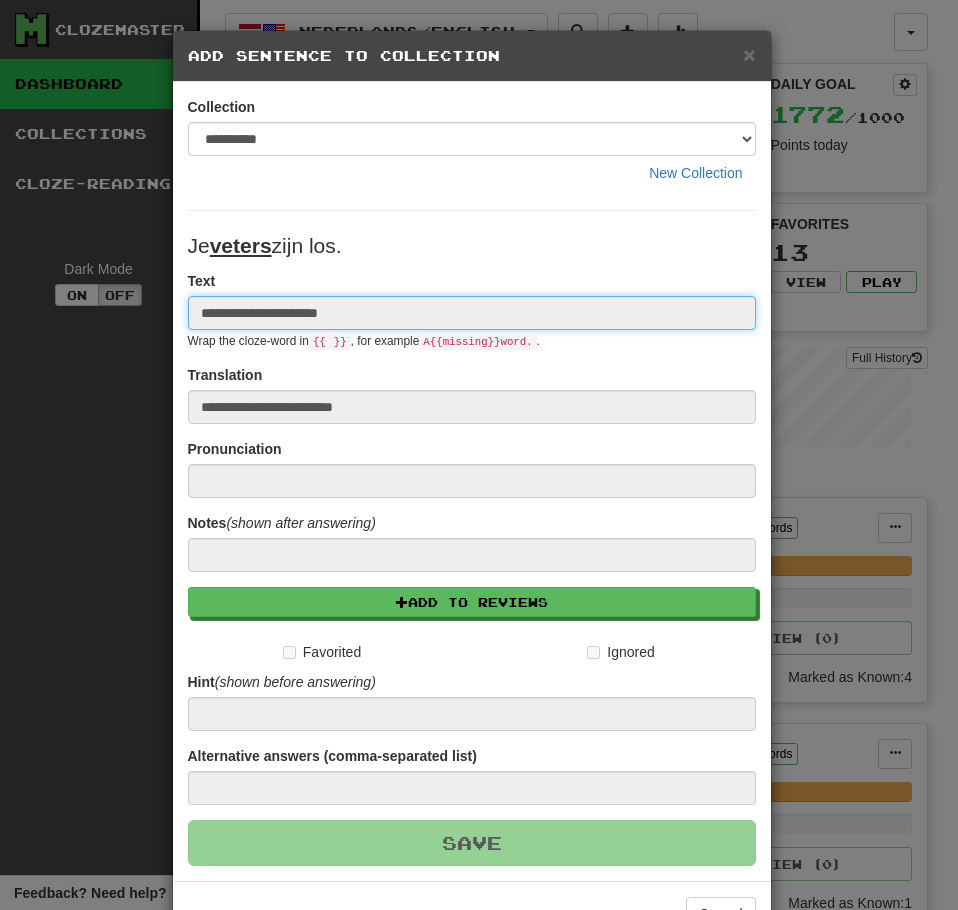 type 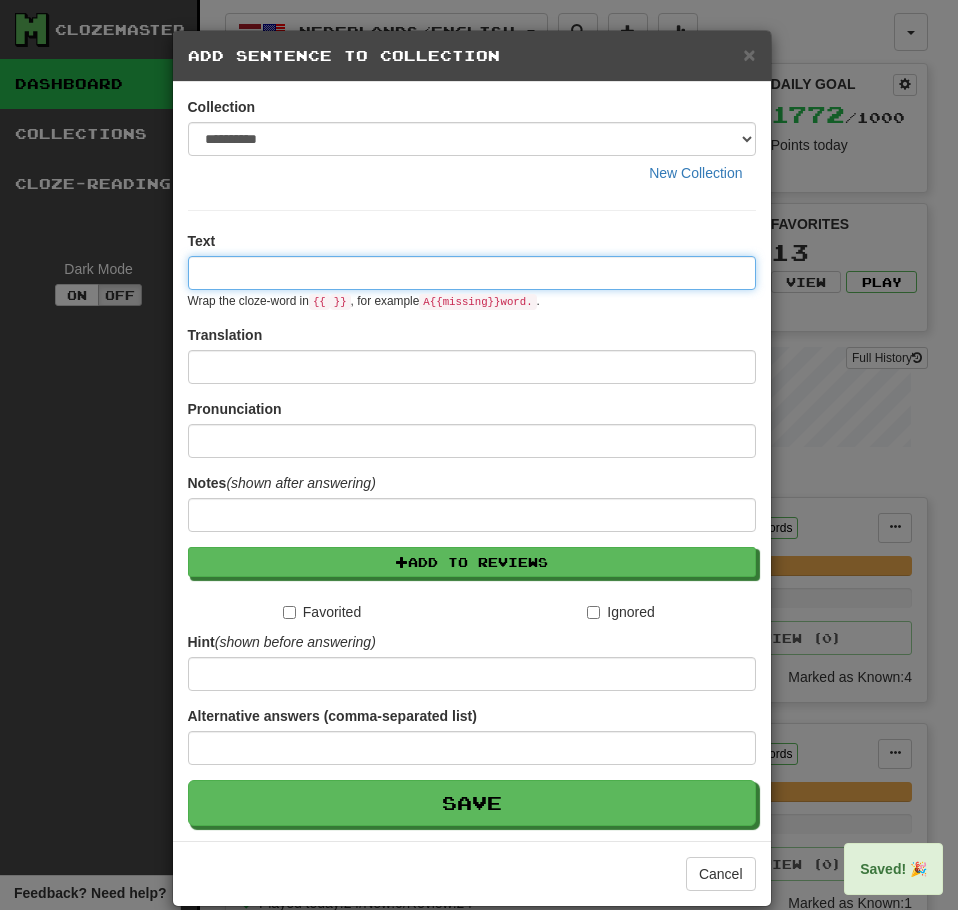 click at bounding box center (472, 273) 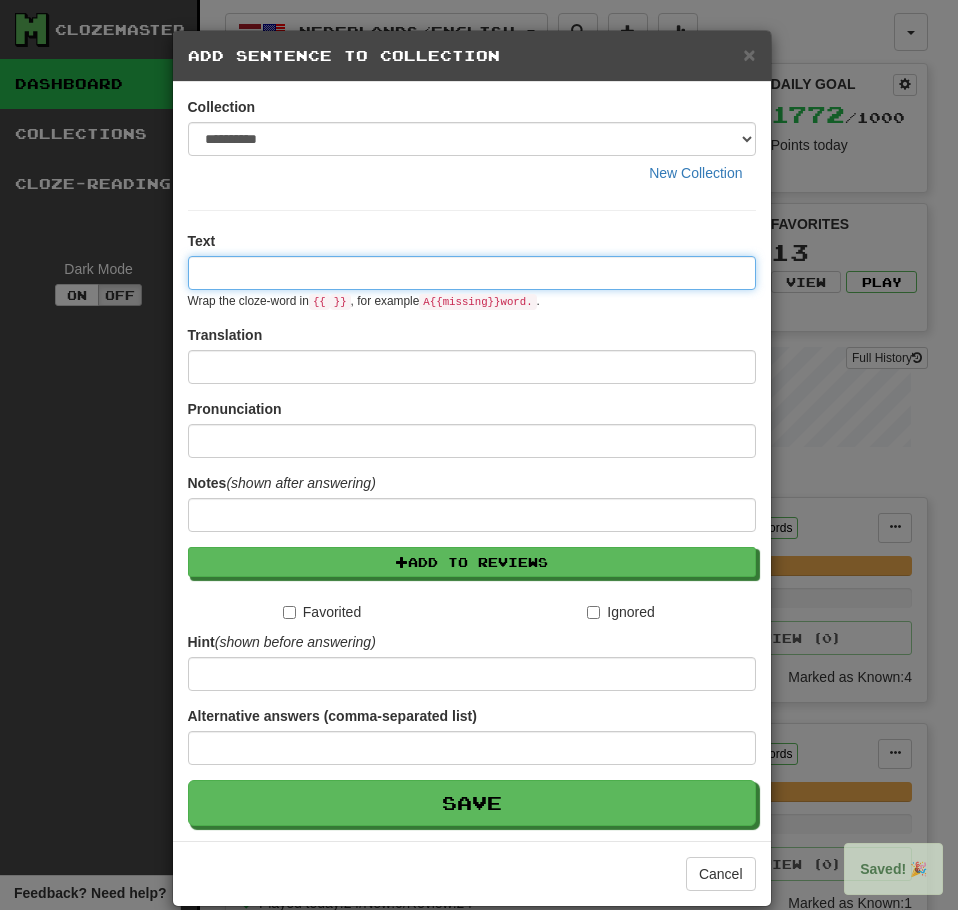 paste on "**********" 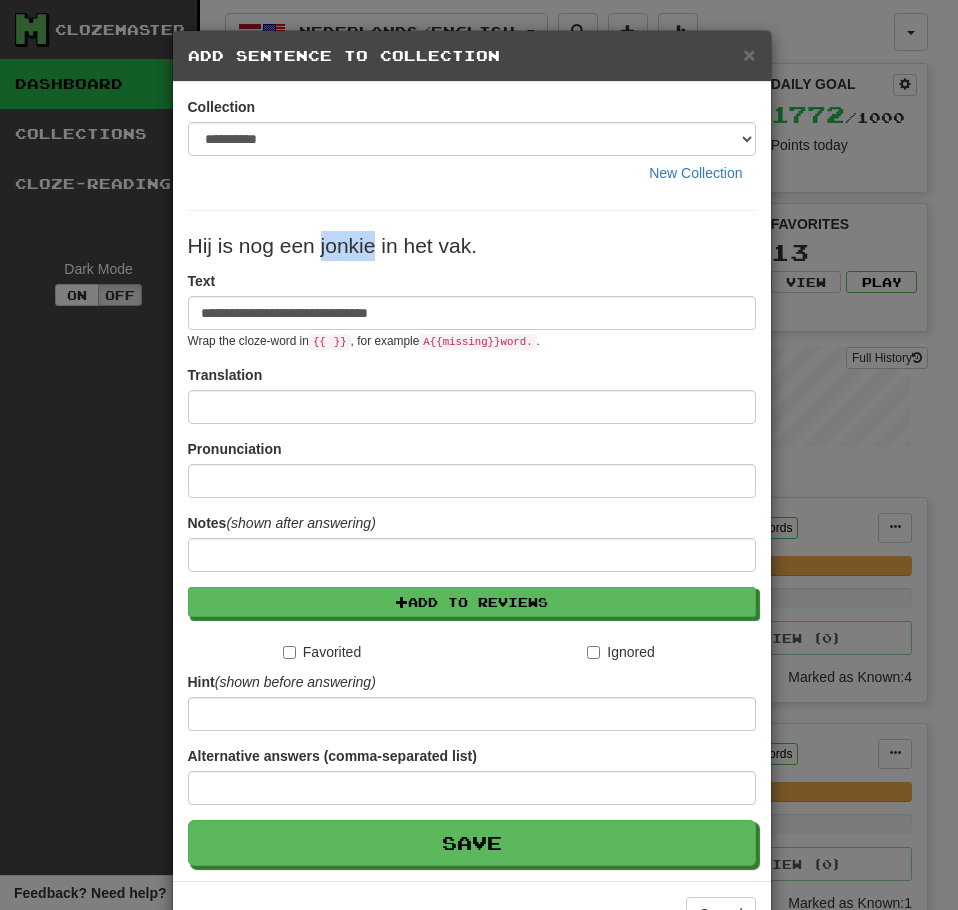 drag, startPoint x: 368, startPoint y: 246, endPoint x: 313, endPoint y: 246, distance: 55 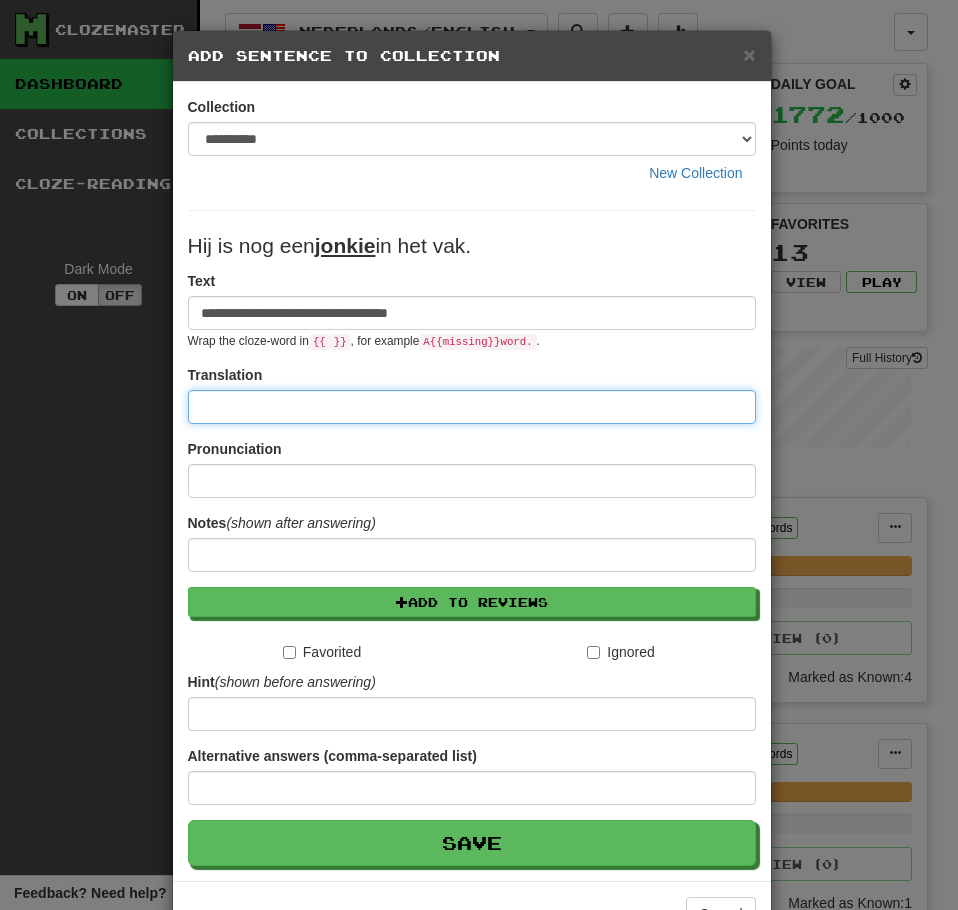 click at bounding box center (472, 407) 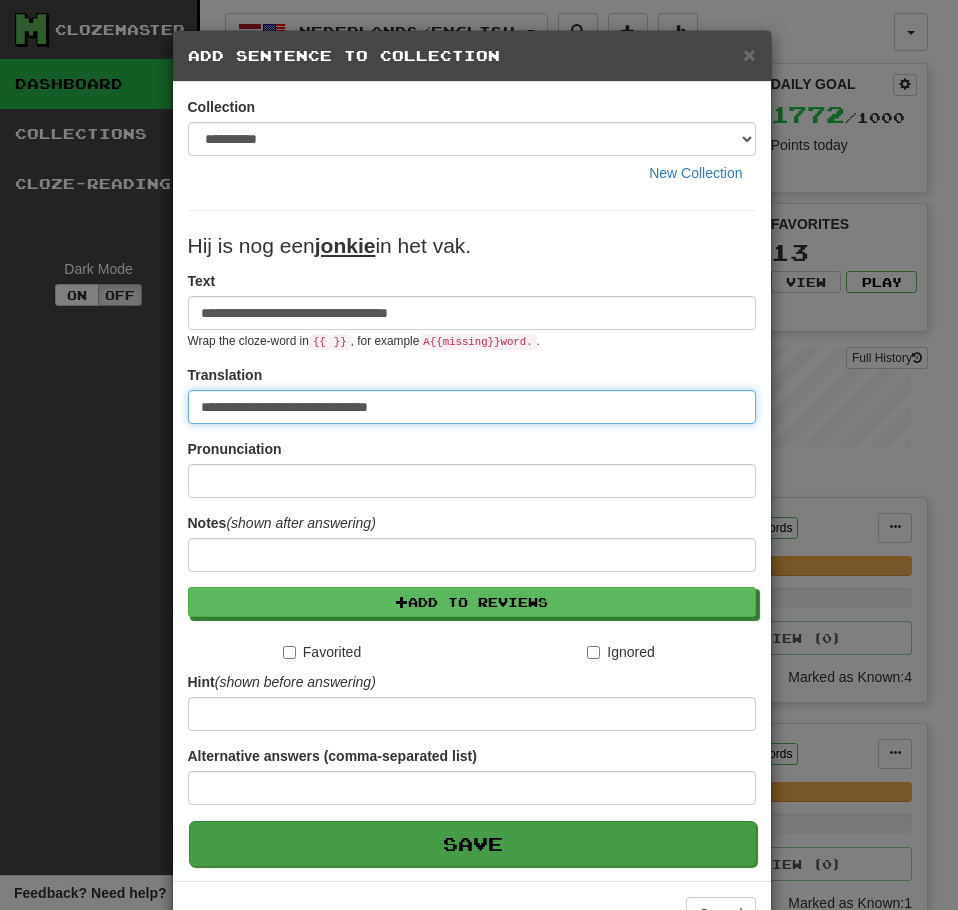 type on "**********" 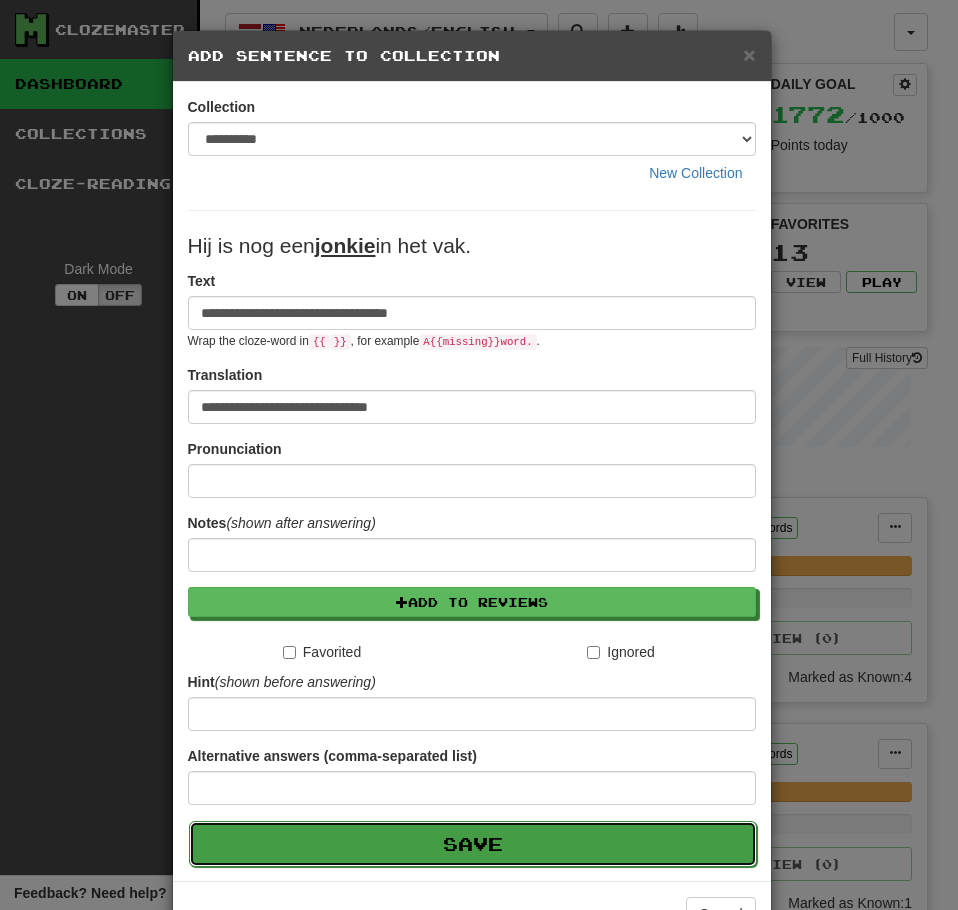 click on "Save" at bounding box center [473, 844] 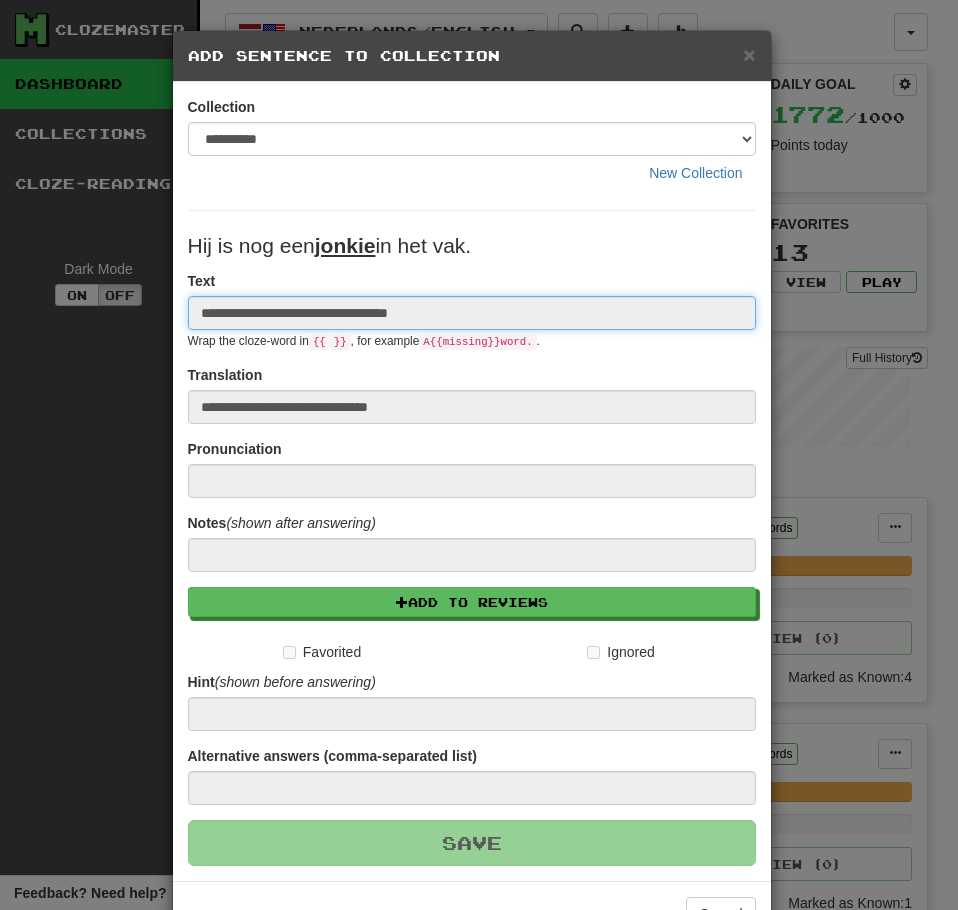 type 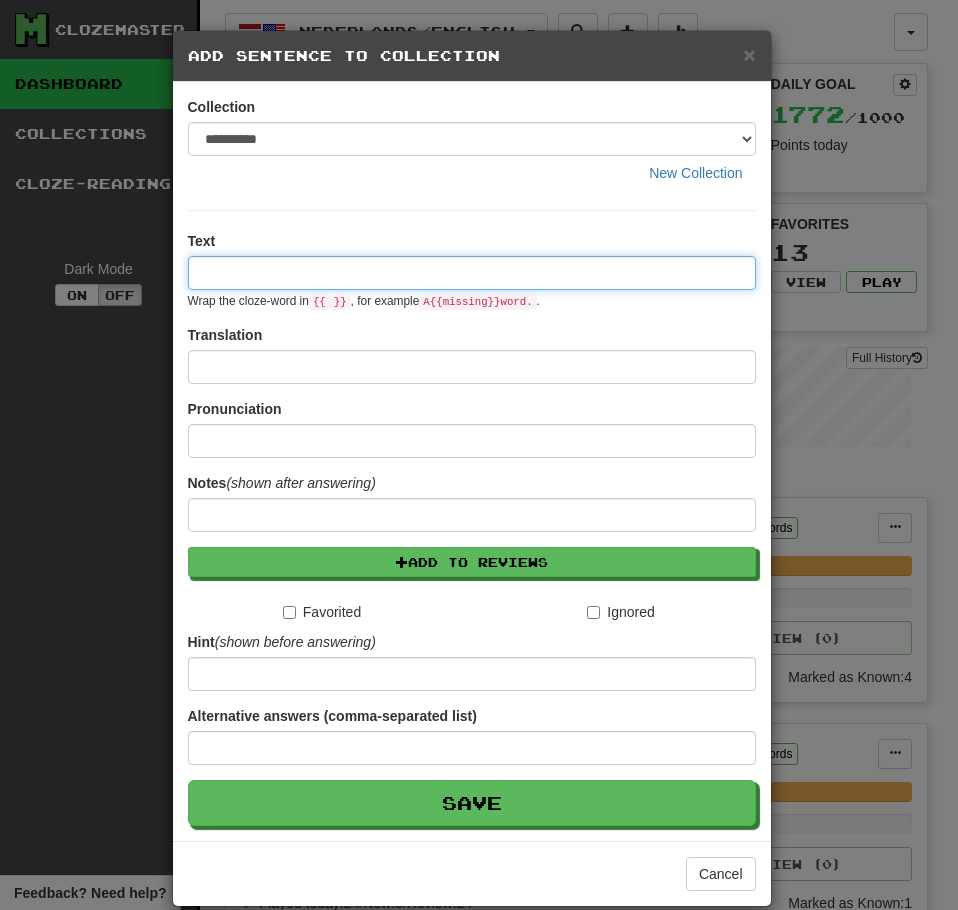 click at bounding box center [472, 273] 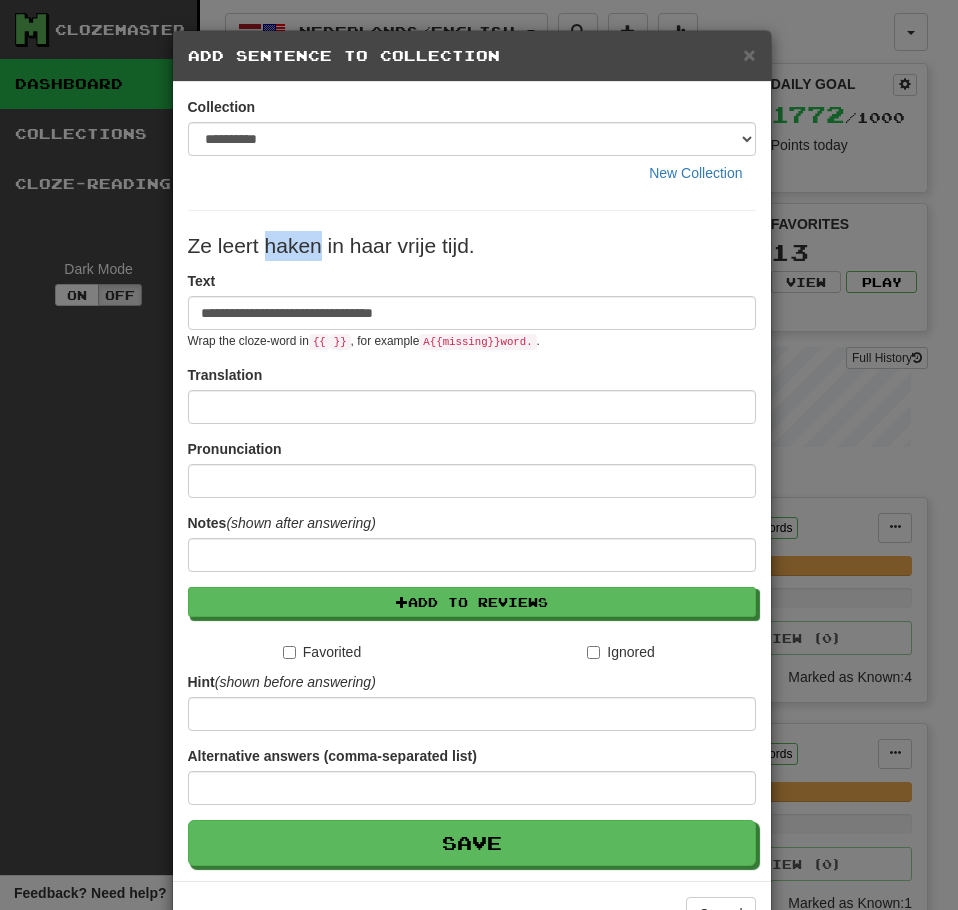 drag, startPoint x: 315, startPoint y: 247, endPoint x: 260, endPoint y: 247, distance: 55 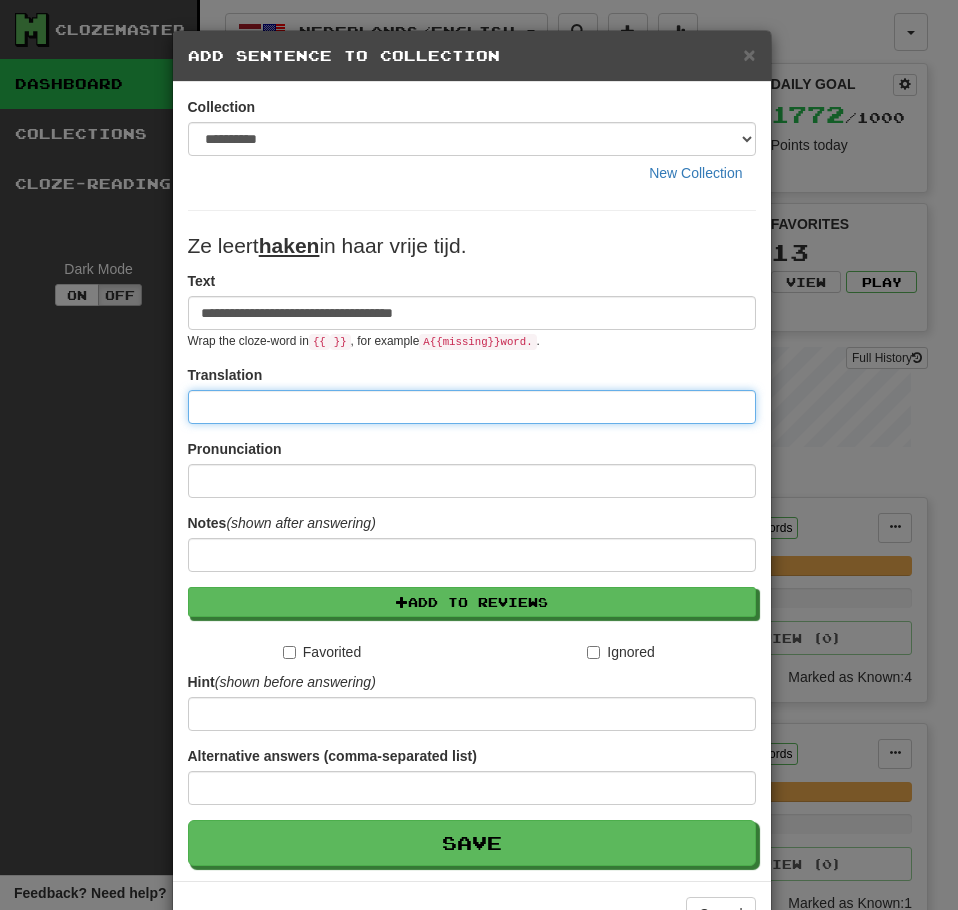 click at bounding box center (472, 407) 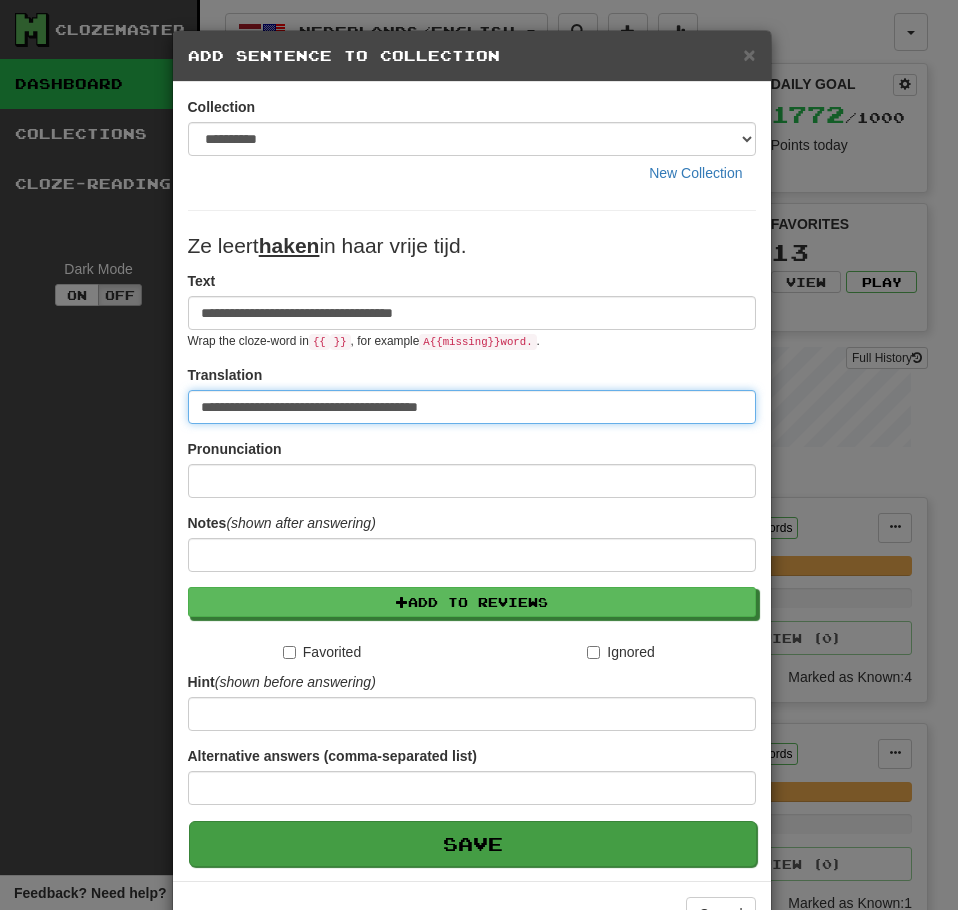 type on "**********" 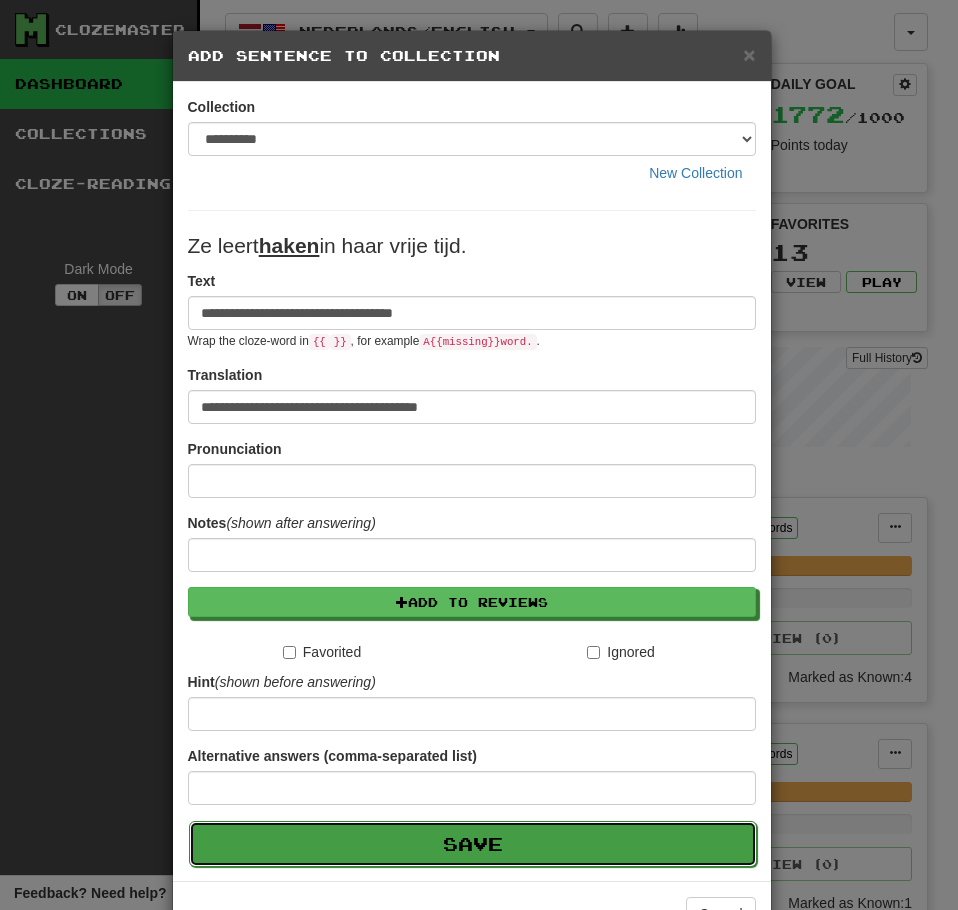 click on "Save" at bounding box center [473, 844] 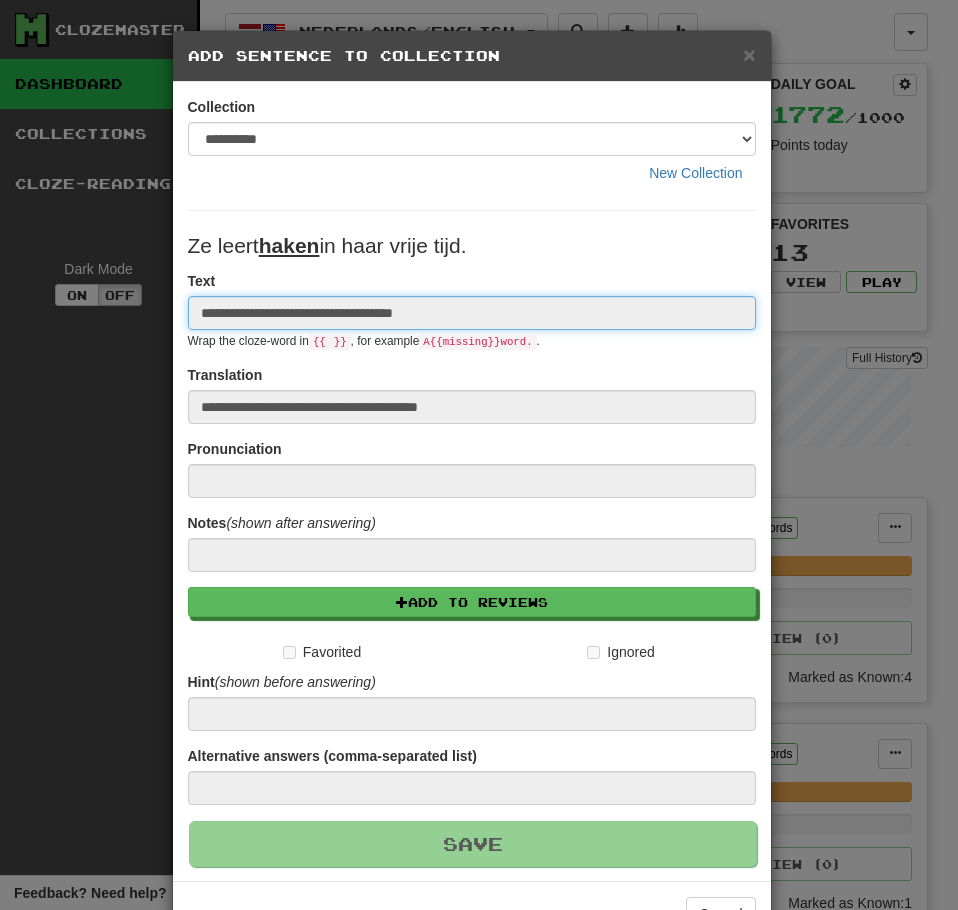 type 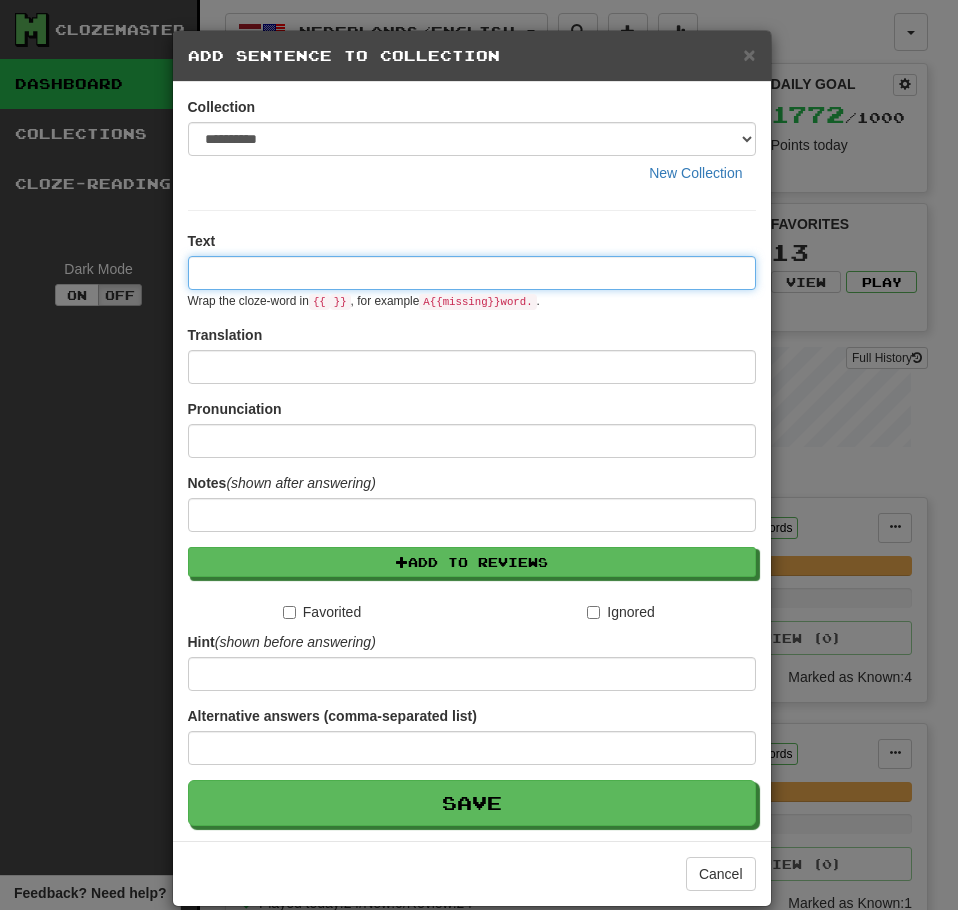 click at bounding box center [472, 273] 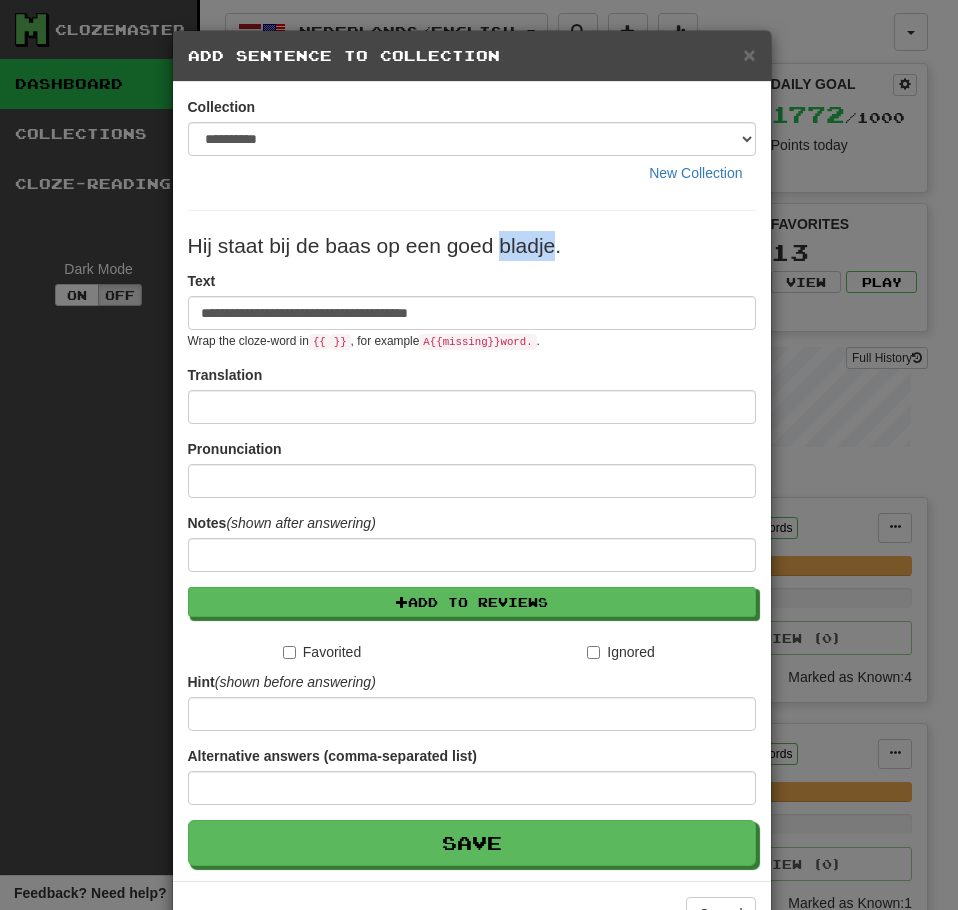 drag, startPoint x: 494, startPoint y: 248, endPoint x: 546, endPoint y: 248, distance: 52 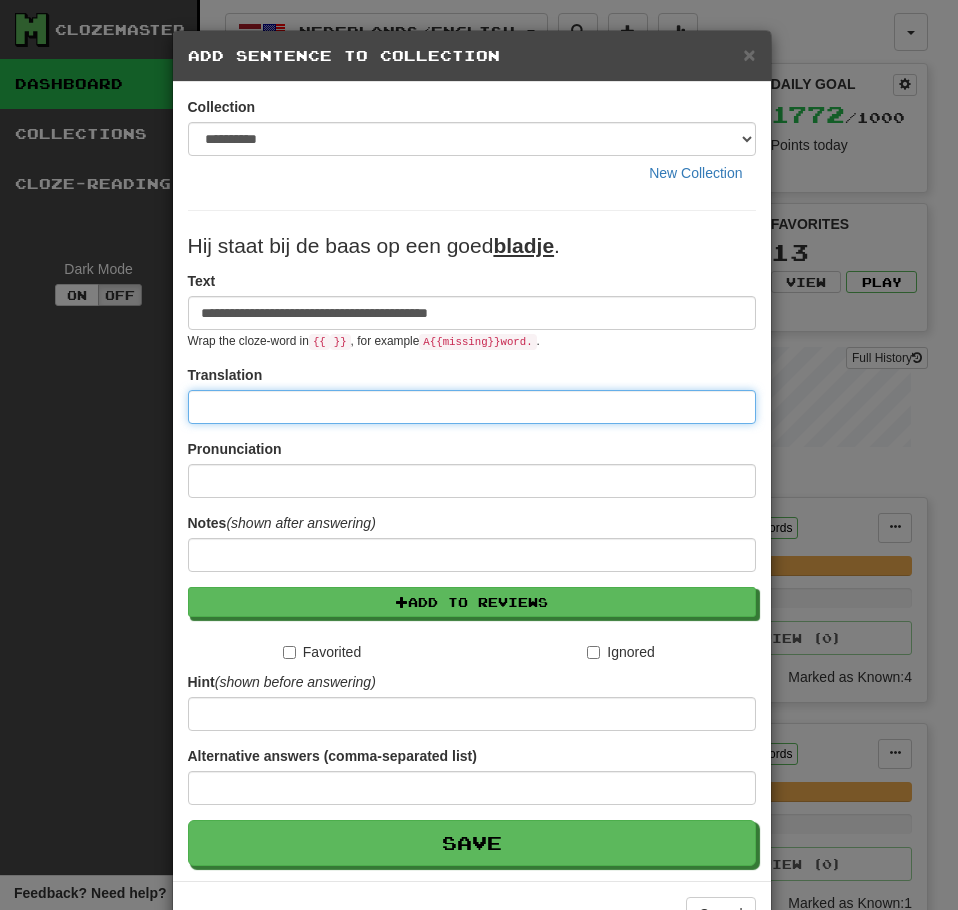 click at bounding box center [472, 407] 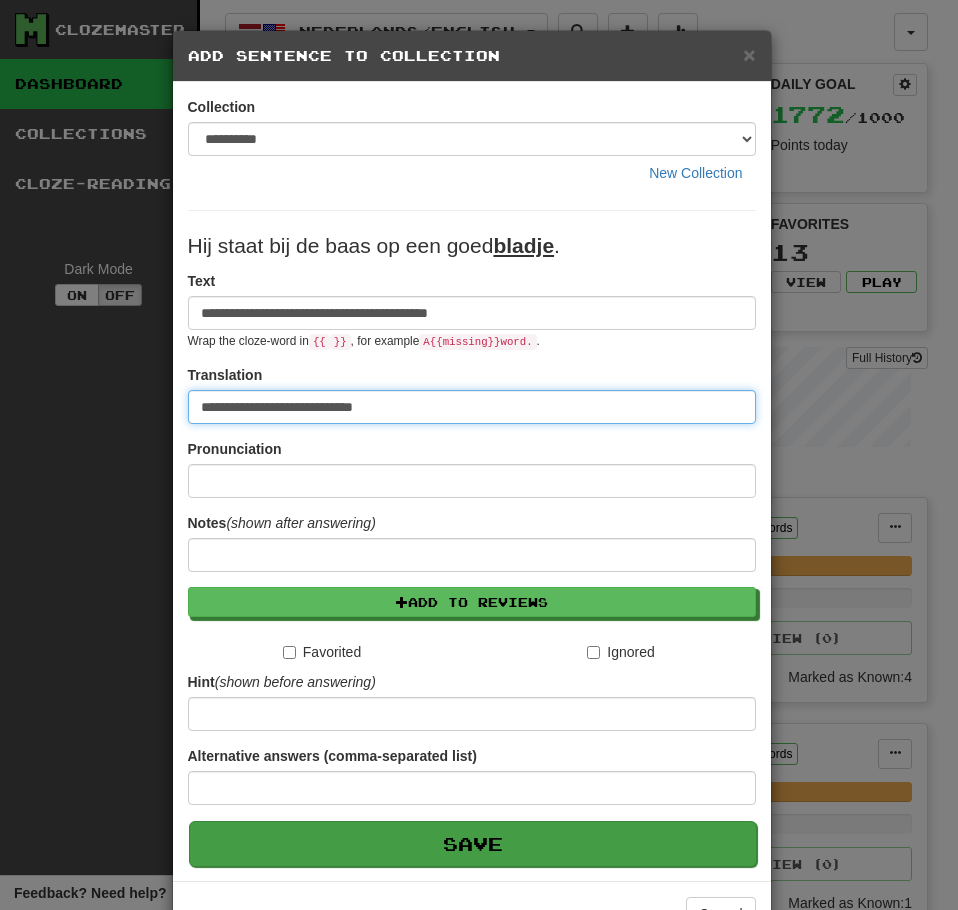 type on "**********" 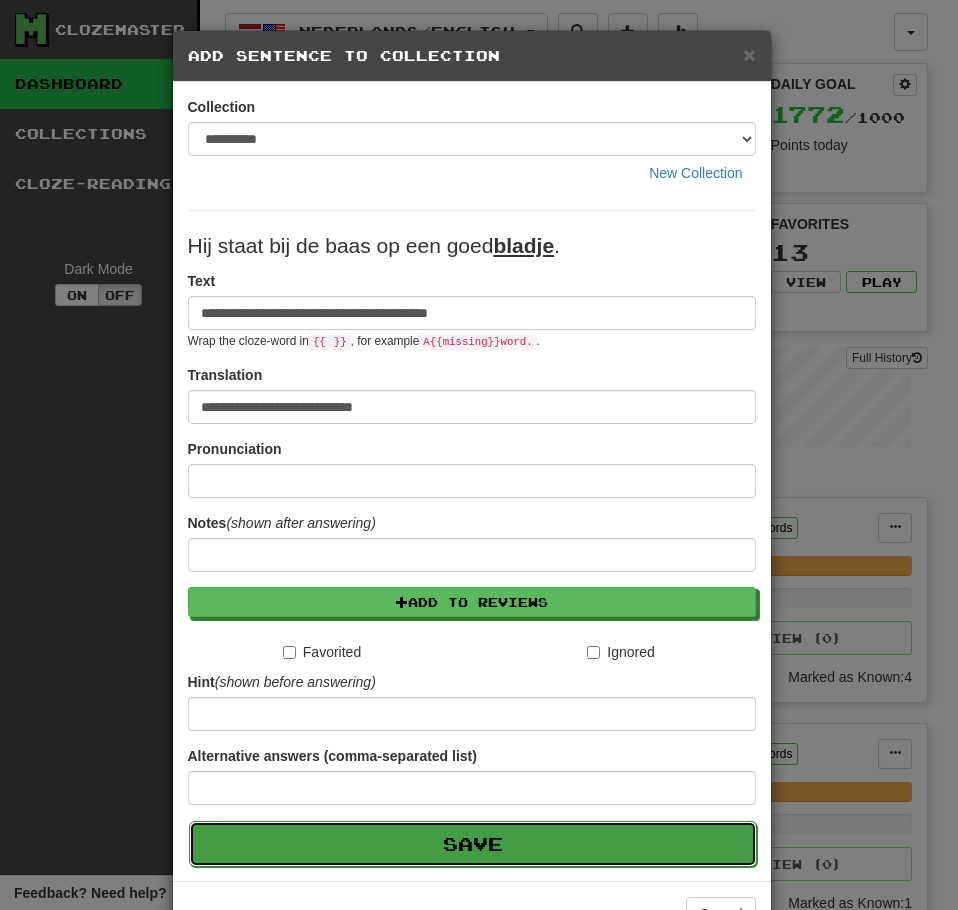click on "Save" at bounding box center (473, 844) 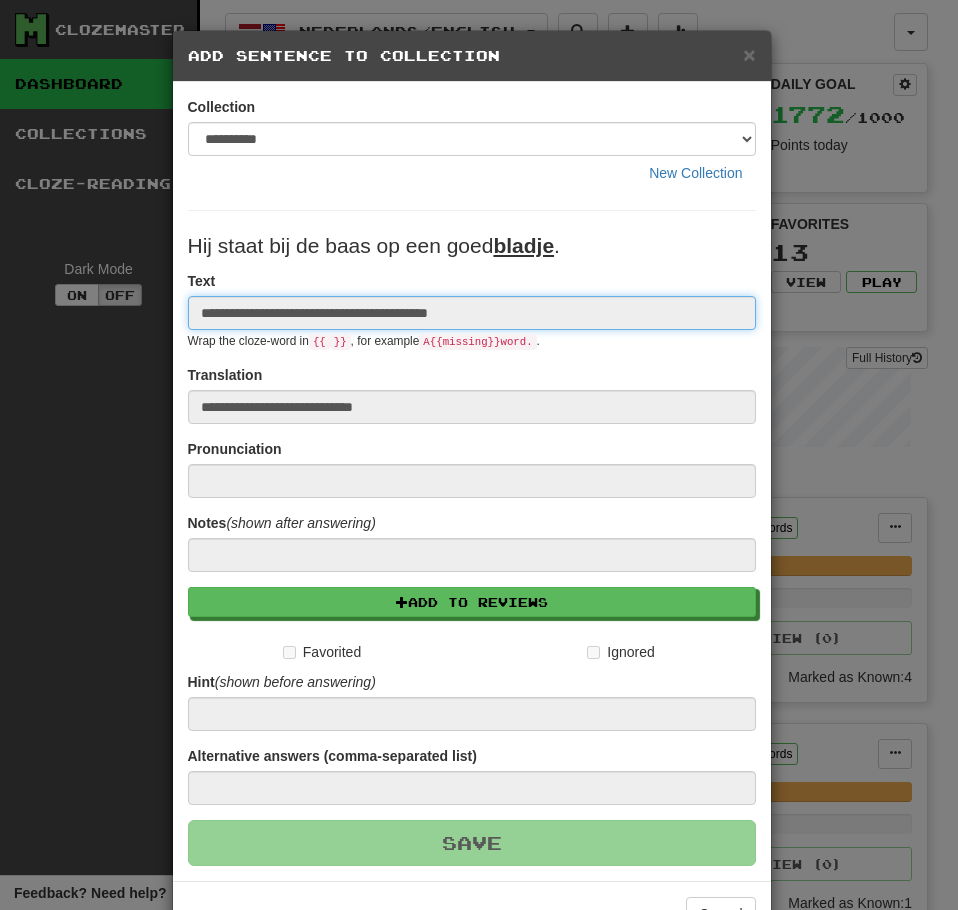 type 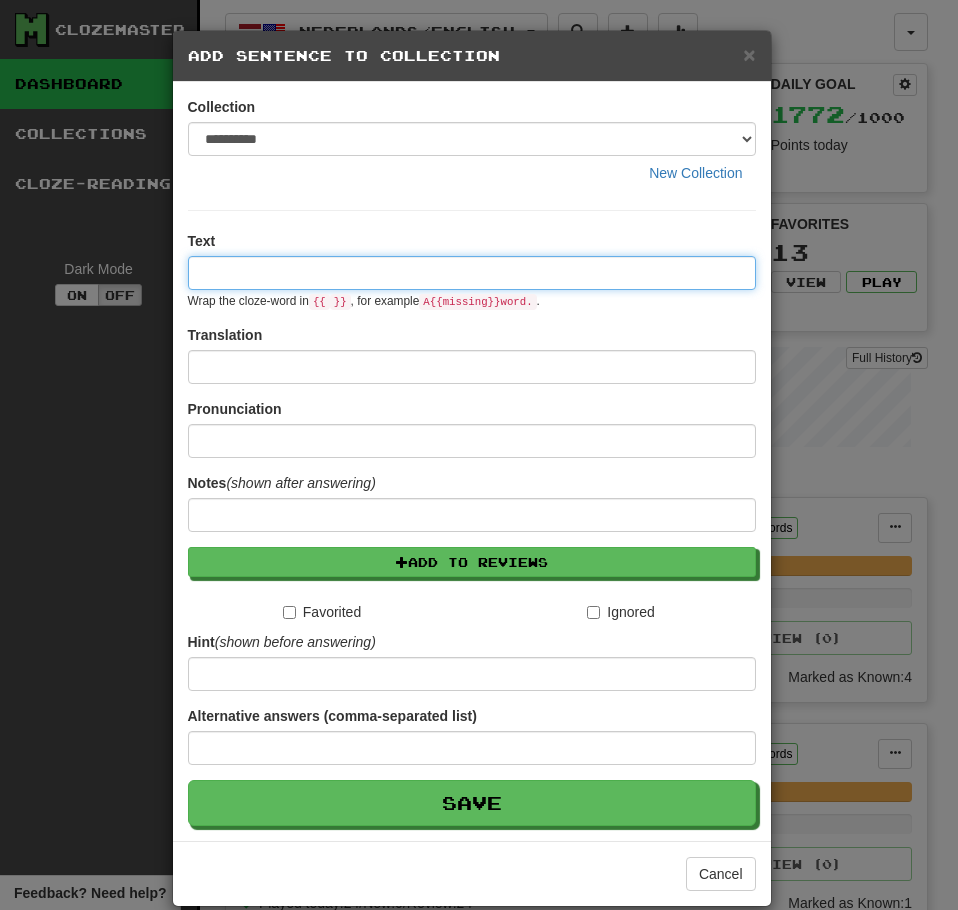 click at bounding box center [472, 273] 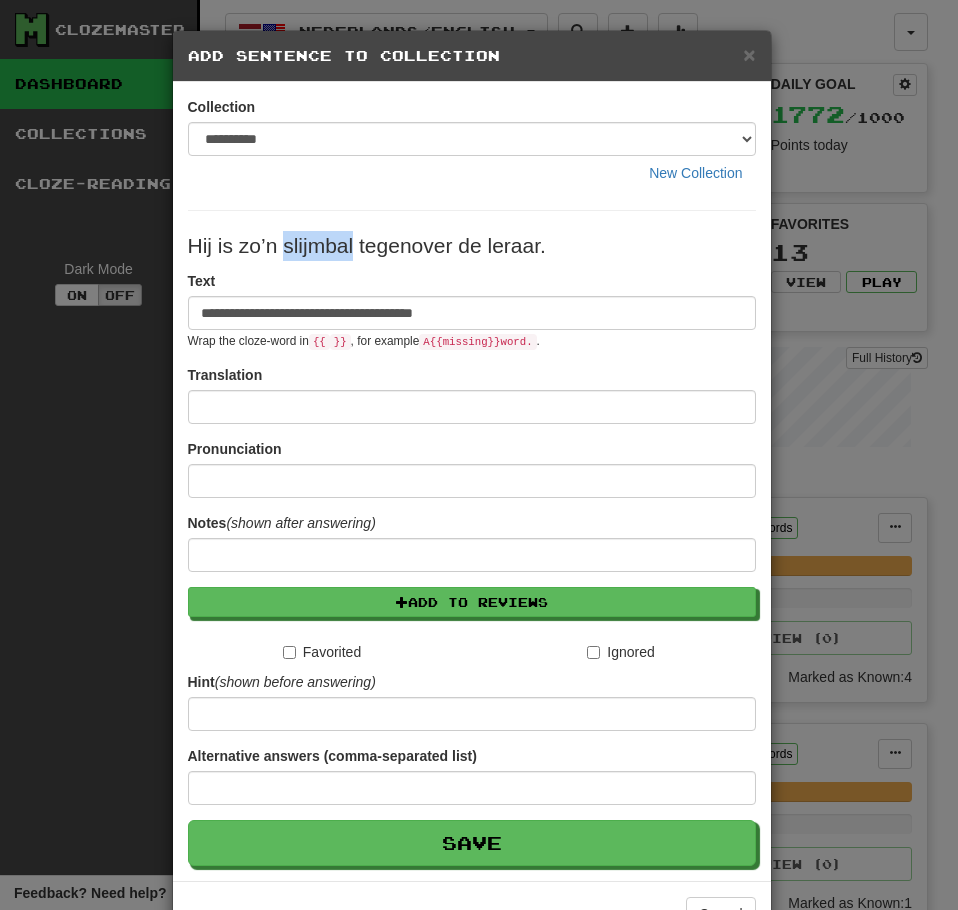 drag, startPoint x: 346, startPoint y: 251, endPoint x: 279, endPoint y: 247, distance: 67.11929 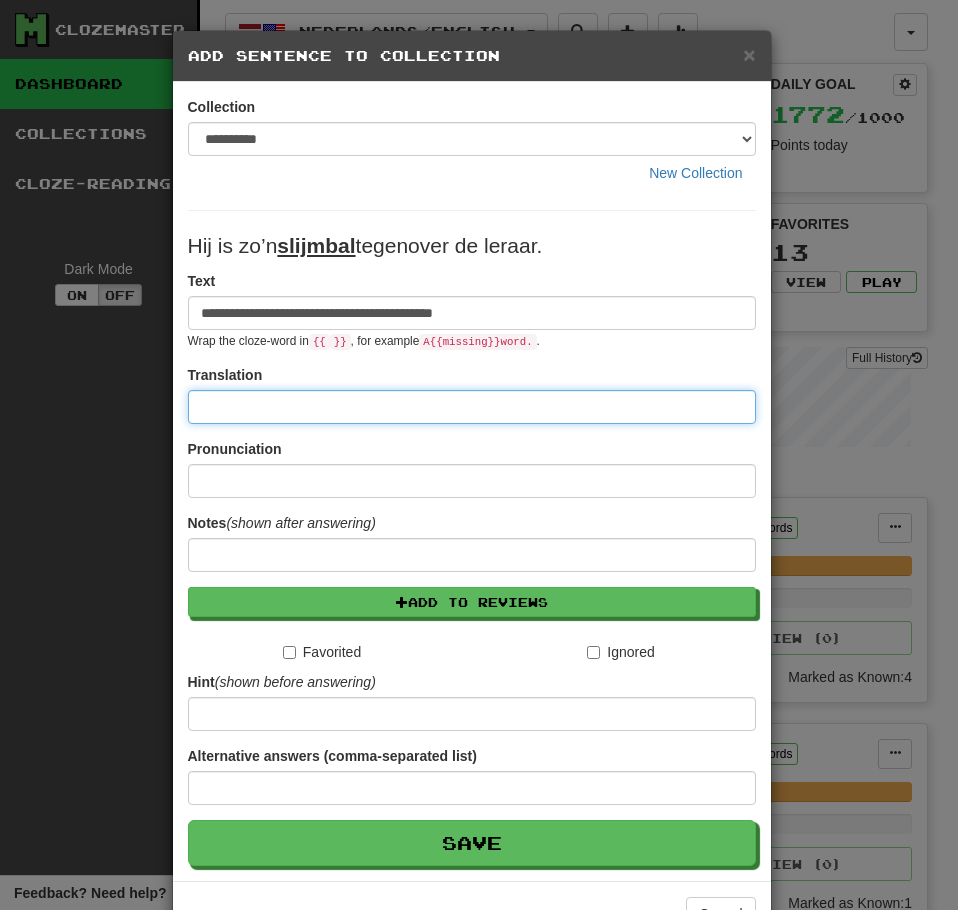 click at bounding box center (472, 407) 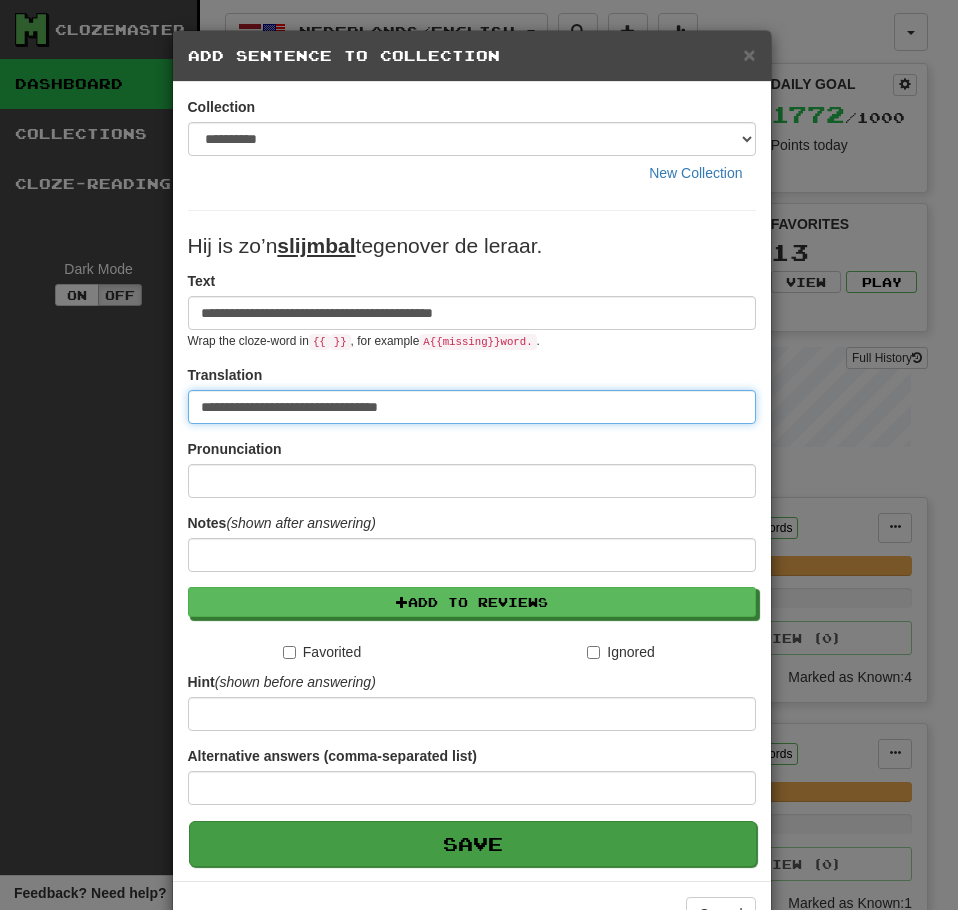 type on "**********" 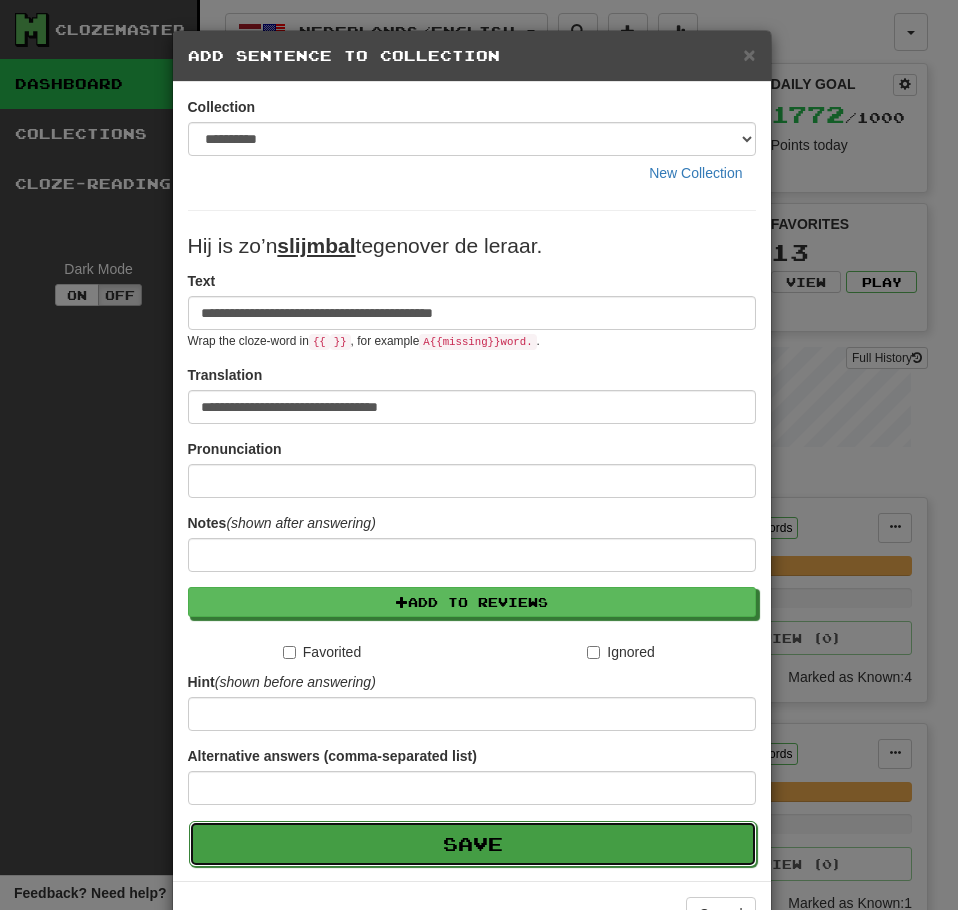 click on "Save" at bounding box center [473, 844] 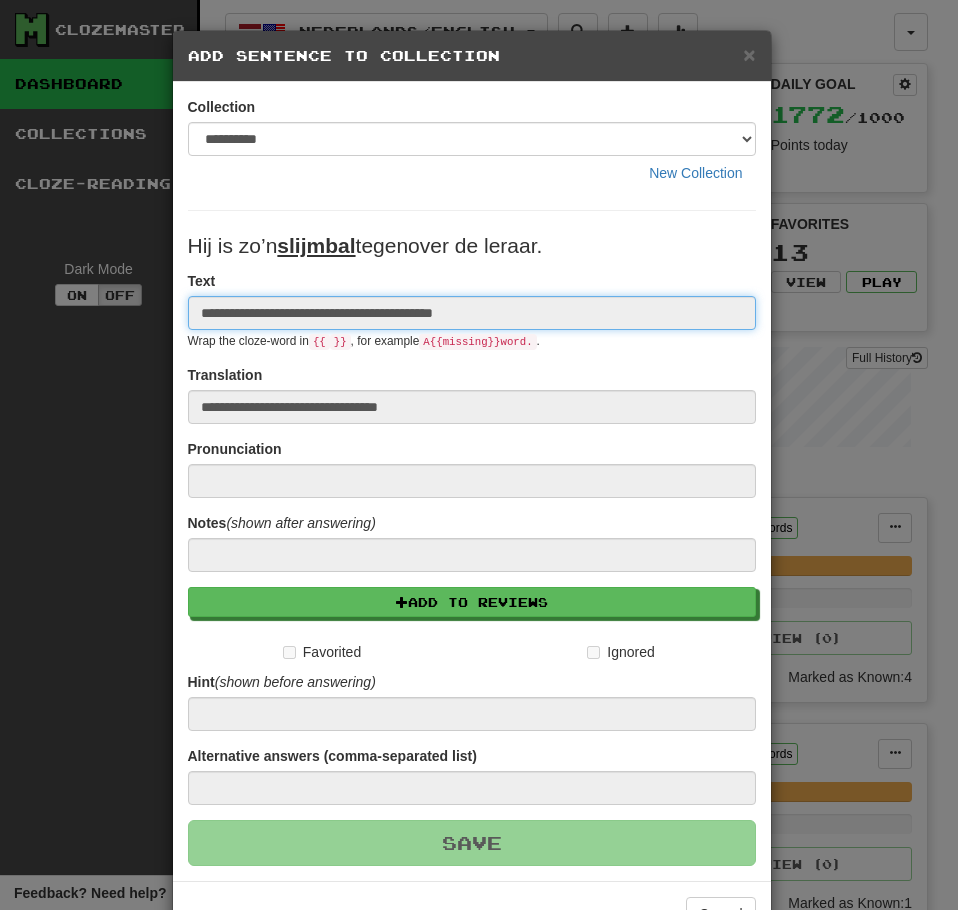 type 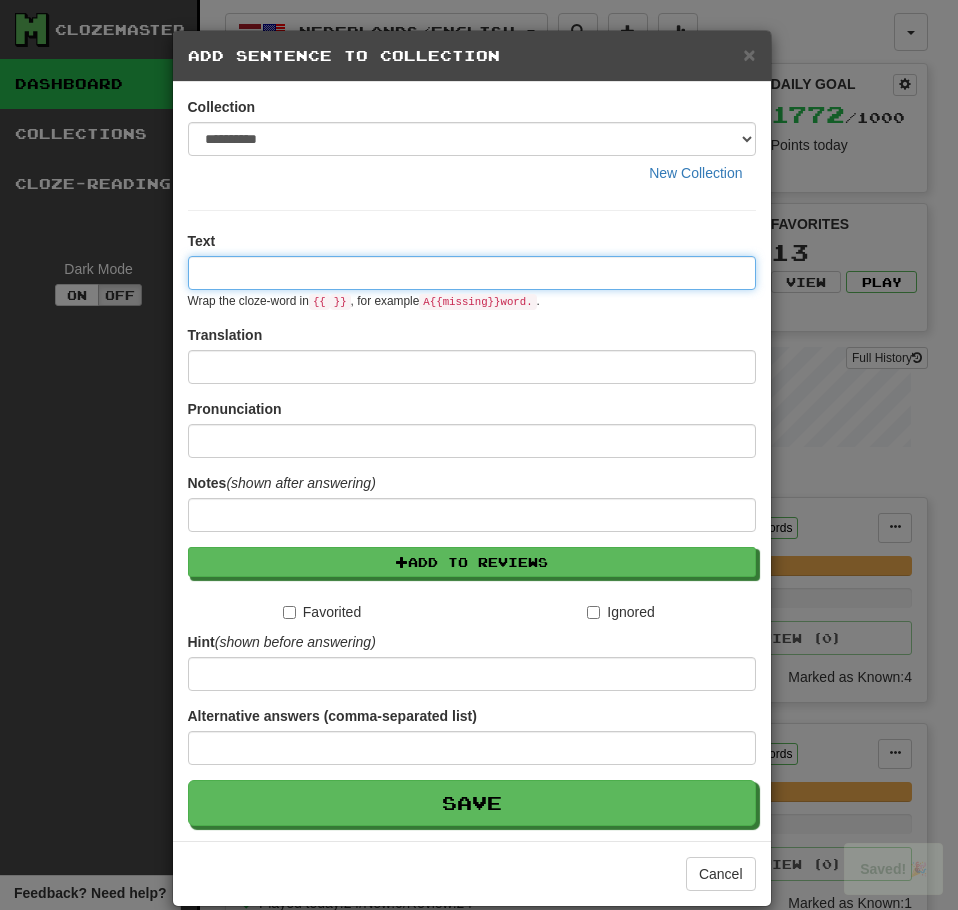 click at bounding box center (472, 273) 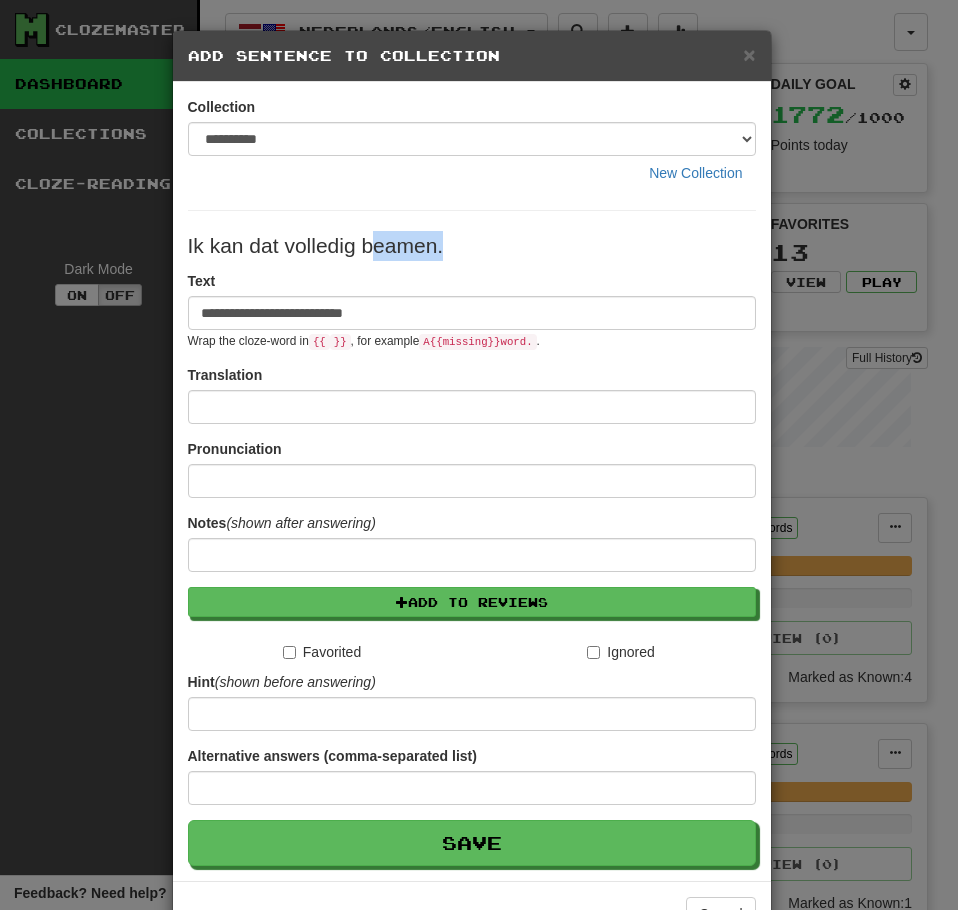drag, startPoint x: 354, startPoint y: 249, endPoint x: 433, endPoint y: 253, distance: 79.101204 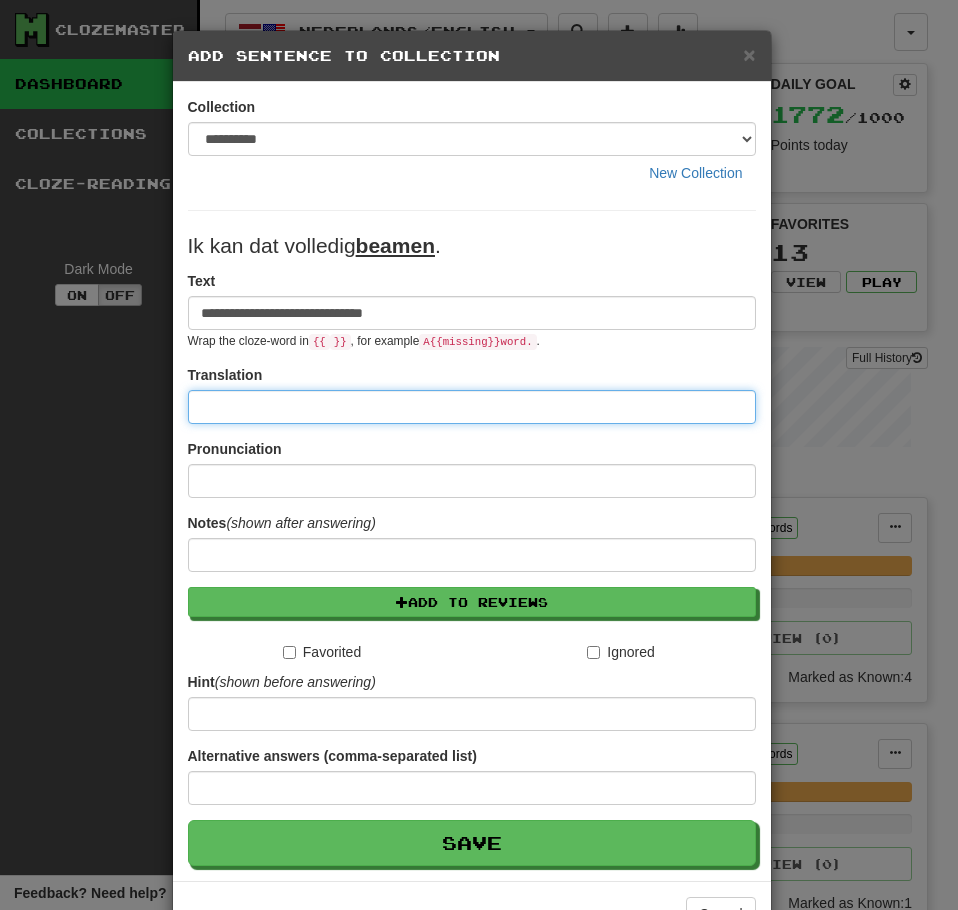 click at bounding box center (472, 407) 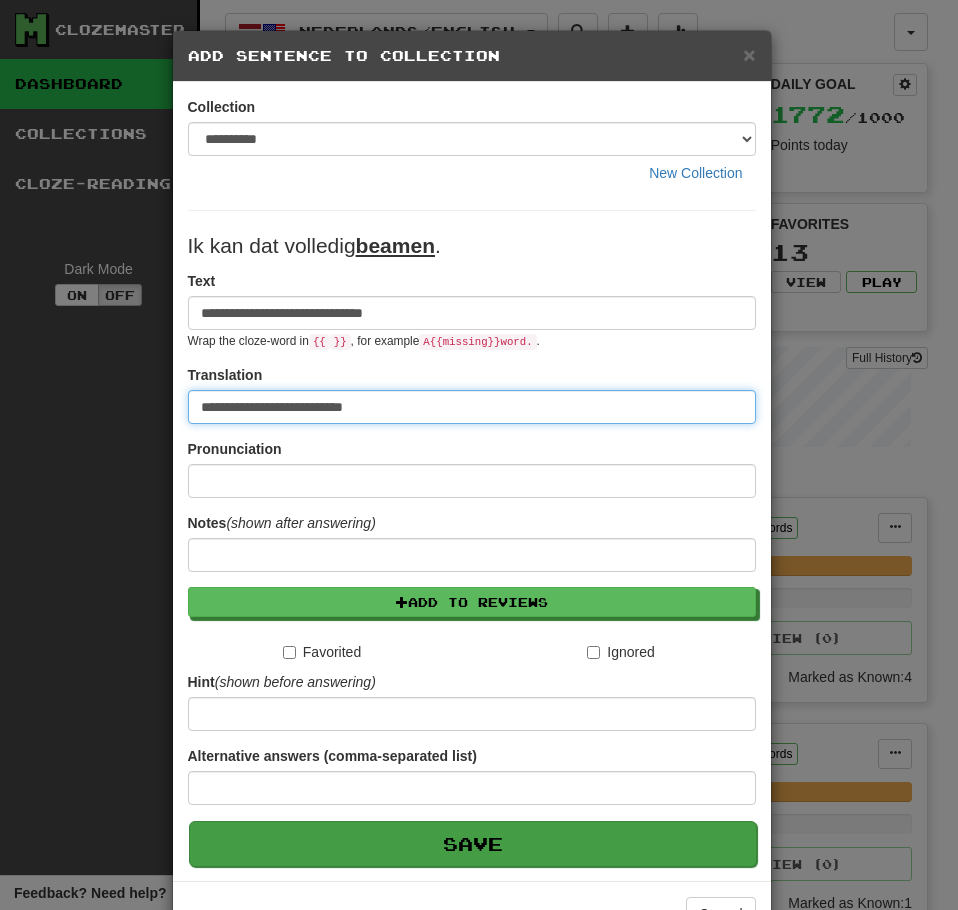 type on "**********" 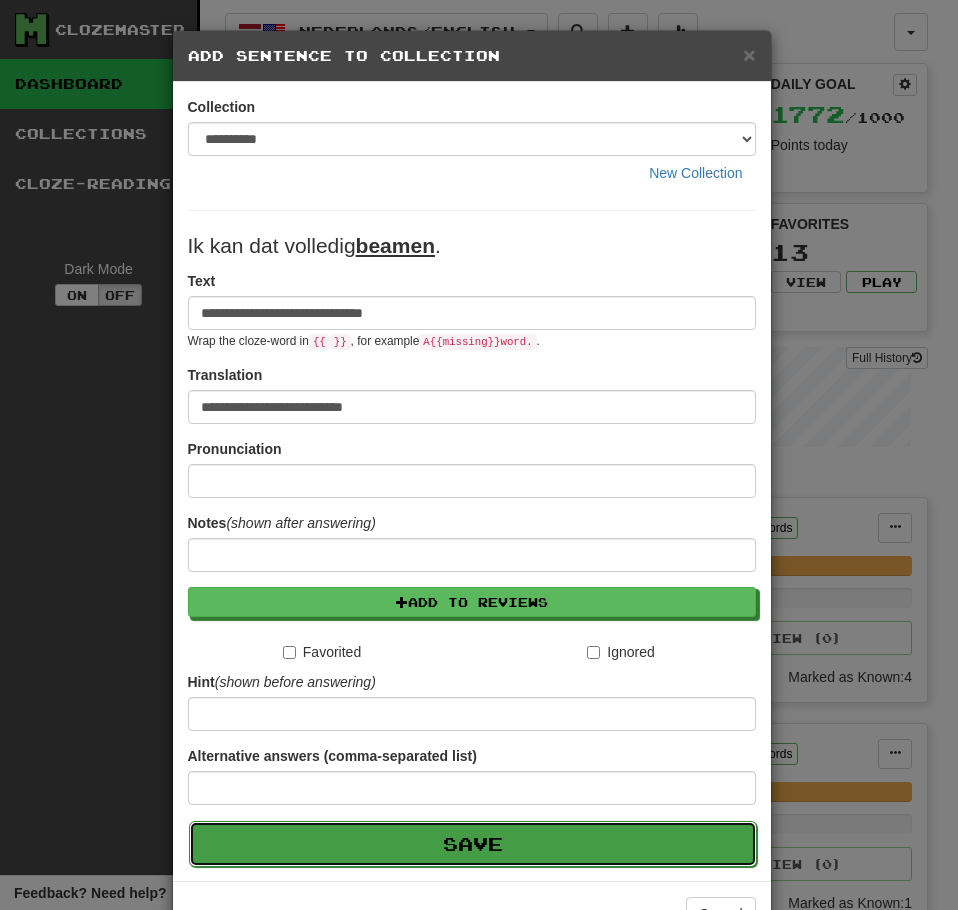click on "Save" at bounding box center [473, 844] 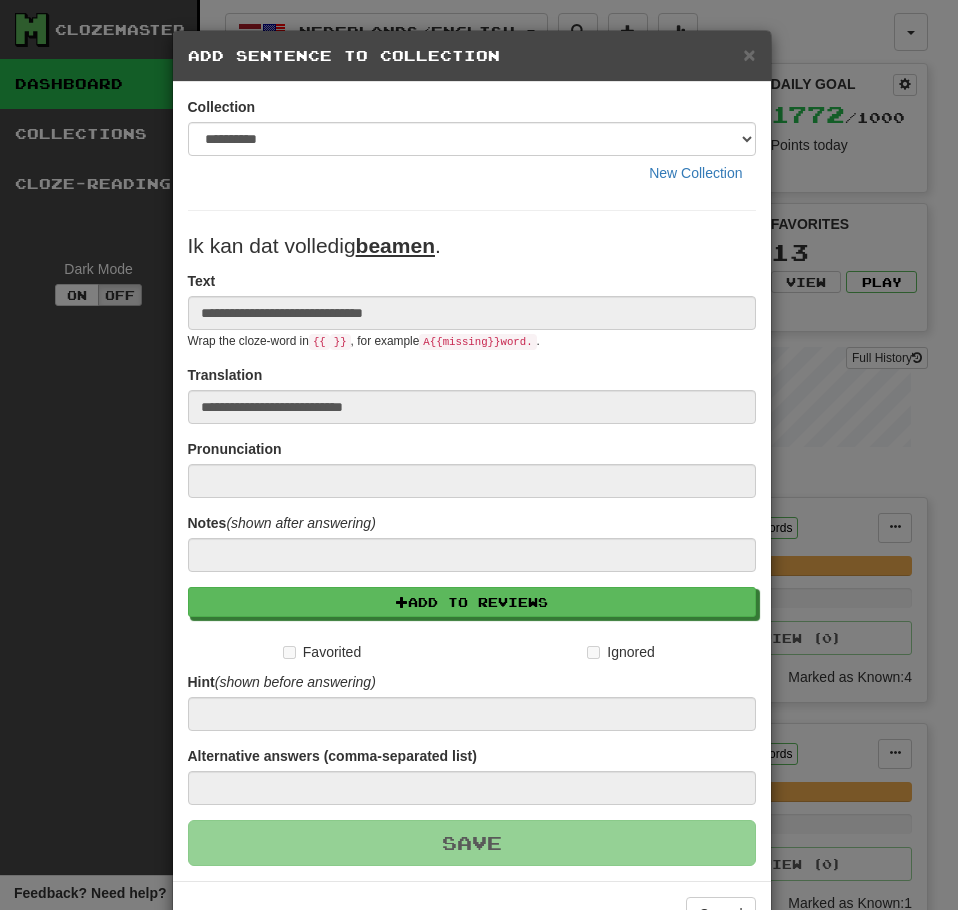 type 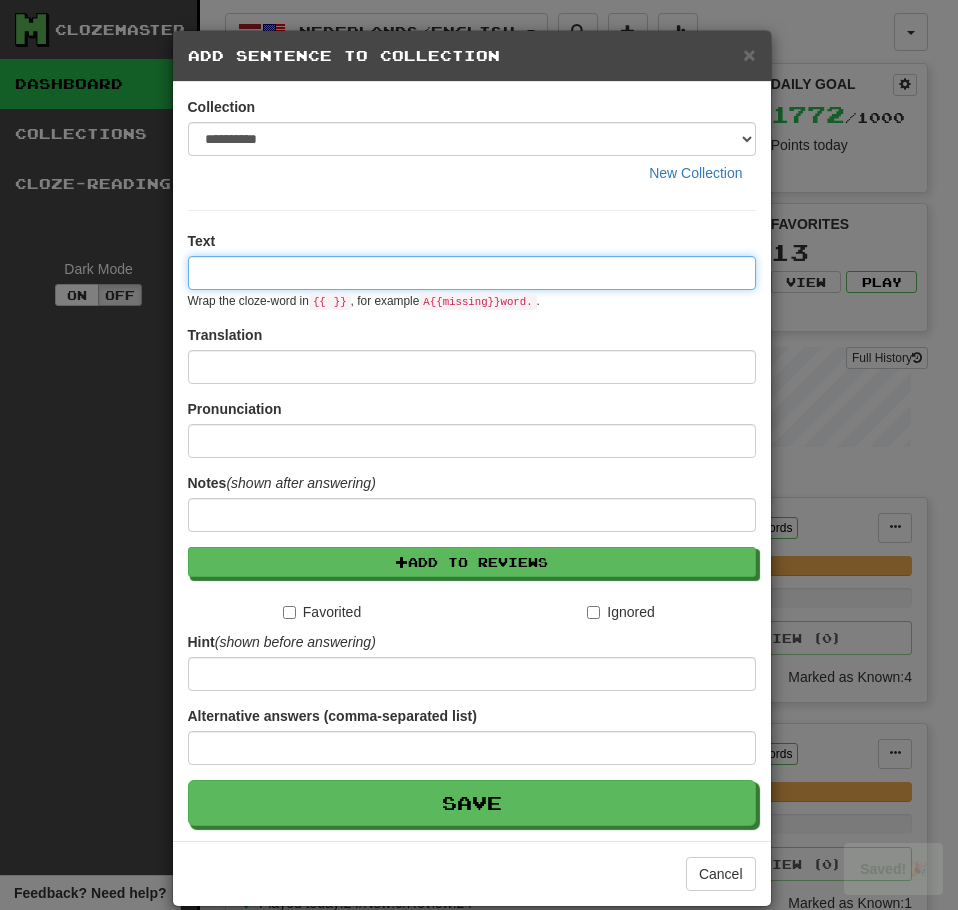 click at bounding box center (472, 273) 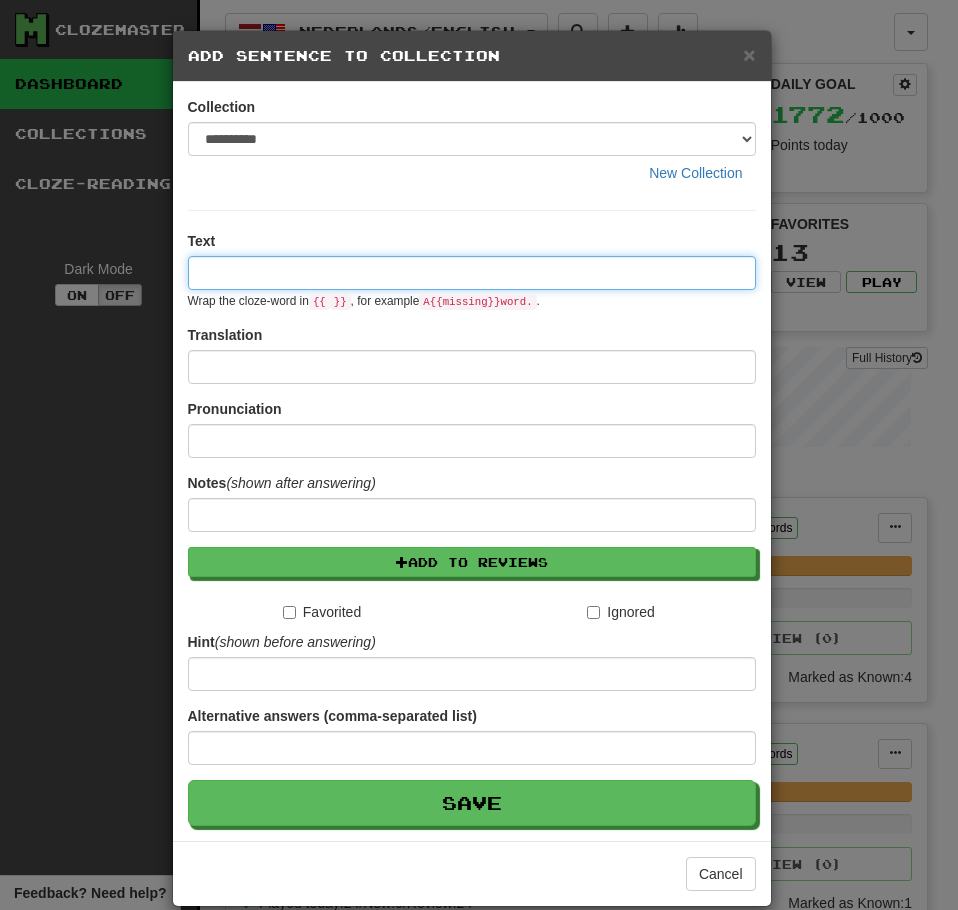 paste on "**********" 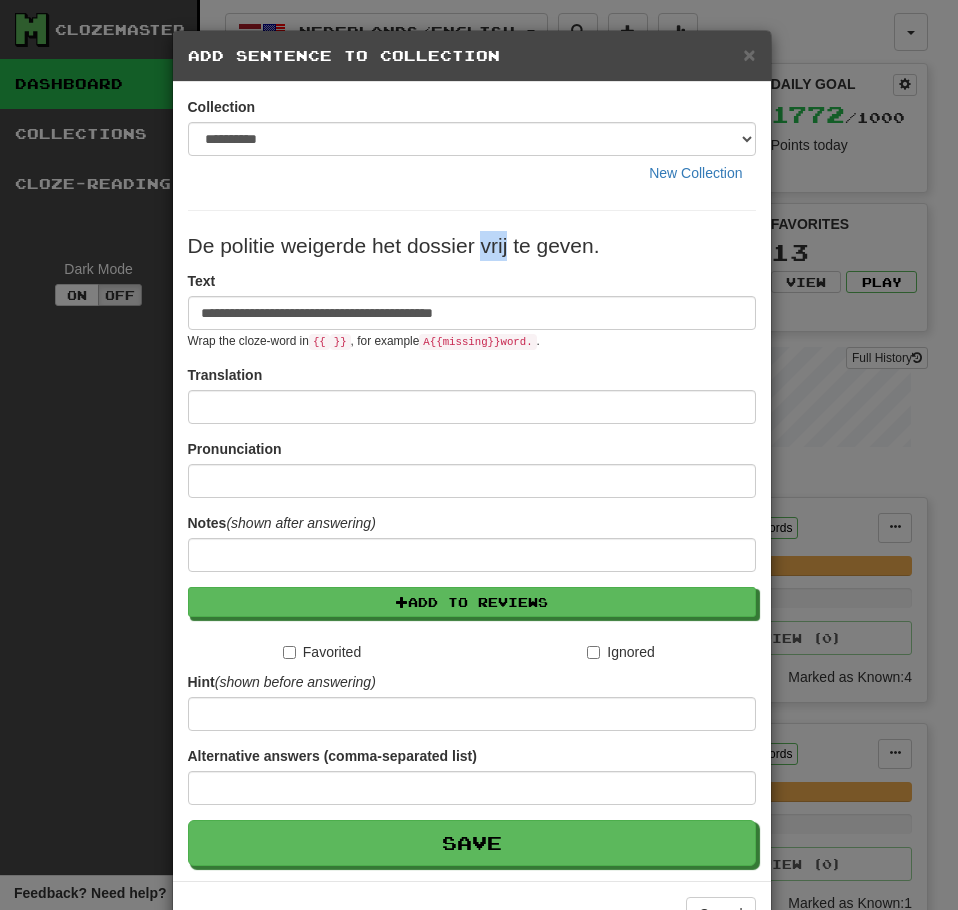 drag, startPoint x: 474, startPoint y: 248, endPoint x: 500, endPoint y: 248, distance: 26 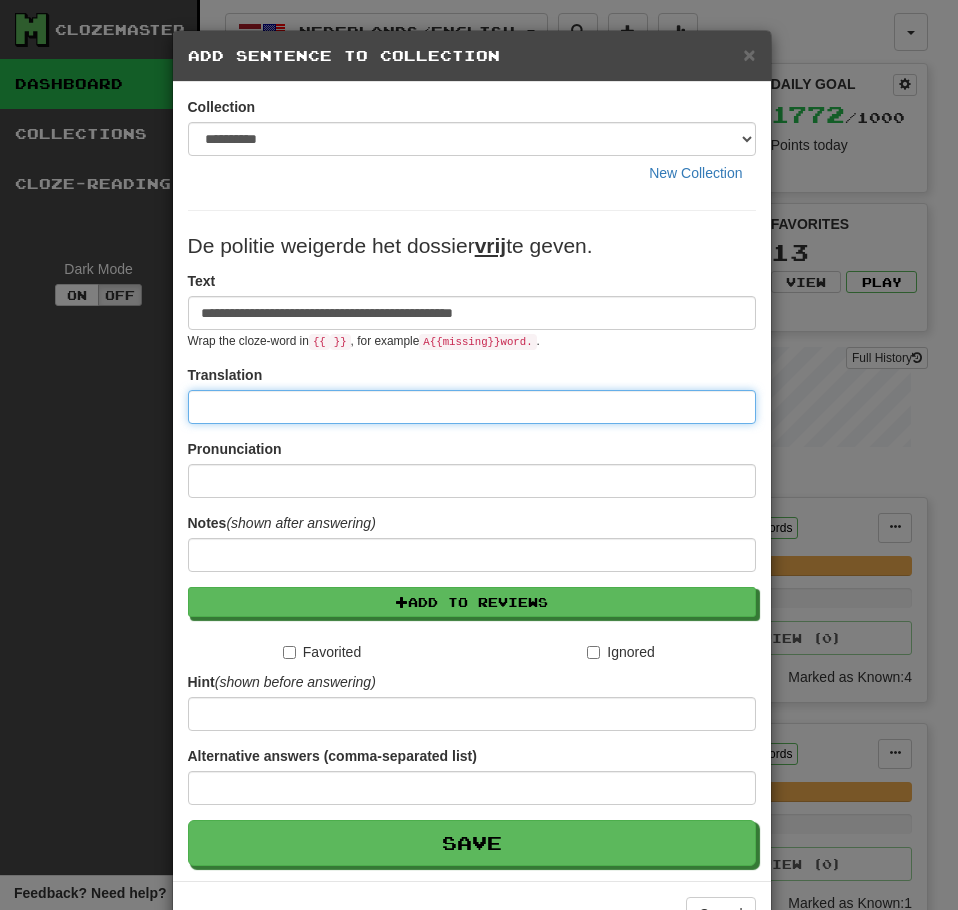 click at bounding box center [472, 407] 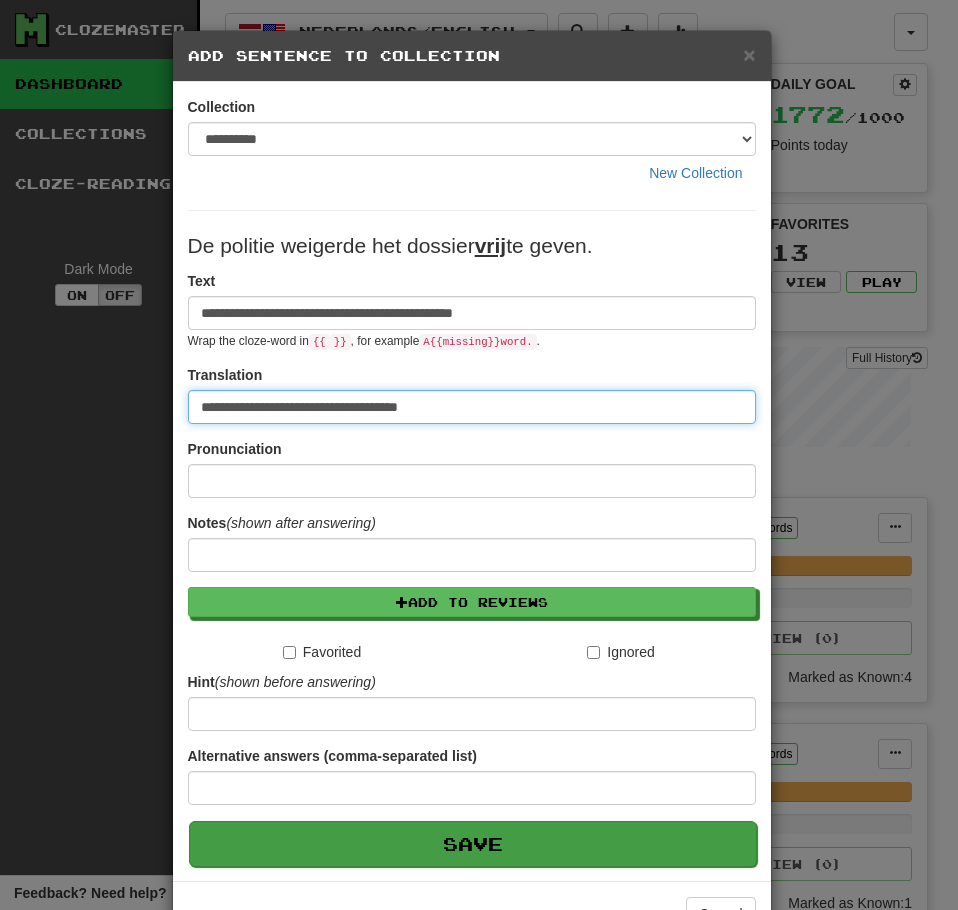 type on "**********" 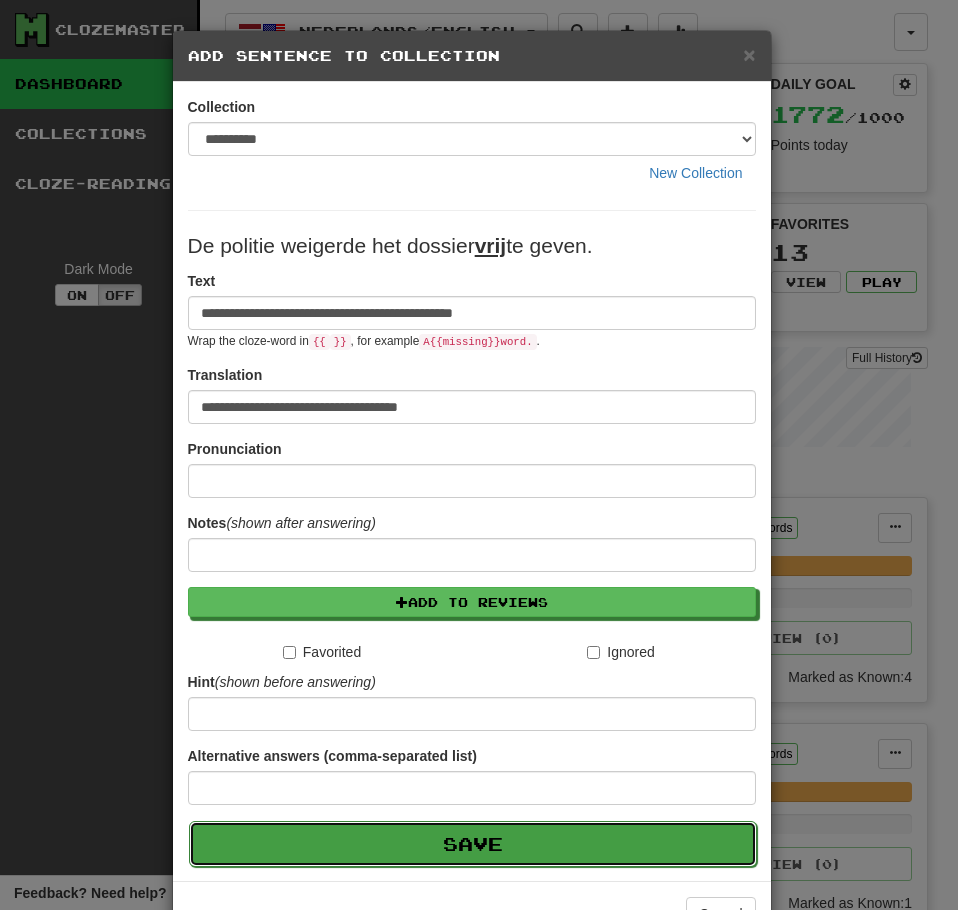 click on "Save" at bounding box center (473, 844) 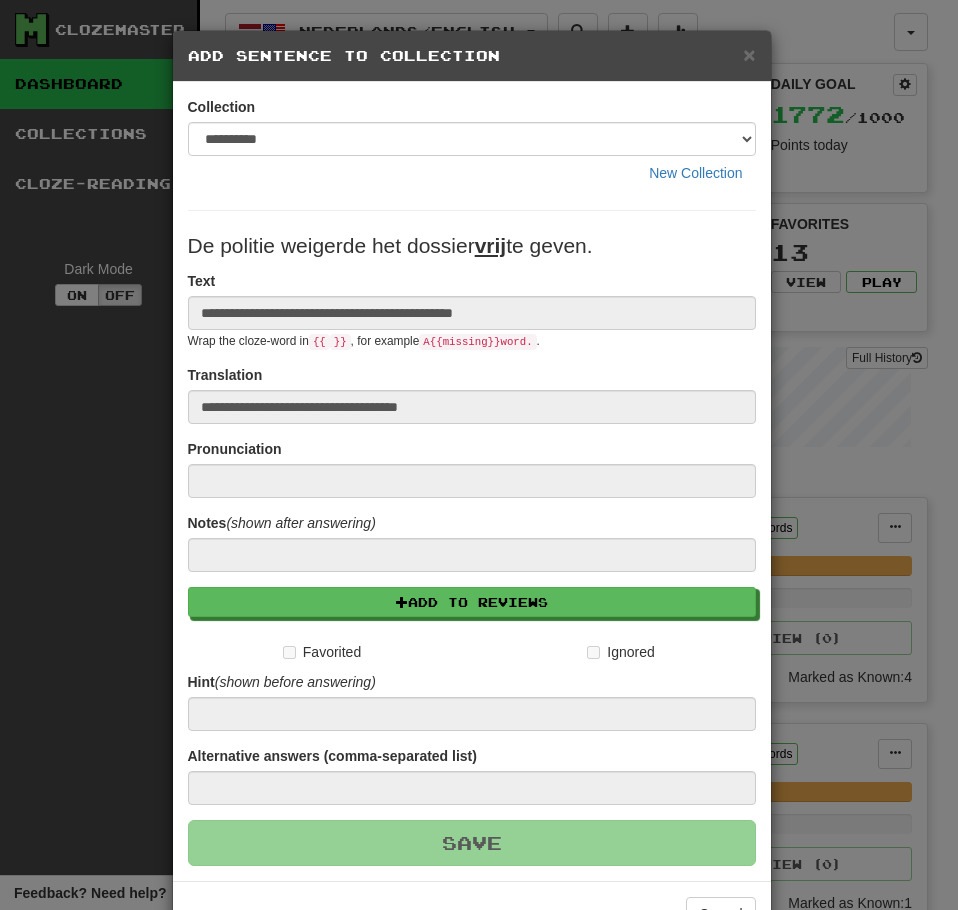 type 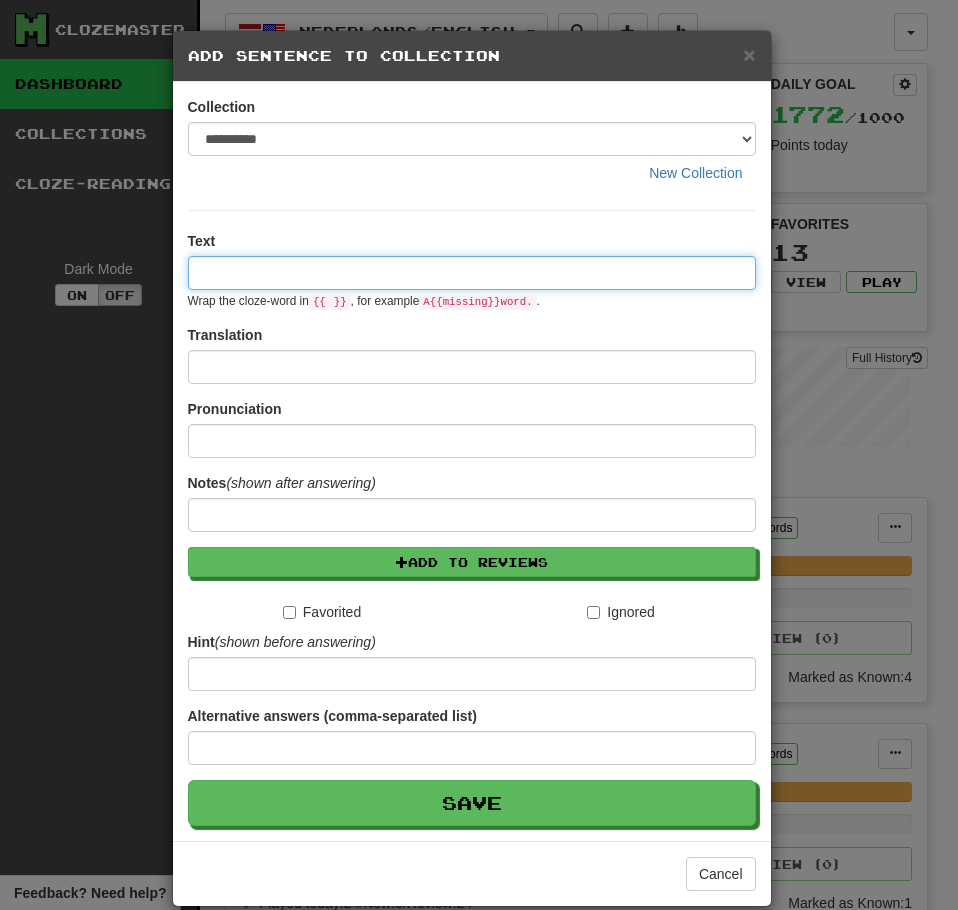 click at bounding box center (472, 273) 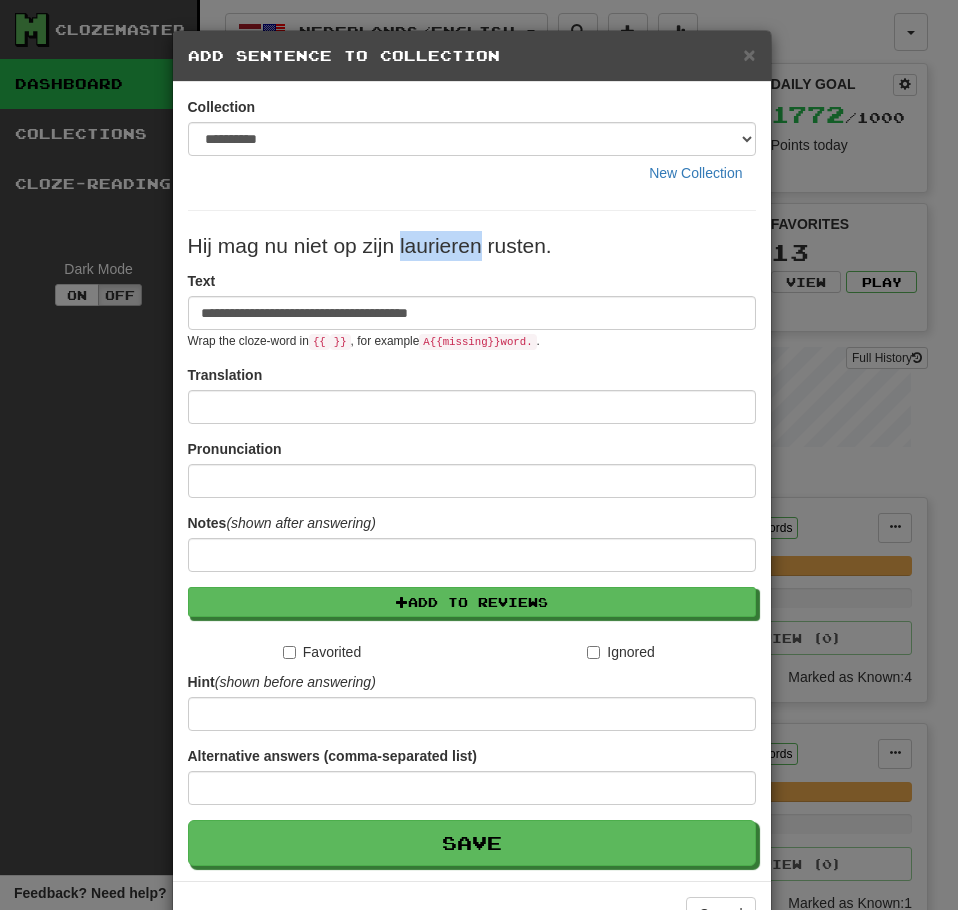drag, startPoint x: 392, startPoint y: 252, endPoint x: 472, endPoint y: 246, distance: 80.224686 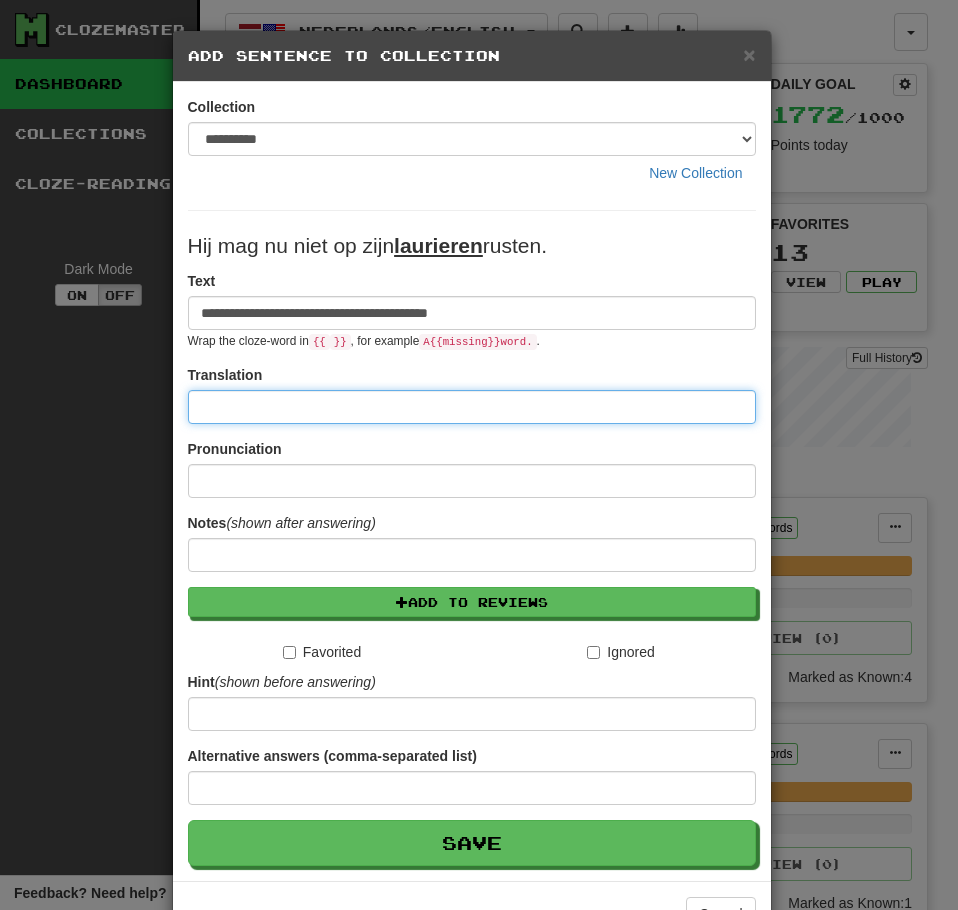click at bounding box center (472, 407) 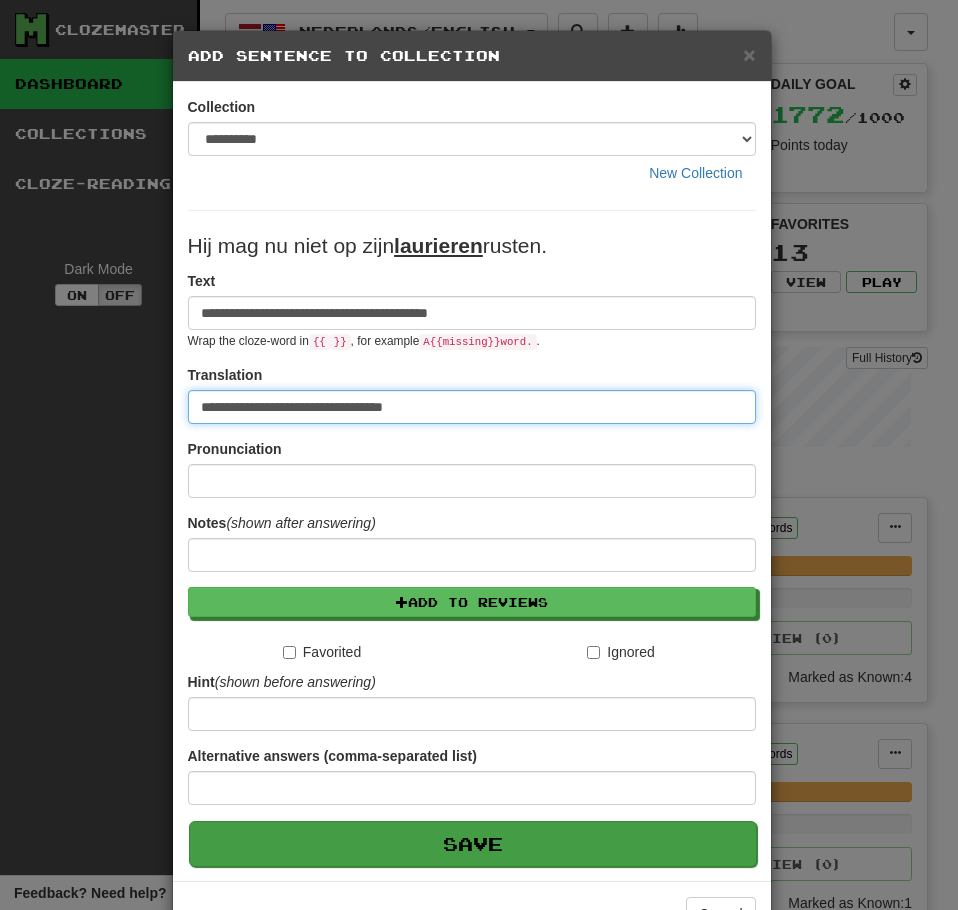 type on "**********" 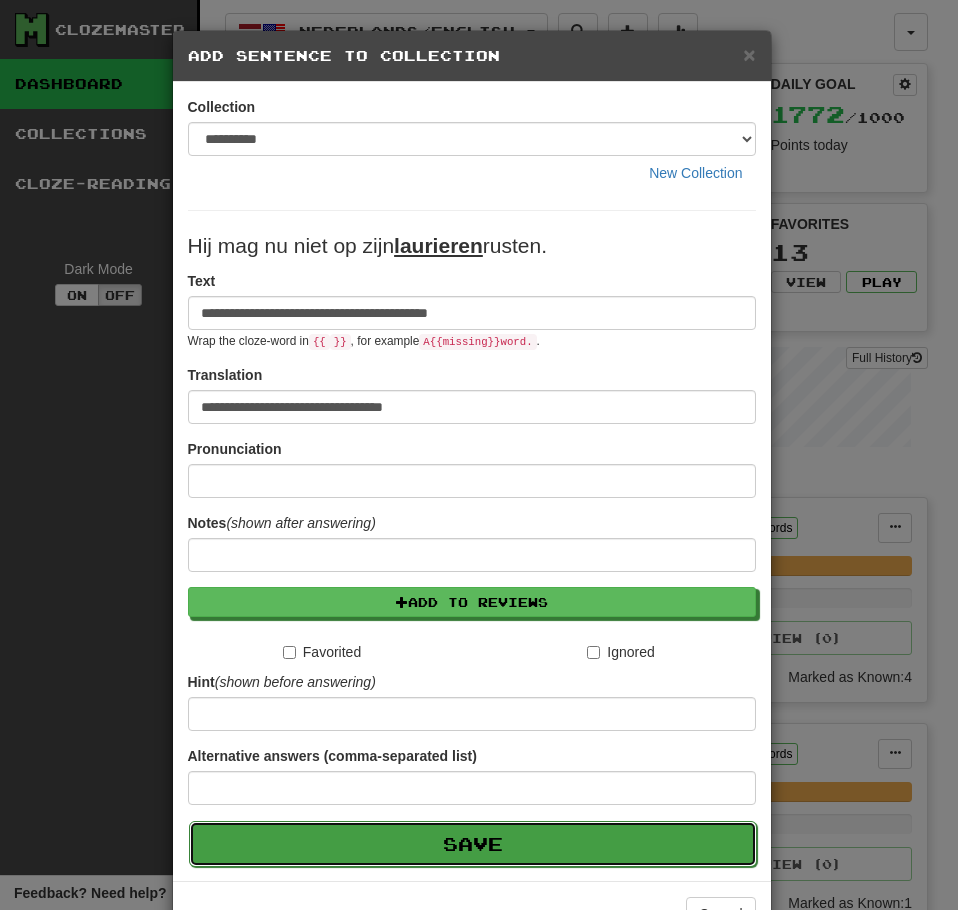 click on "Save" at bounding box center [473, 844] 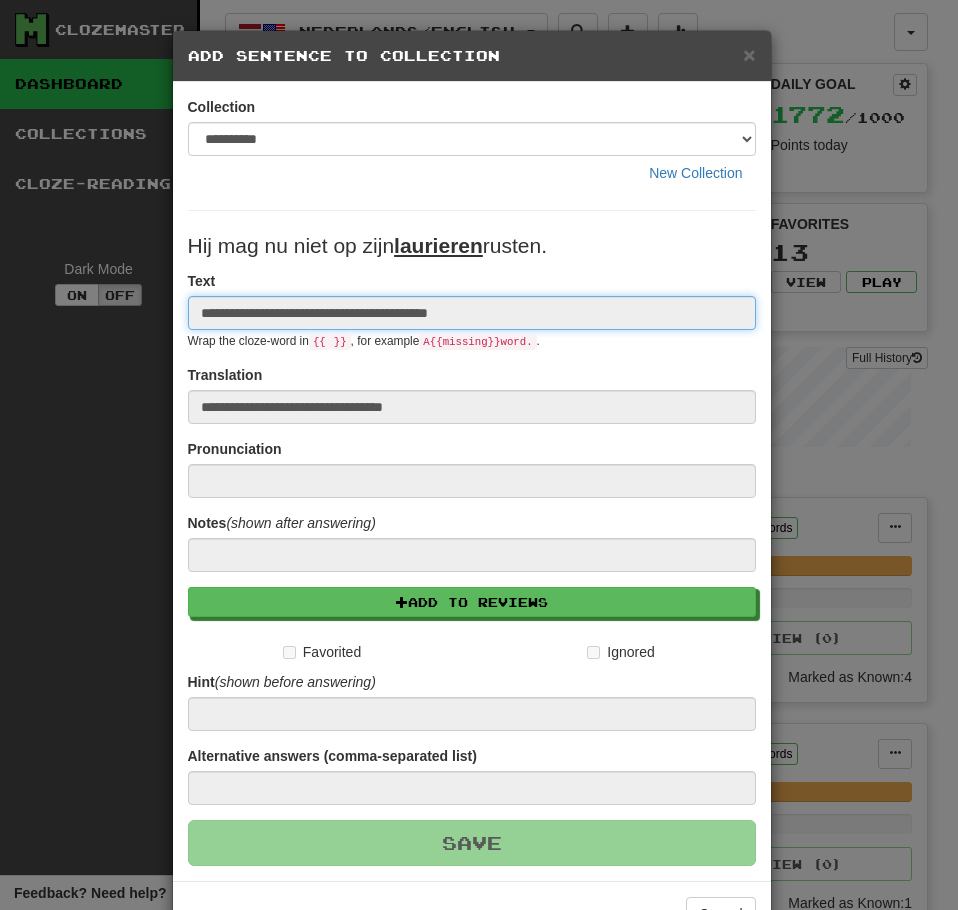 type 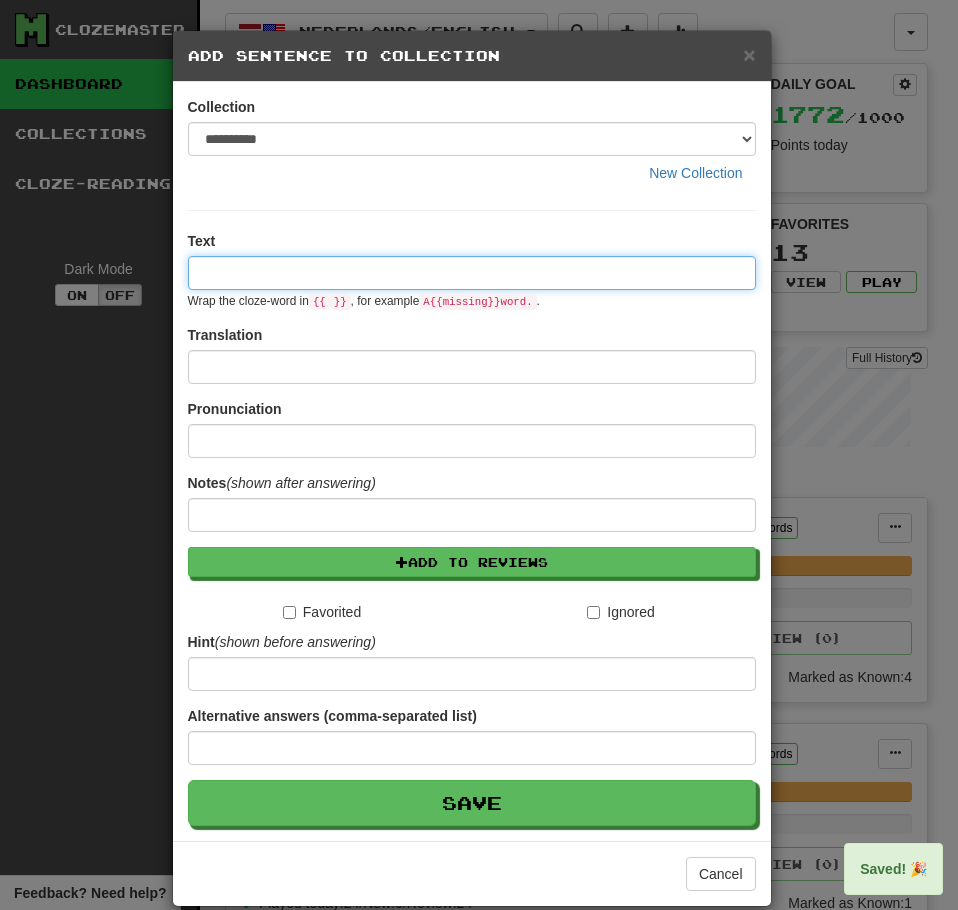 click at bounding box center [472, 273] 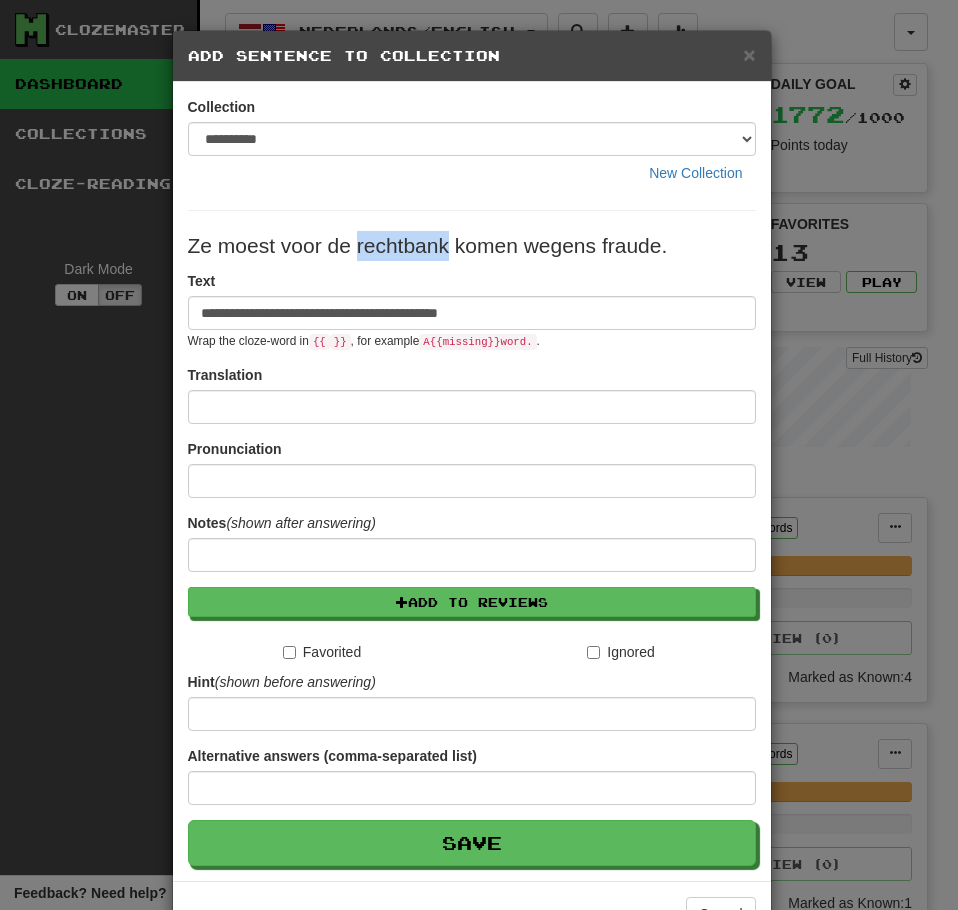 drag, startPoint x: 444, startPoint y: 245, endPoint x: 347, endPoint y: 244, distance: 97.00516 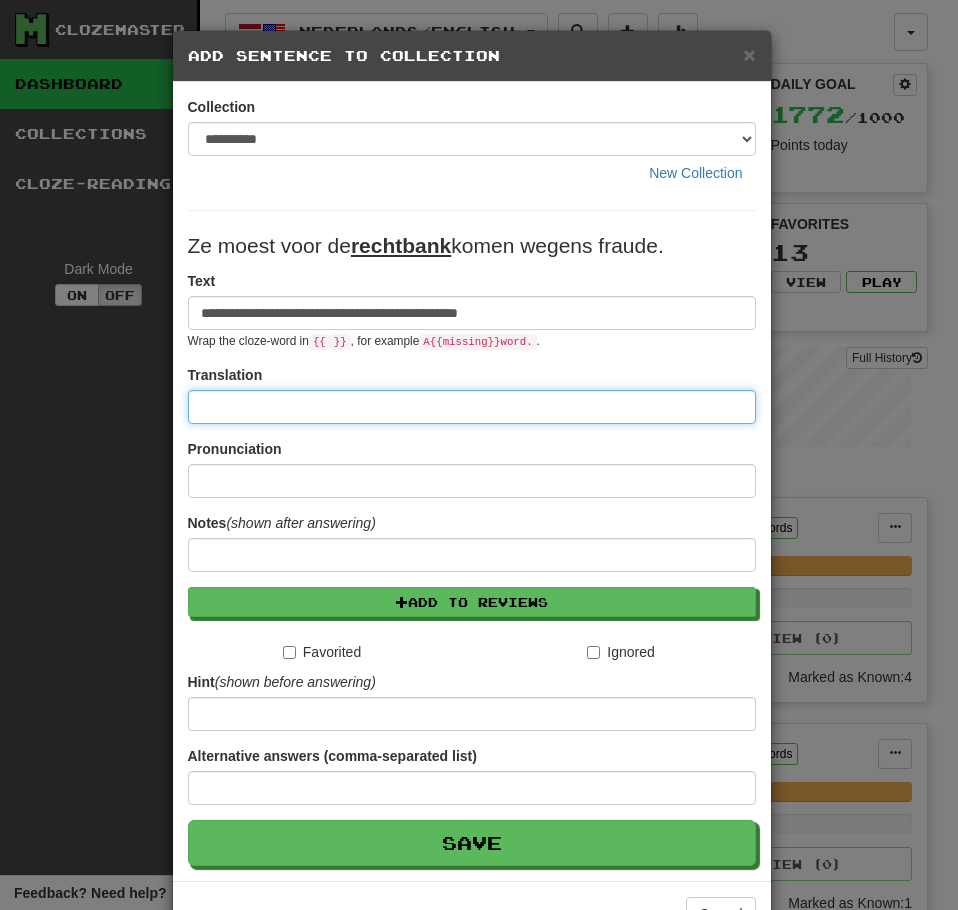 click at bounding box center [472, 407] 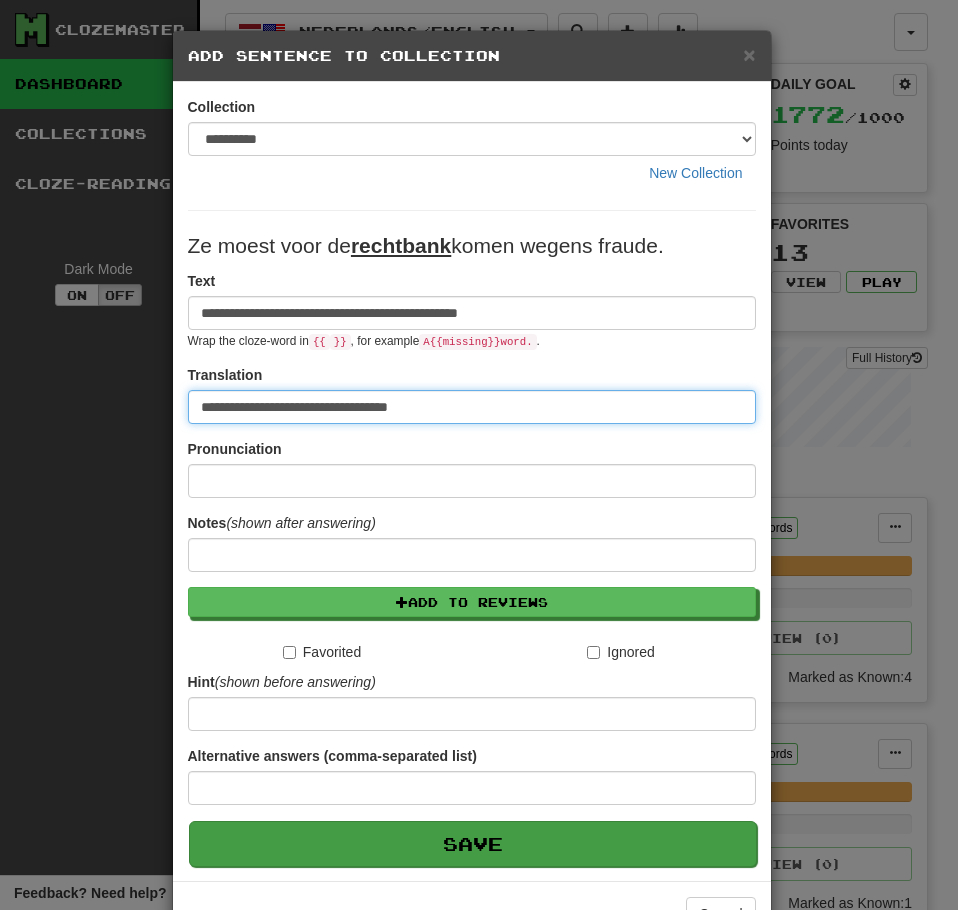 type on "**********" 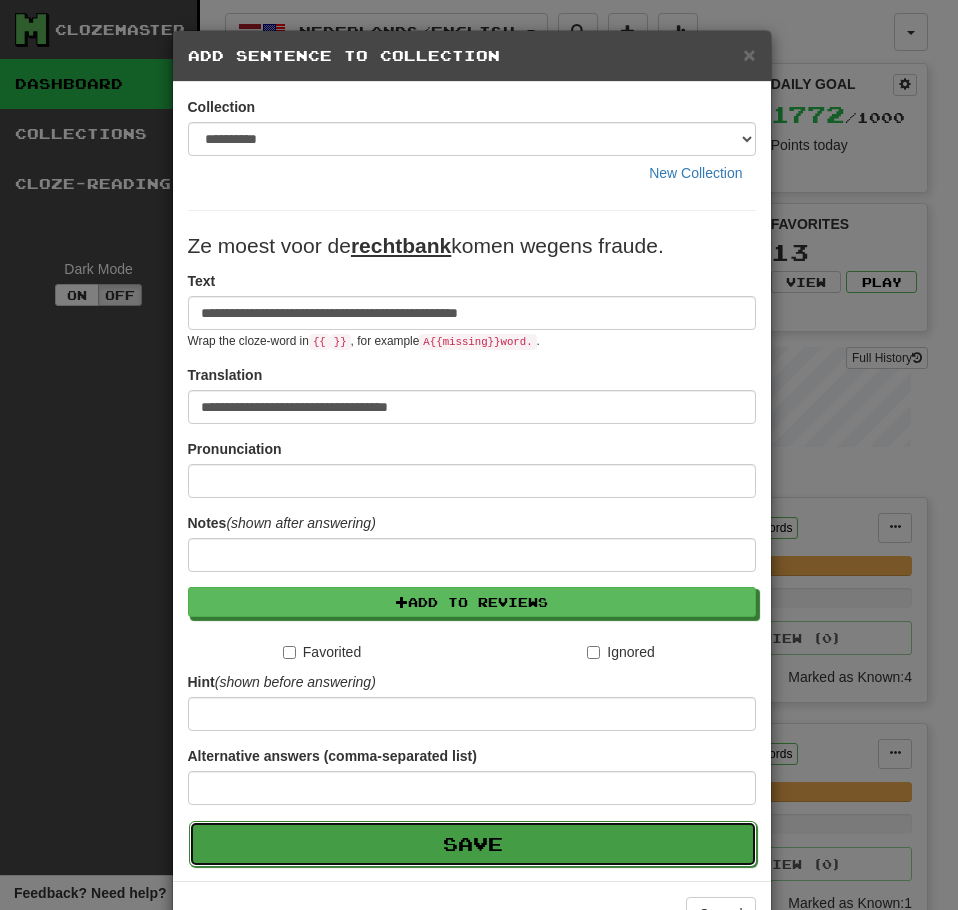 click on "Save" at bounding box center [473, 844] 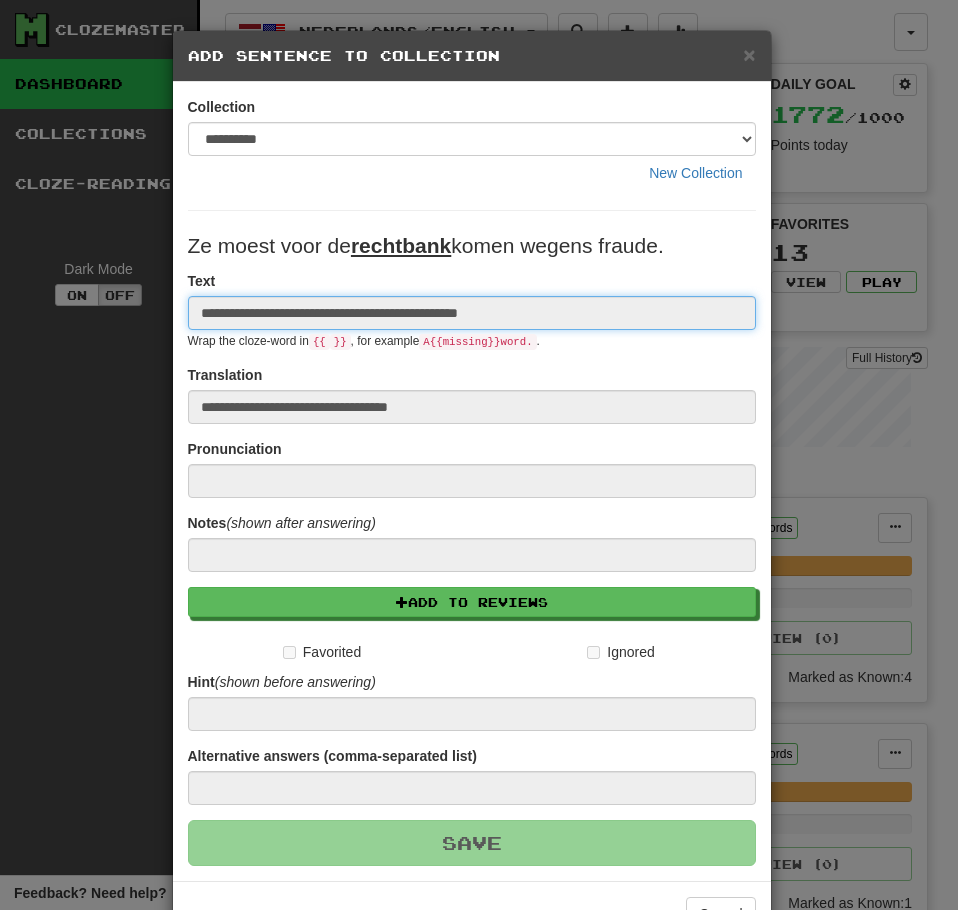 type 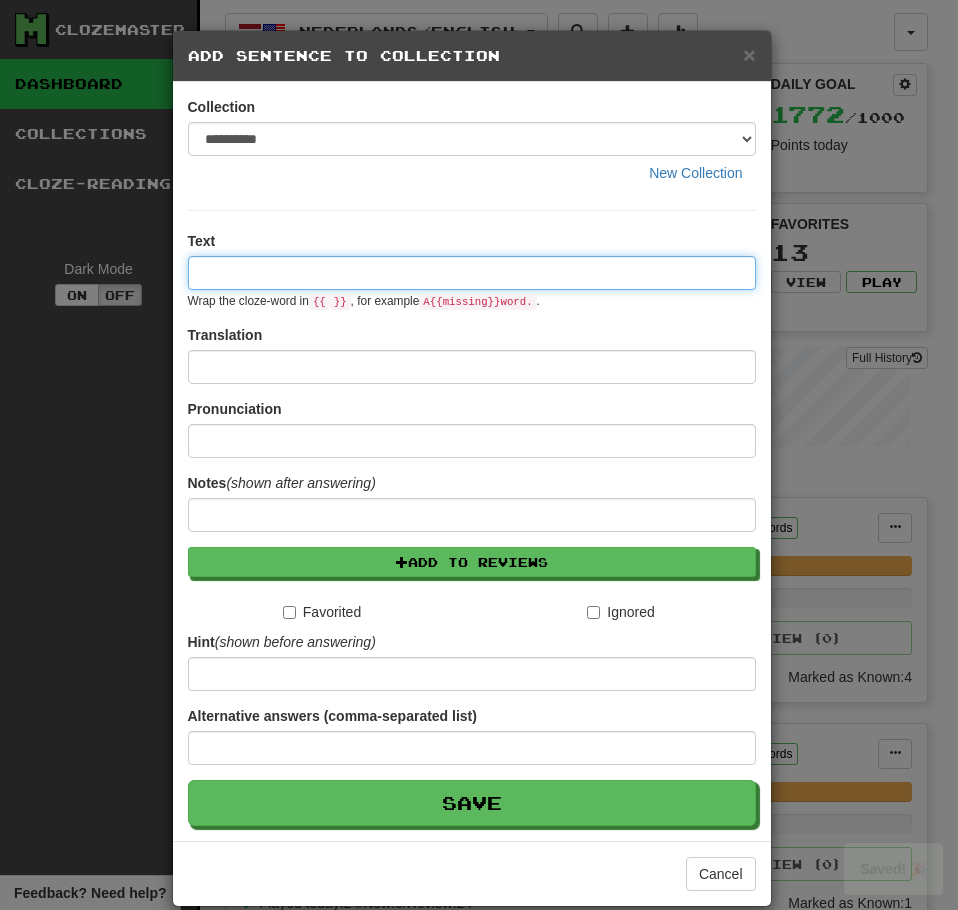 drag, startPoint x: 231, startPoint y: 263, endPoint x: 323, endPoint y: 274, distance: 92.65527 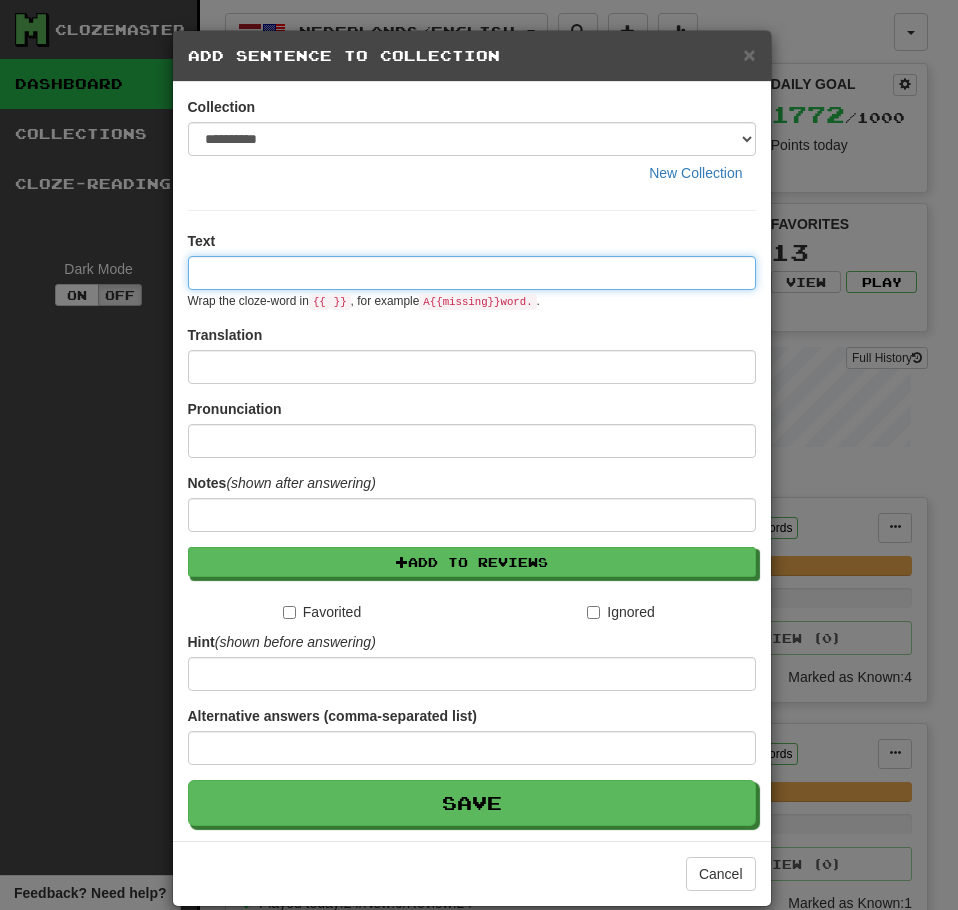 paste on "**********" 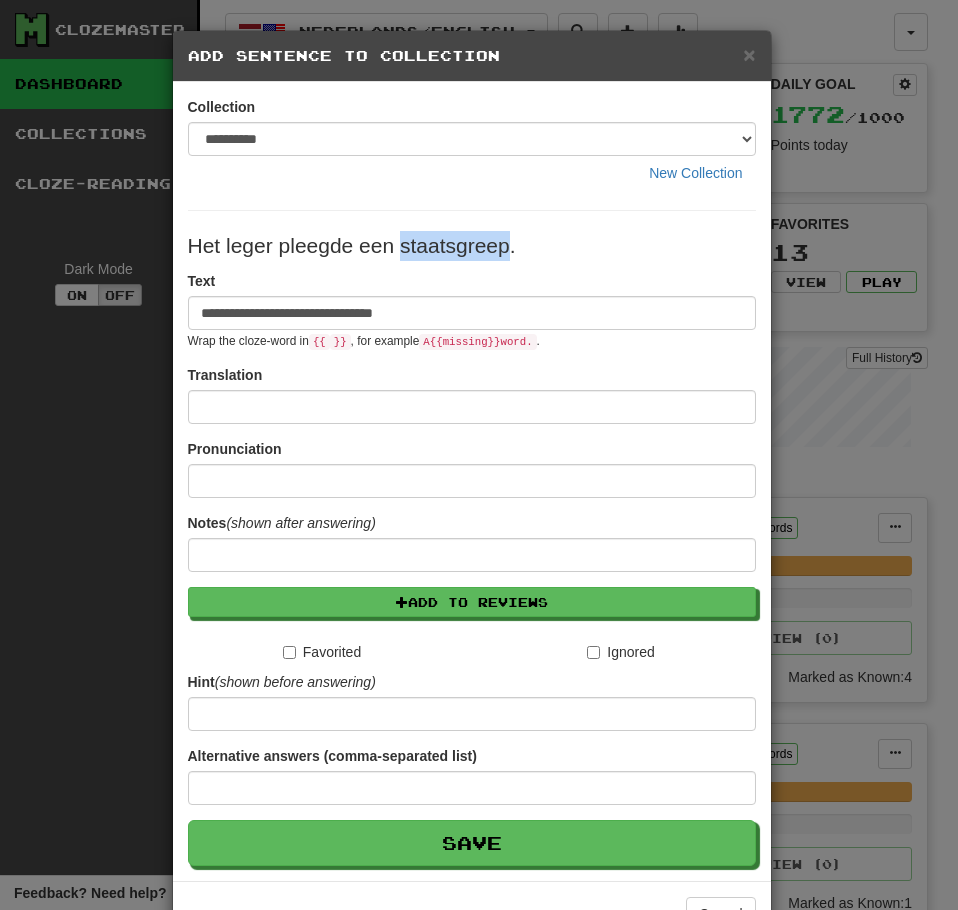 drag, startPoint x: 502, startPoint y: 245, endPoint x: 392, endPoint y: 248, distance: 110.0409 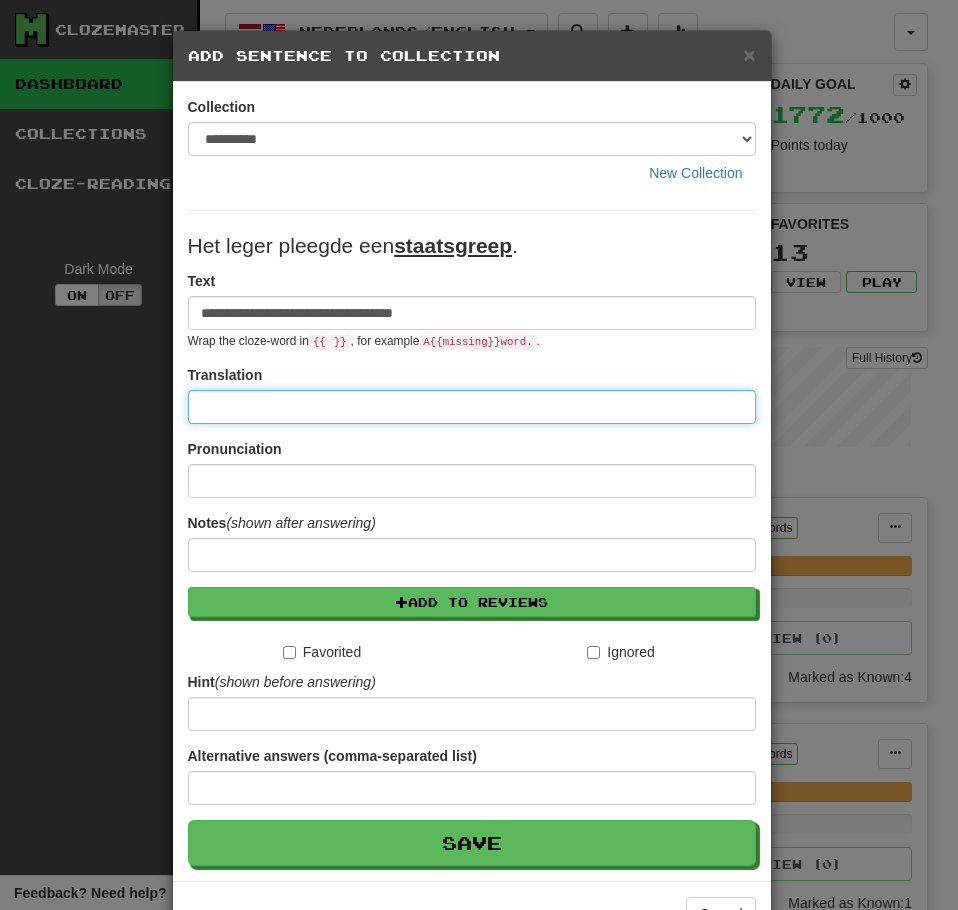 click at bounding box center [472, 407] 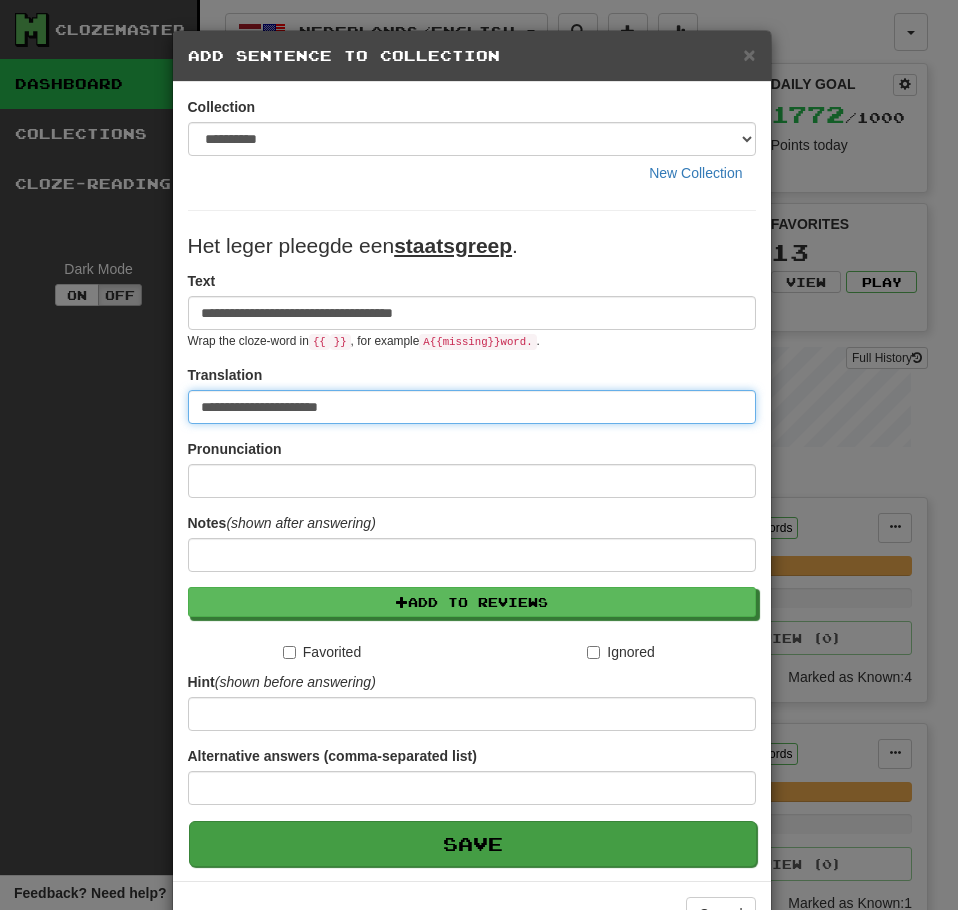 type on "**********" 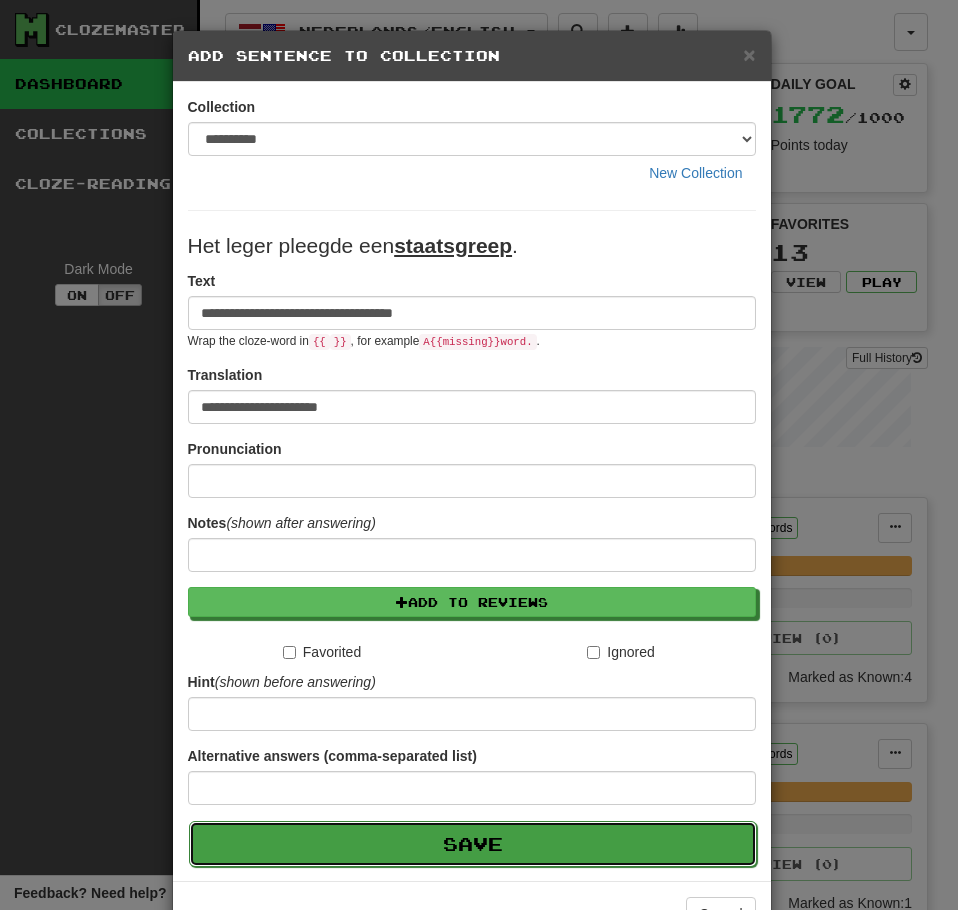 click on "Save" at bounding box center [473, 844] 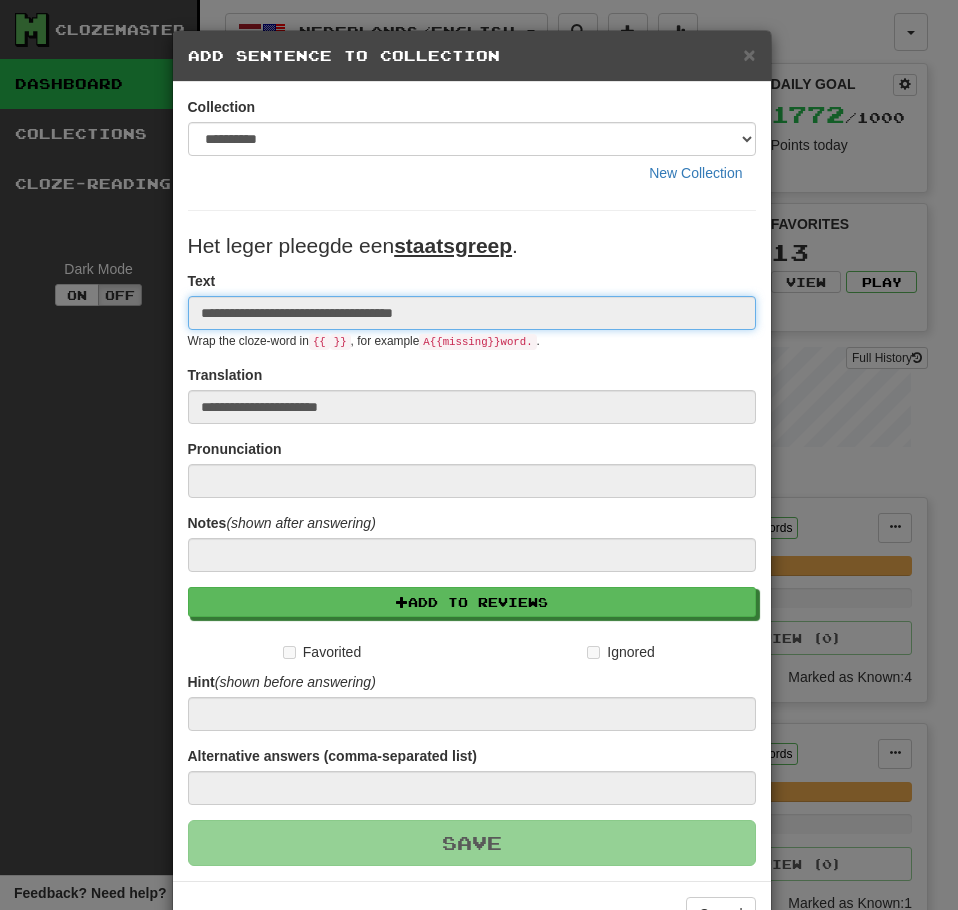 type 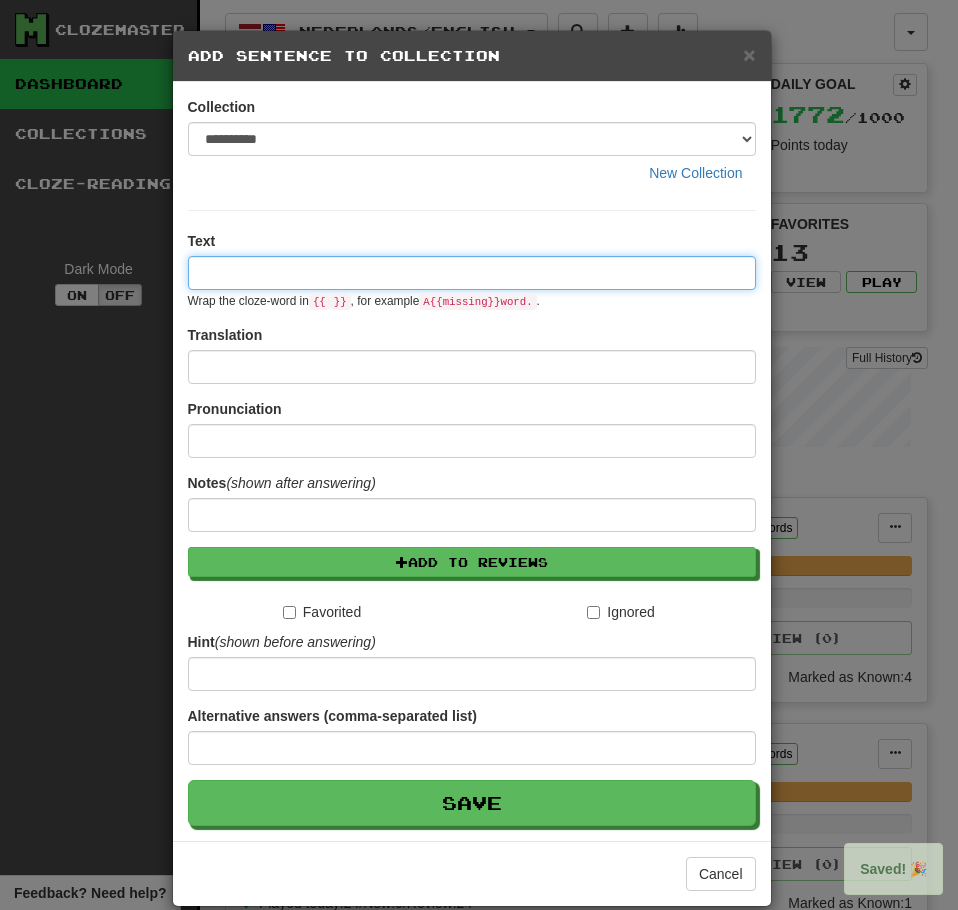 click at bounding box center (472, 273) 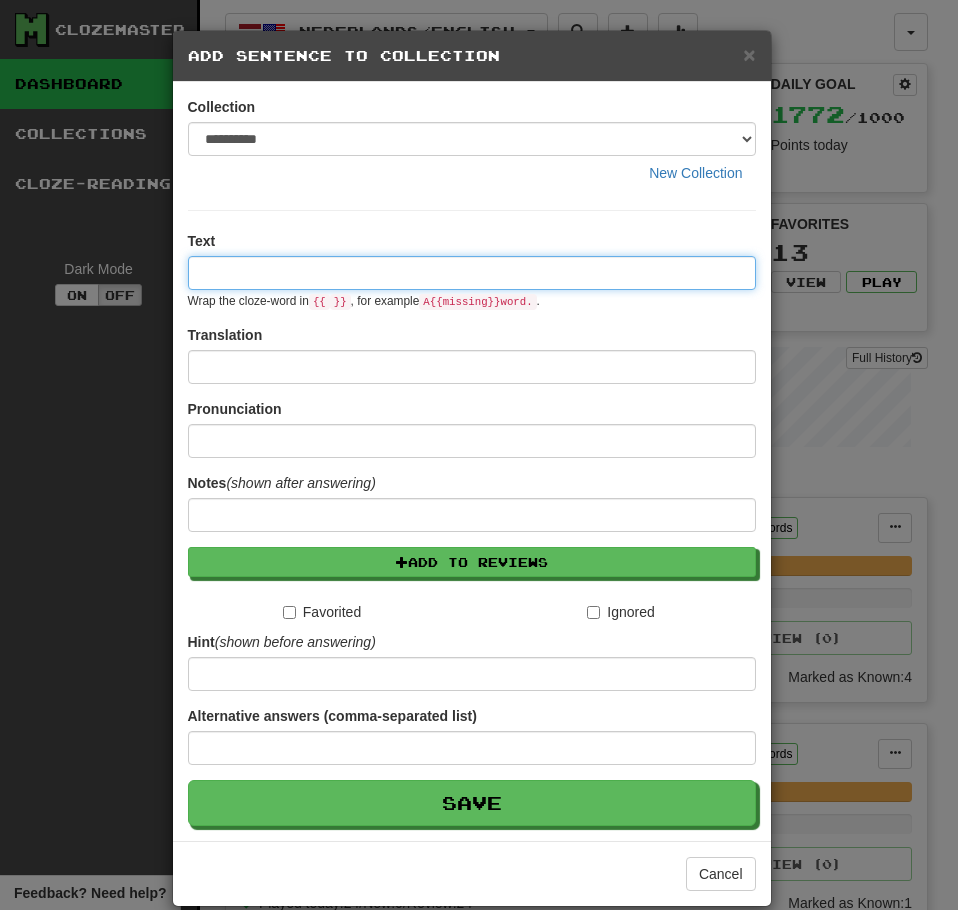 paste on "**********" 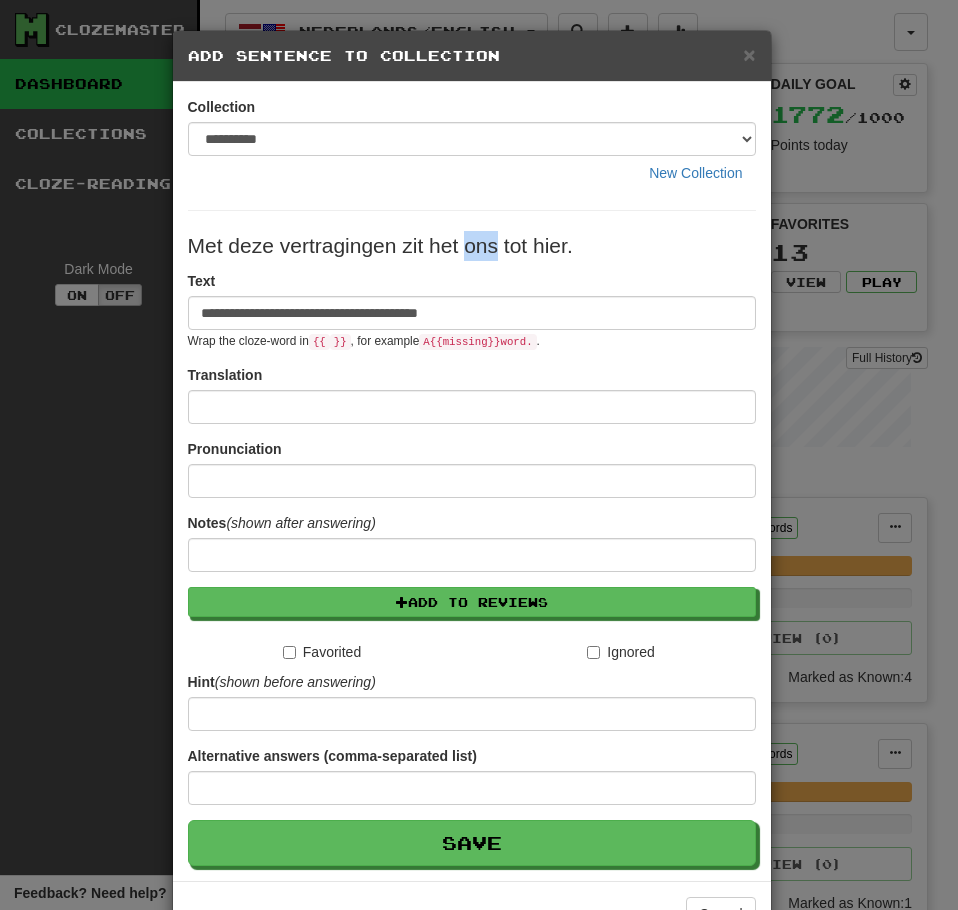 drag, startPoint x: 460, startPoint y: 249, endPoint x: 487, endPoint y: 250, distance: 27.018513 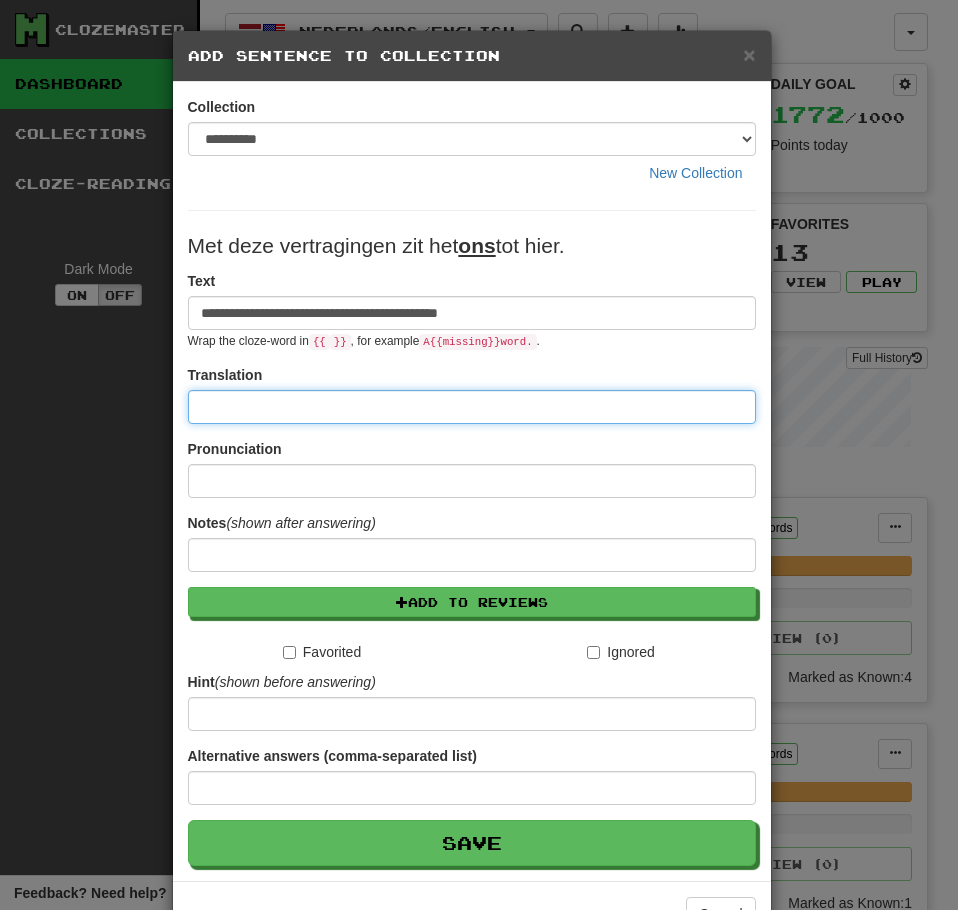 click at bounding box center [472, 407] 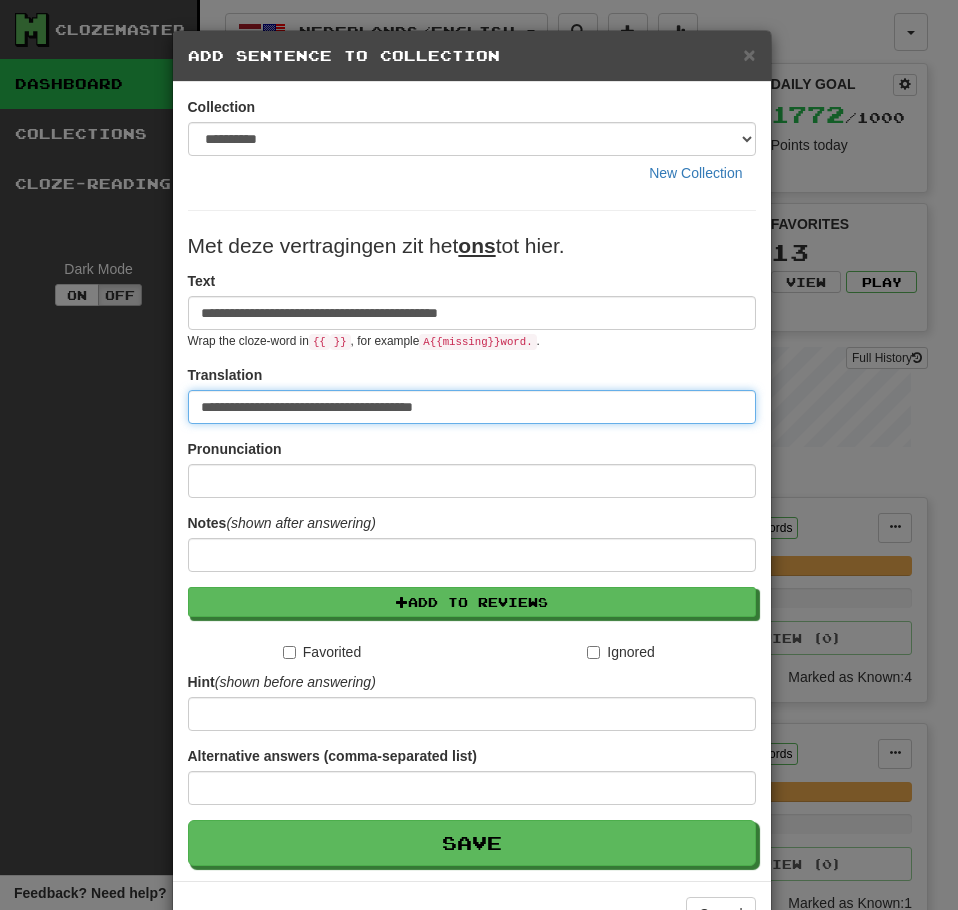 type on "**********" 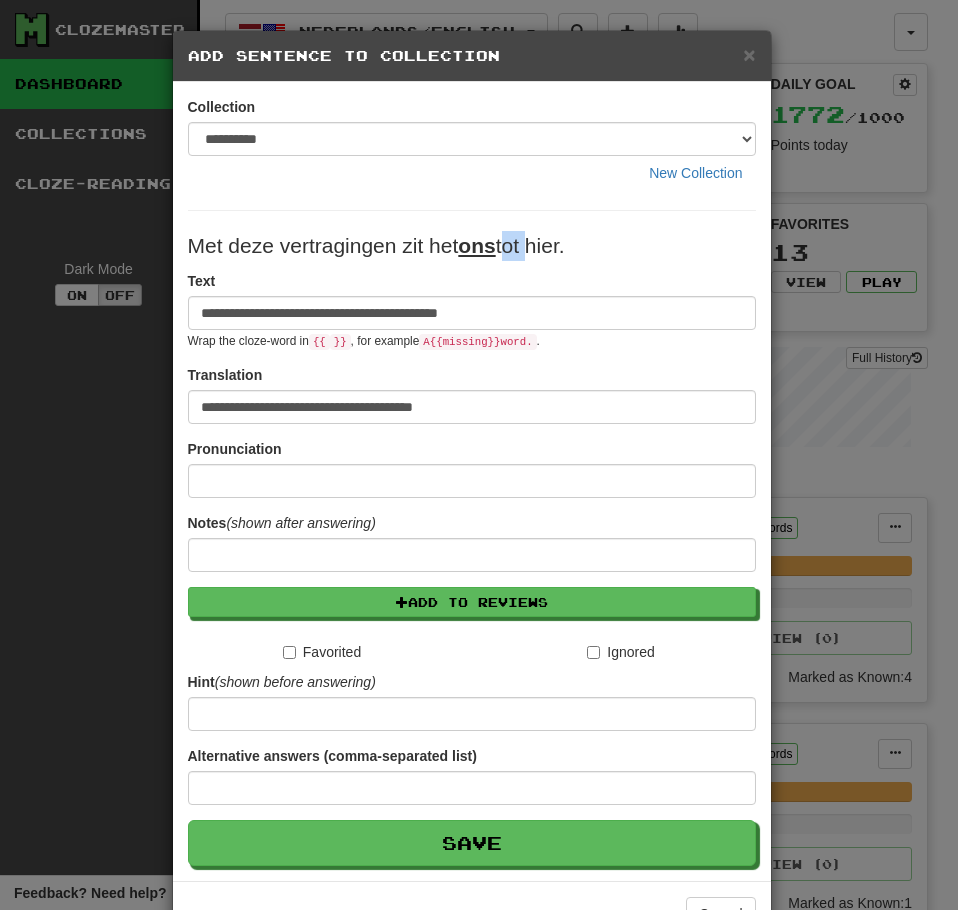 drag, startPoint x: 524, startPoint y: 245, endPoint x: 499, endPoint y: 246, distance: 25.019993 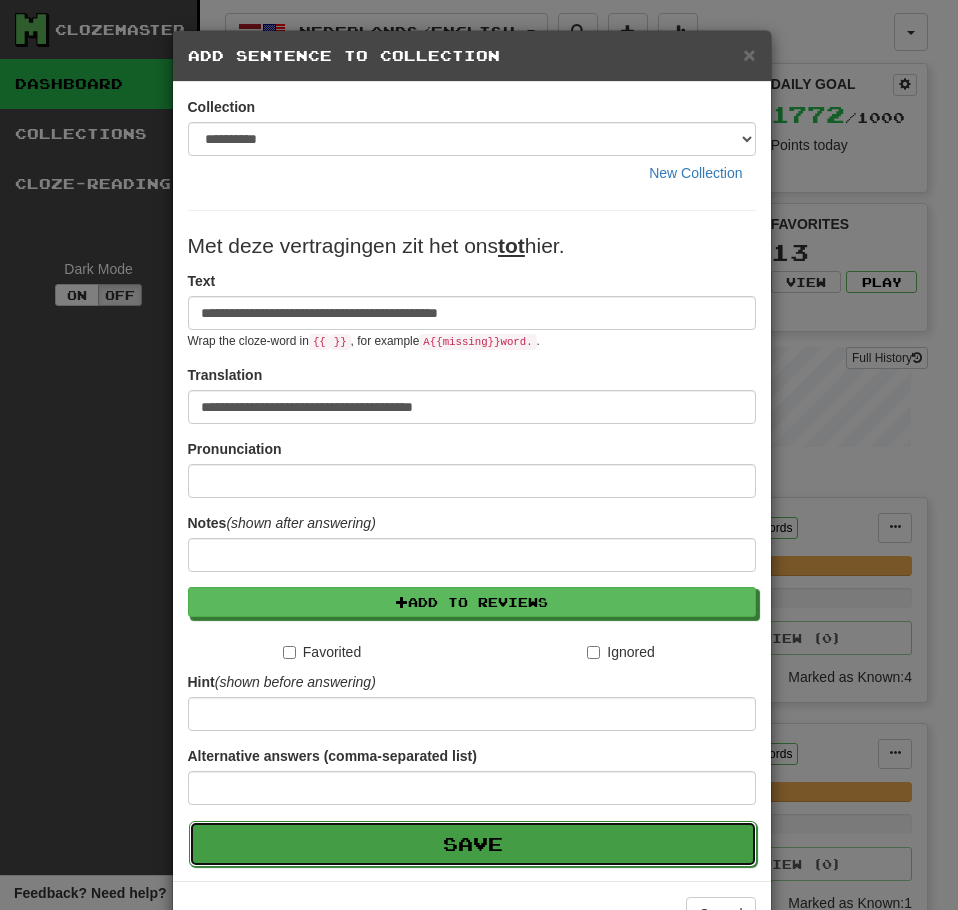 click on "Save" at bounding box center (473, 844) 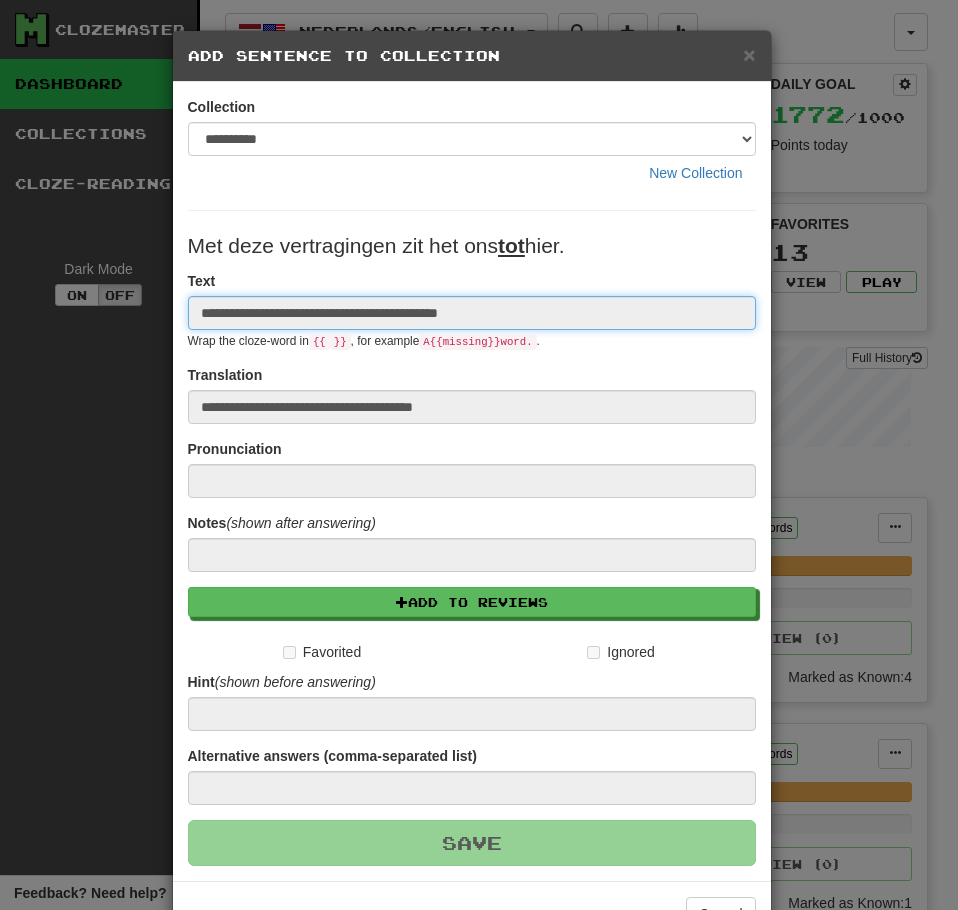type 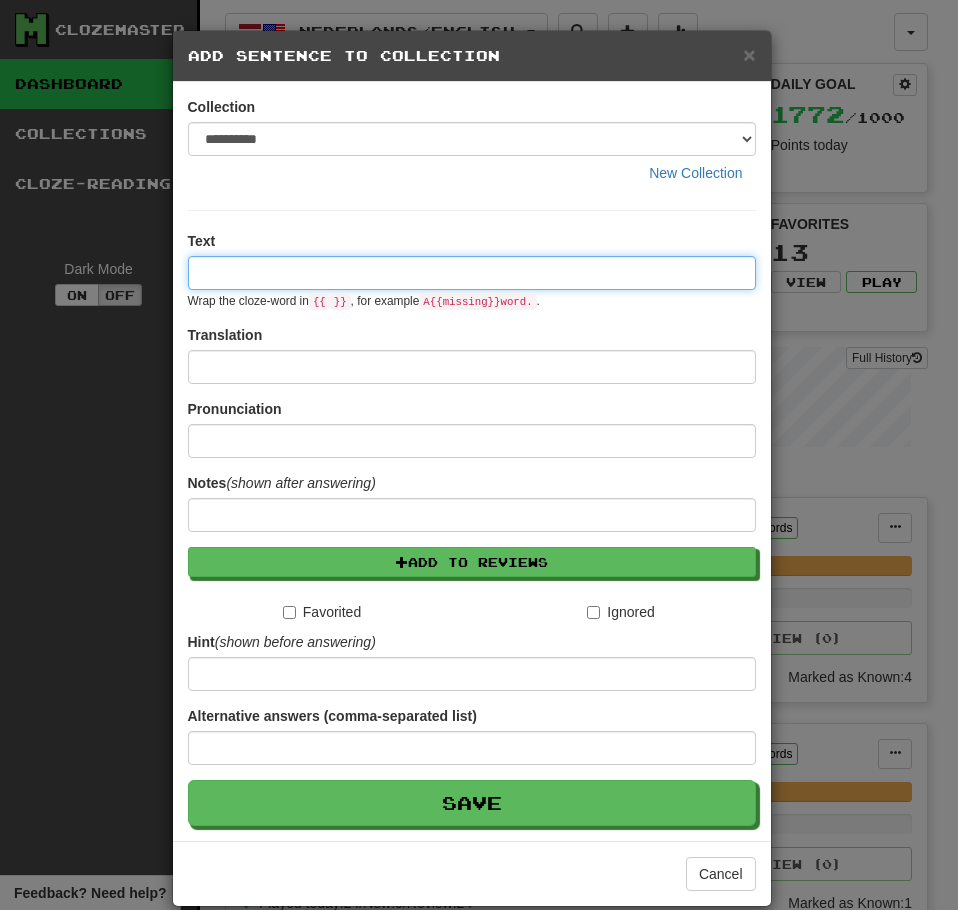 click at bounding box center (472, 273) 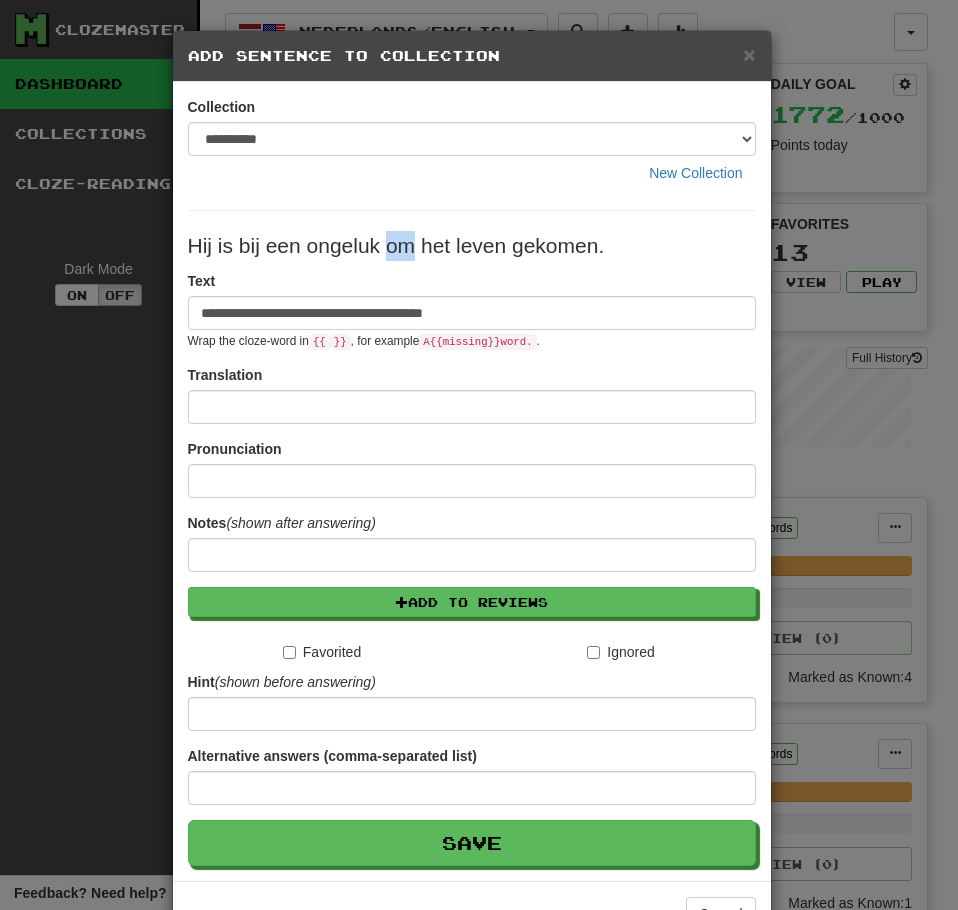 drag, startPoint x: 405, startPoint y: 247, endPoint x: 379, endPoint y: 247, distance: 26 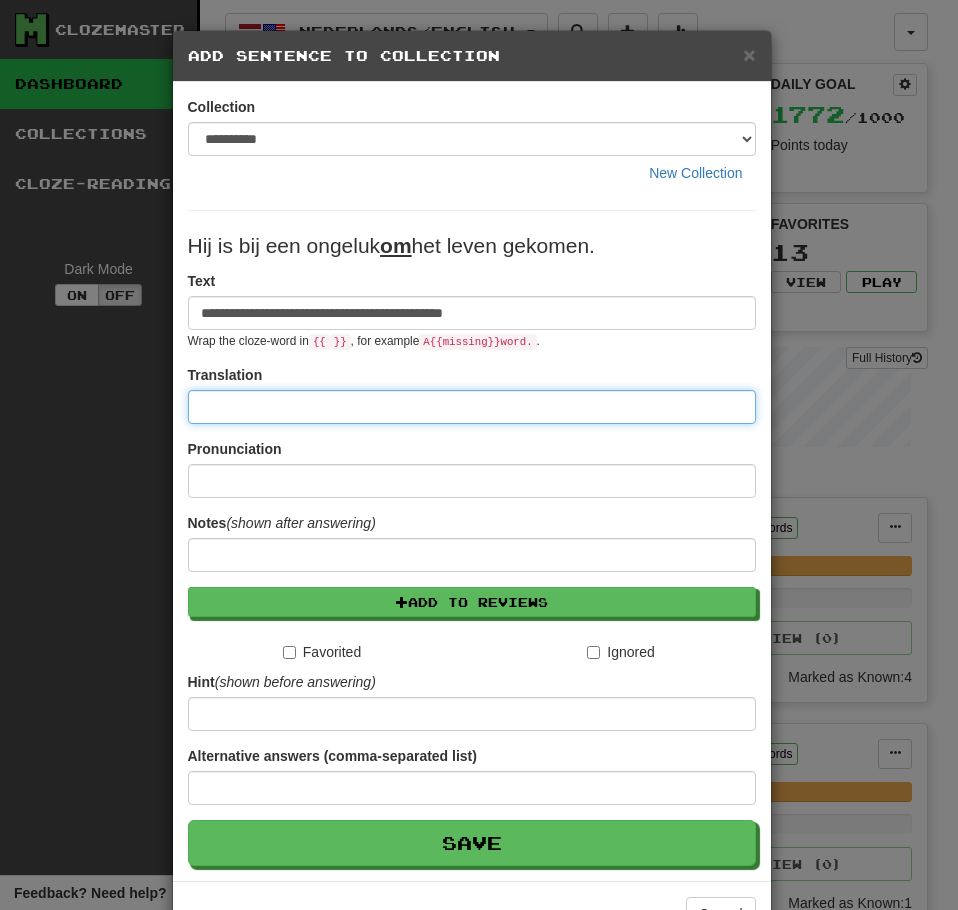 click at bounding box center [472, 407] 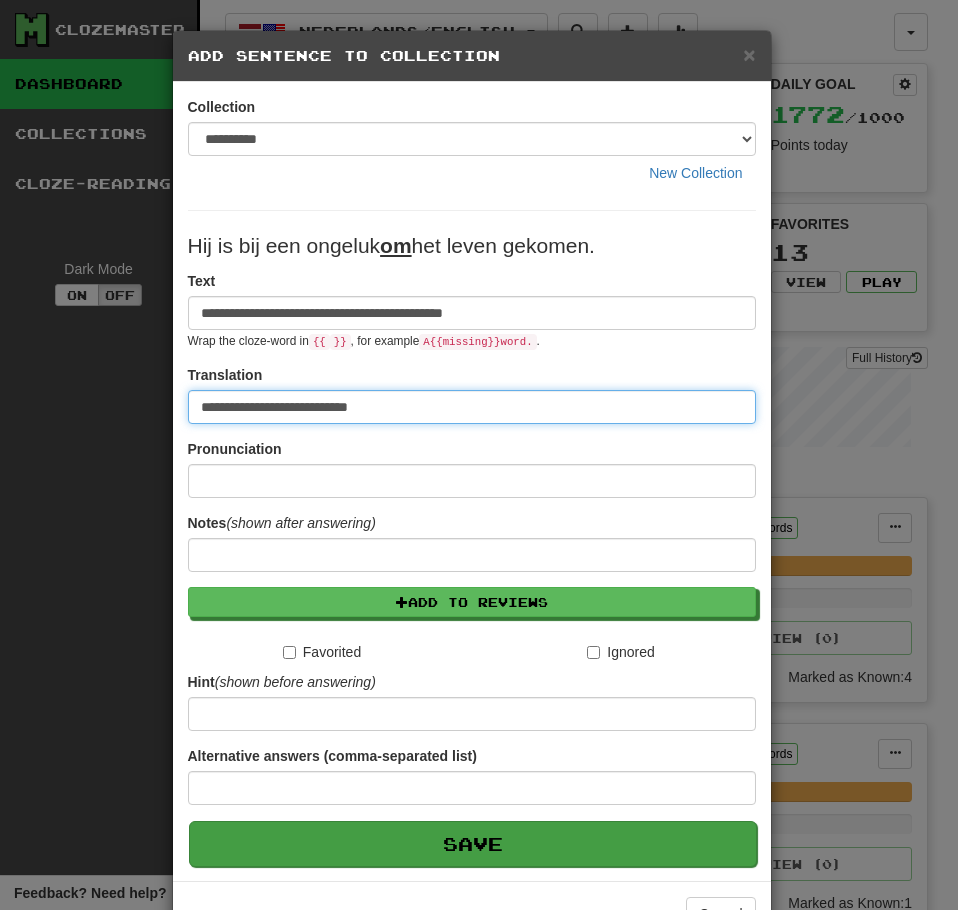 type on "**********" 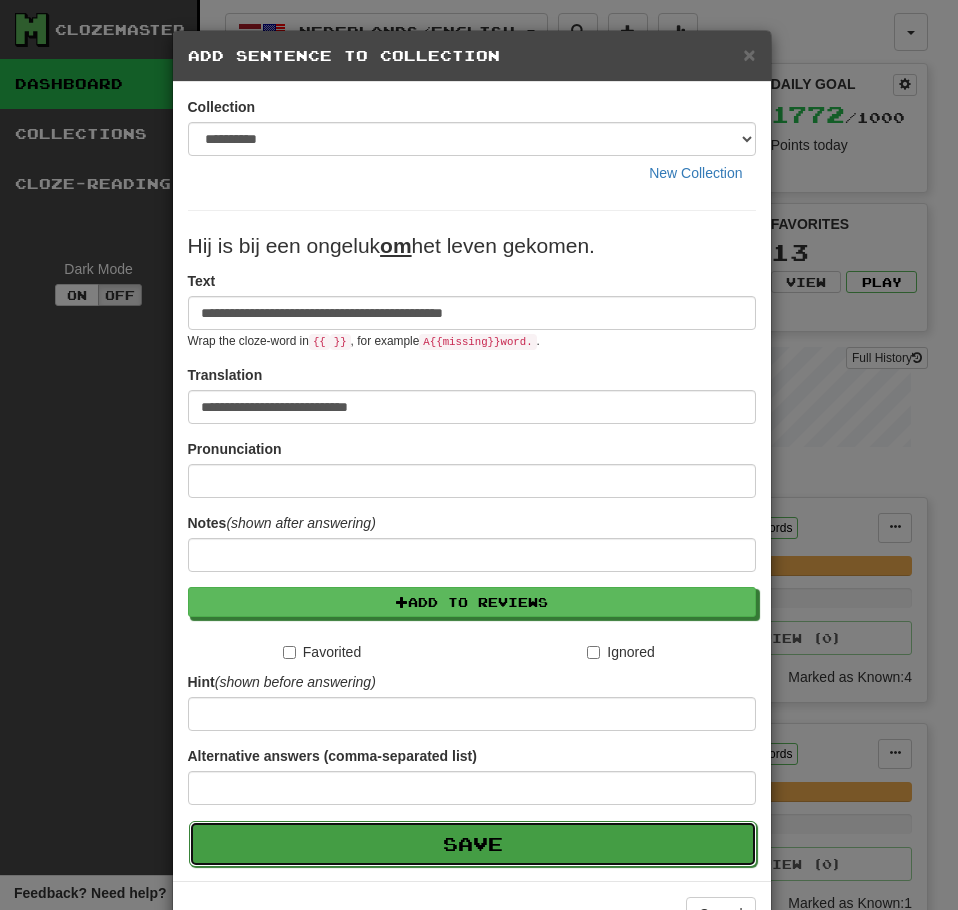 click on "Save" at bounding box center (473, 844) 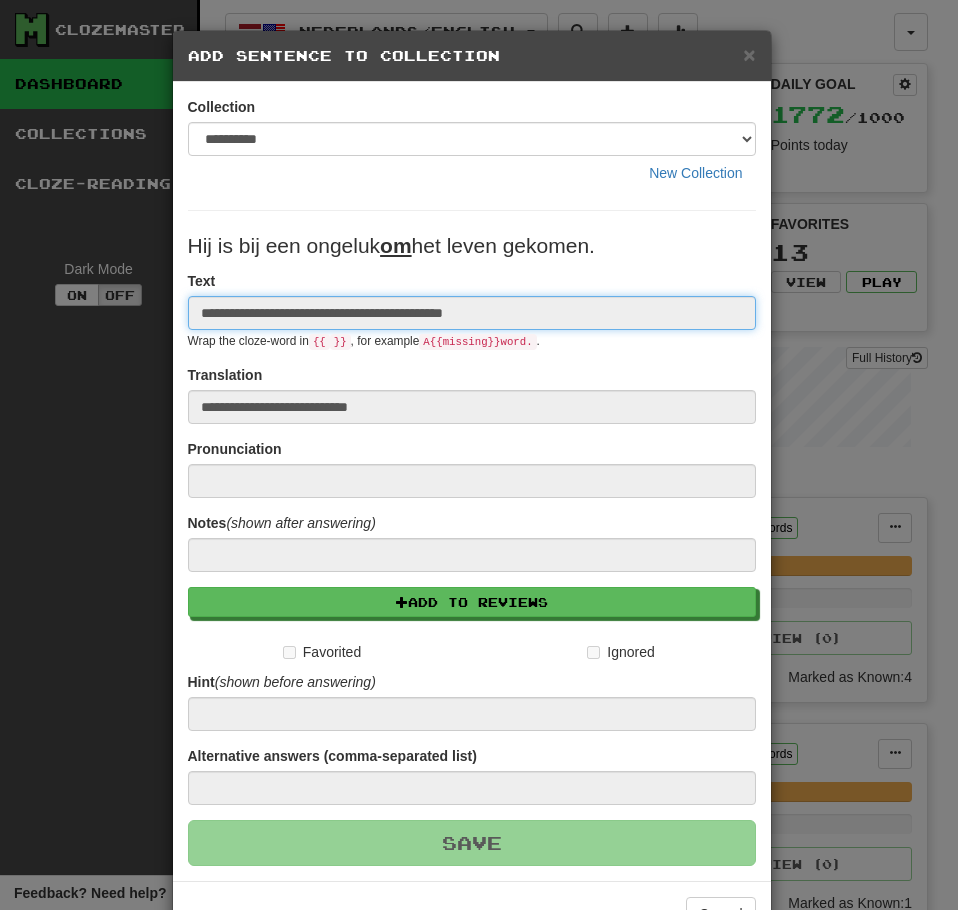 type 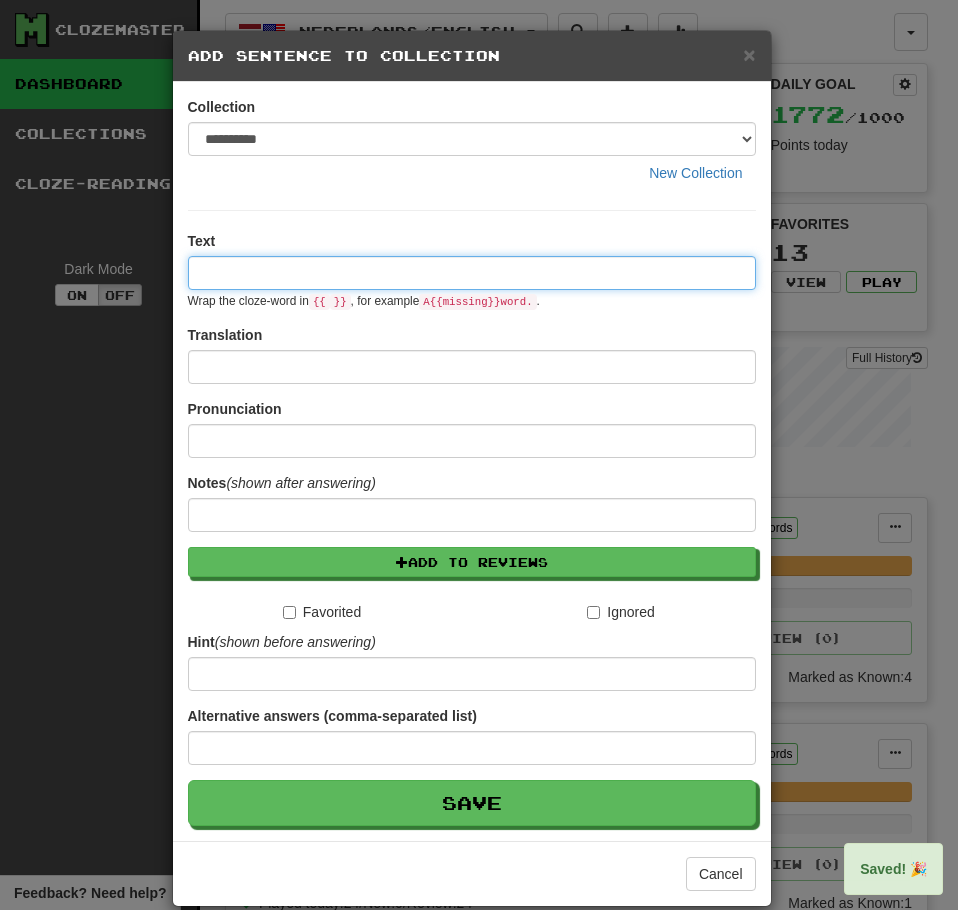 click at bounding box center [472, 273] 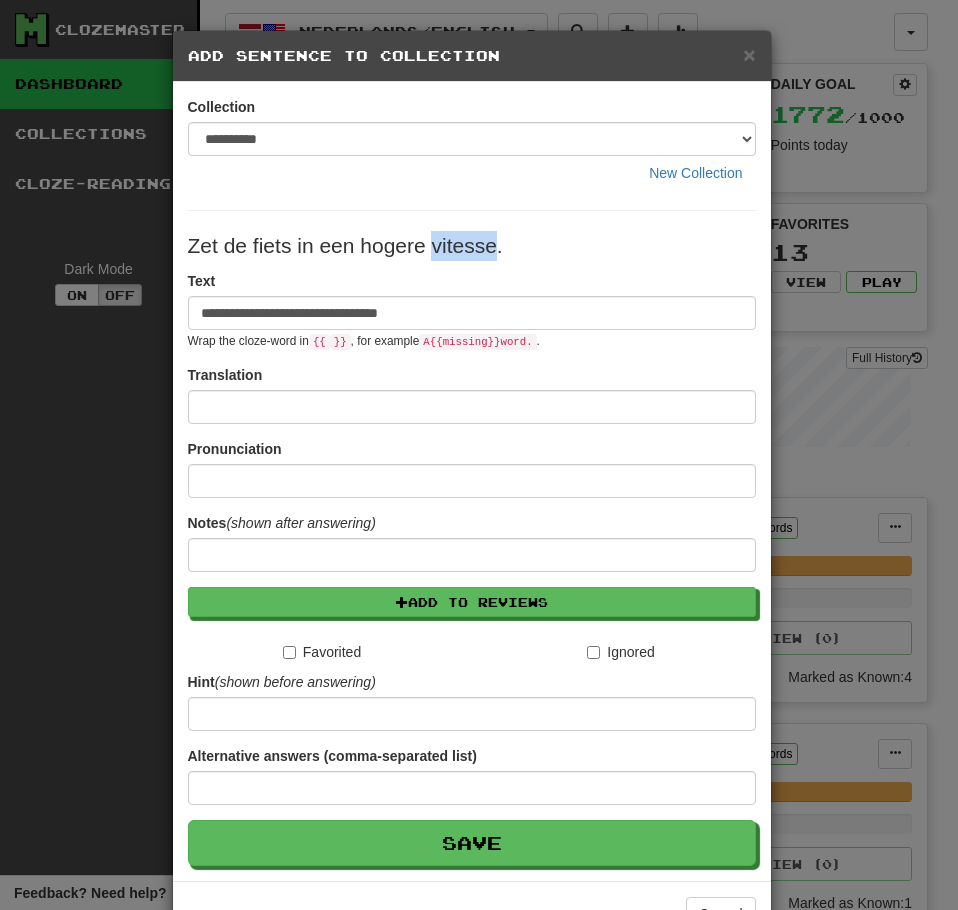 drag, startPoint x: 490, startPoint y: 249, endPoint x: 426, endPoint y: 249, distance: 64 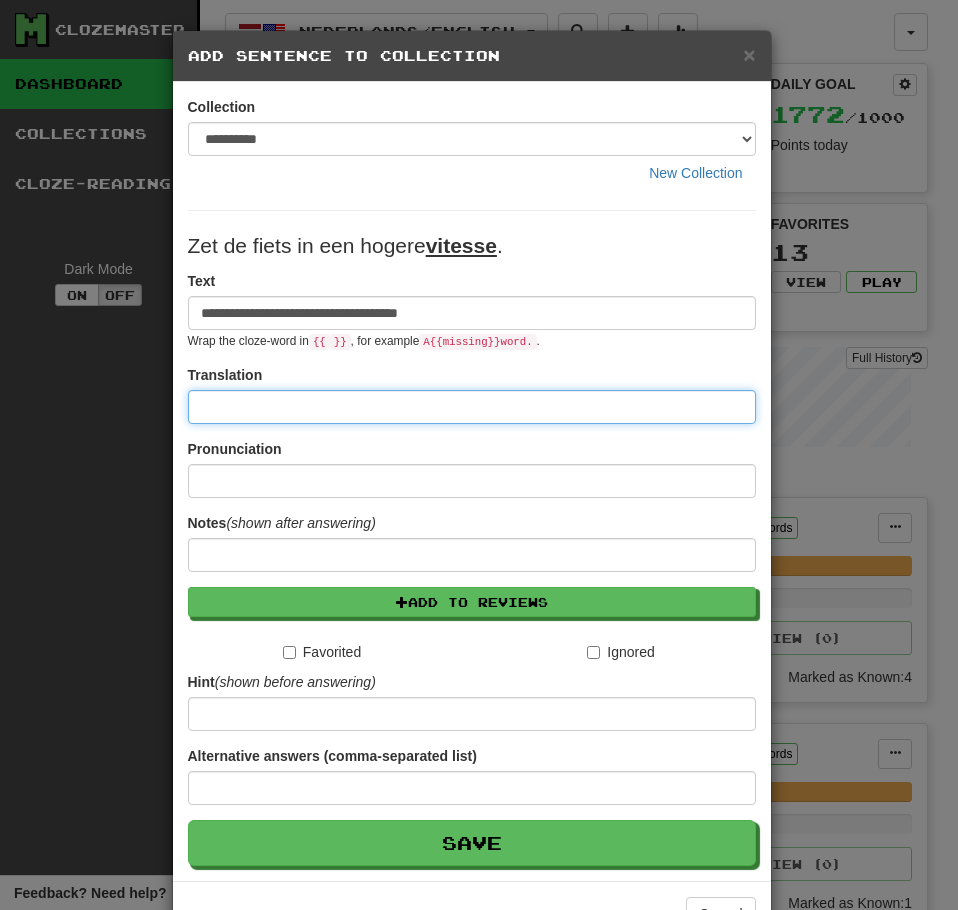 click at bounding box center (472, 407) 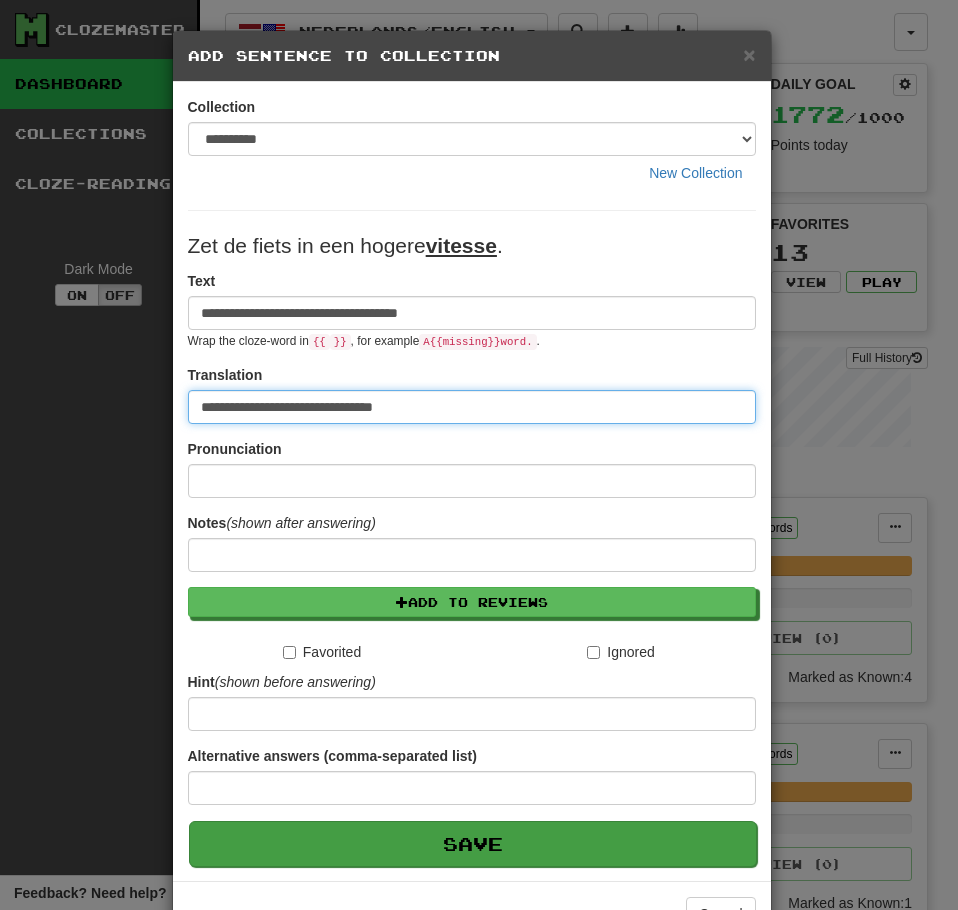 type on "**********" 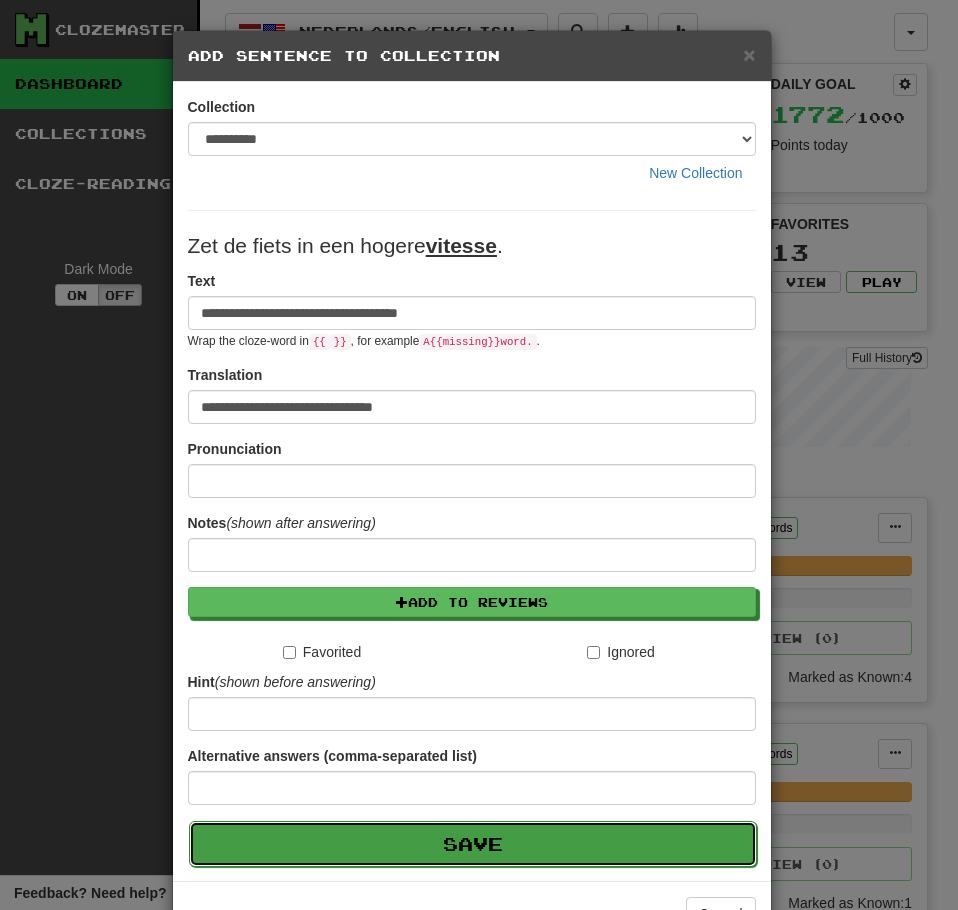 click on "Save" at bounding box center (473, 844) 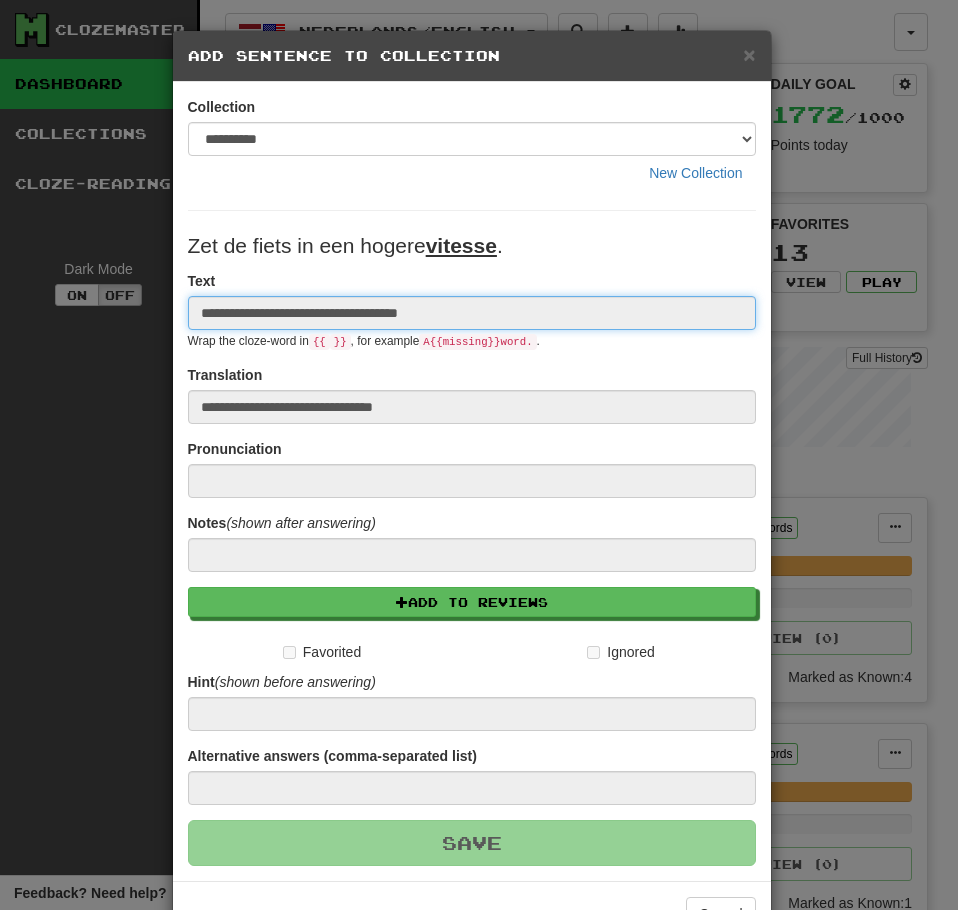 type 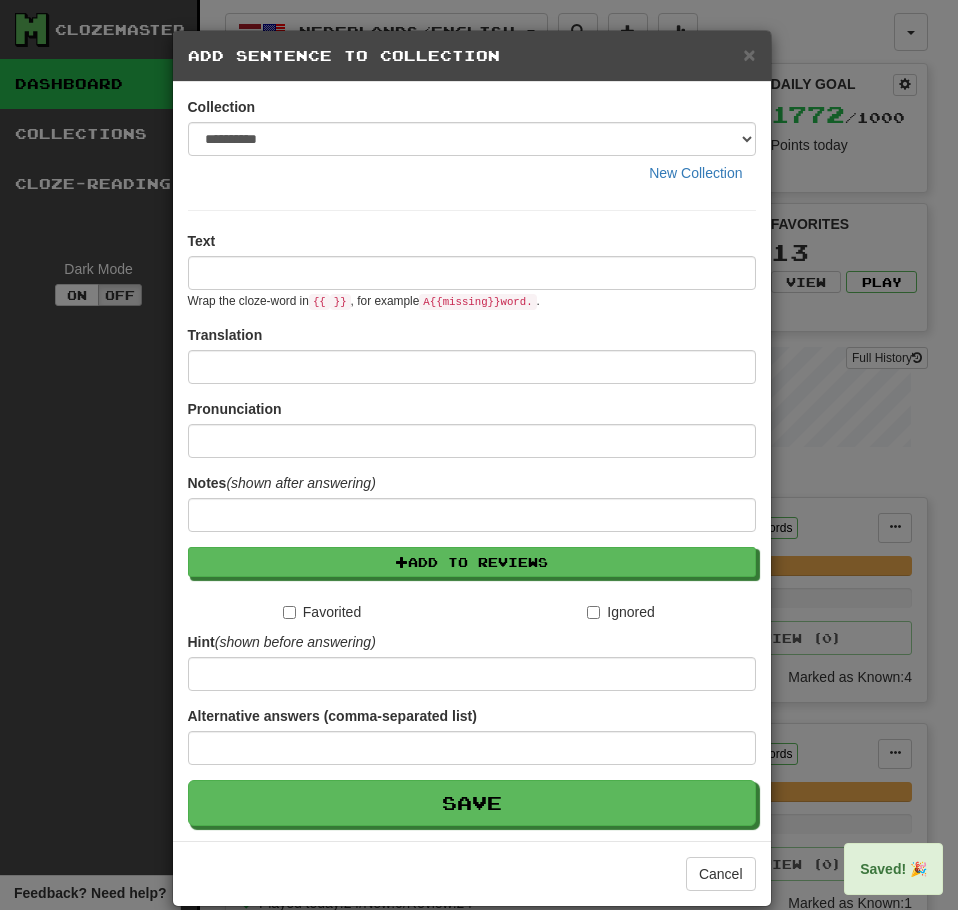 click on "Text Wrap the cloze-word in  {{ }} , for example  A  {{ missing }}  word. ." at bounding box center [472, 270] 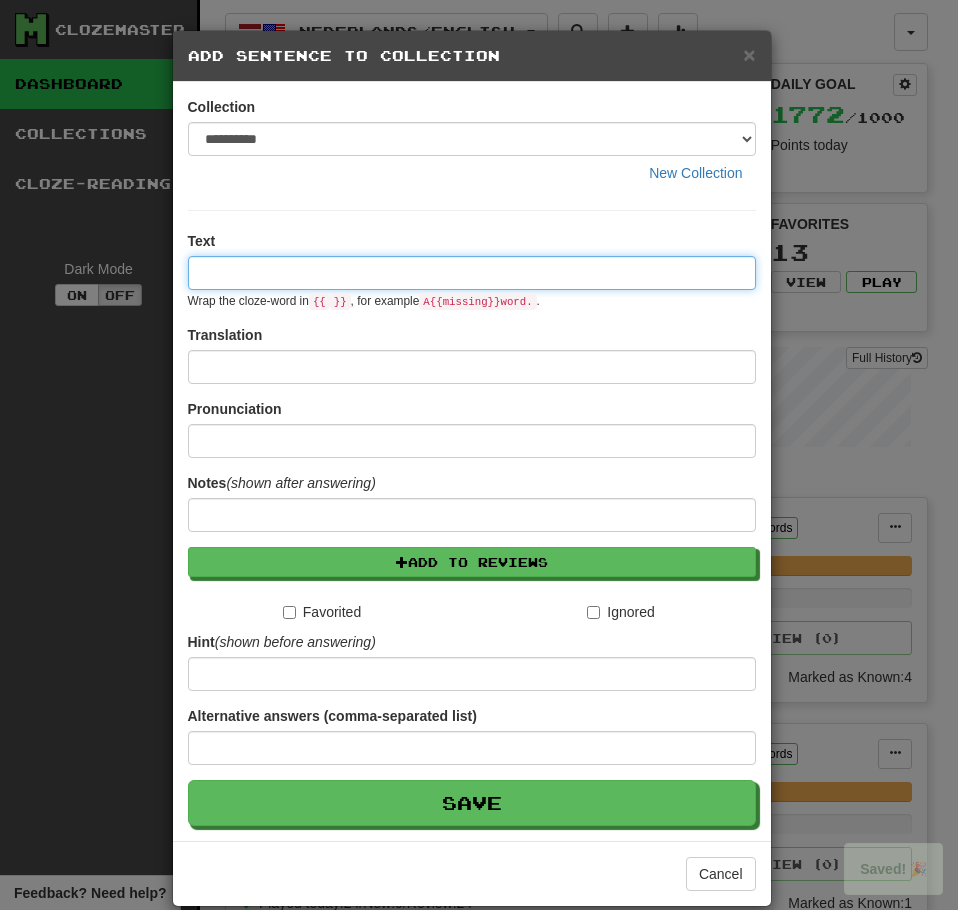 click at bounding box center (472, 273) 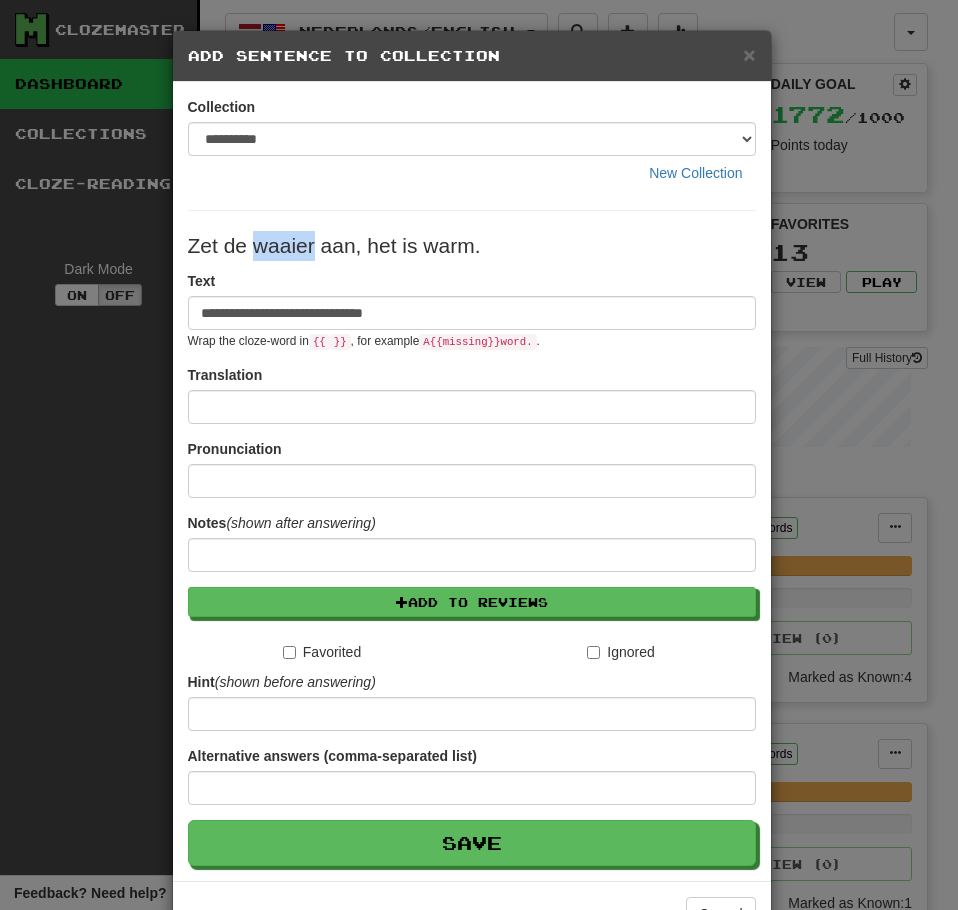 drag, startPoint x: 307, startPoint y: 248, endPoint x: 247, endPoint y: 247, distance: 60.00833 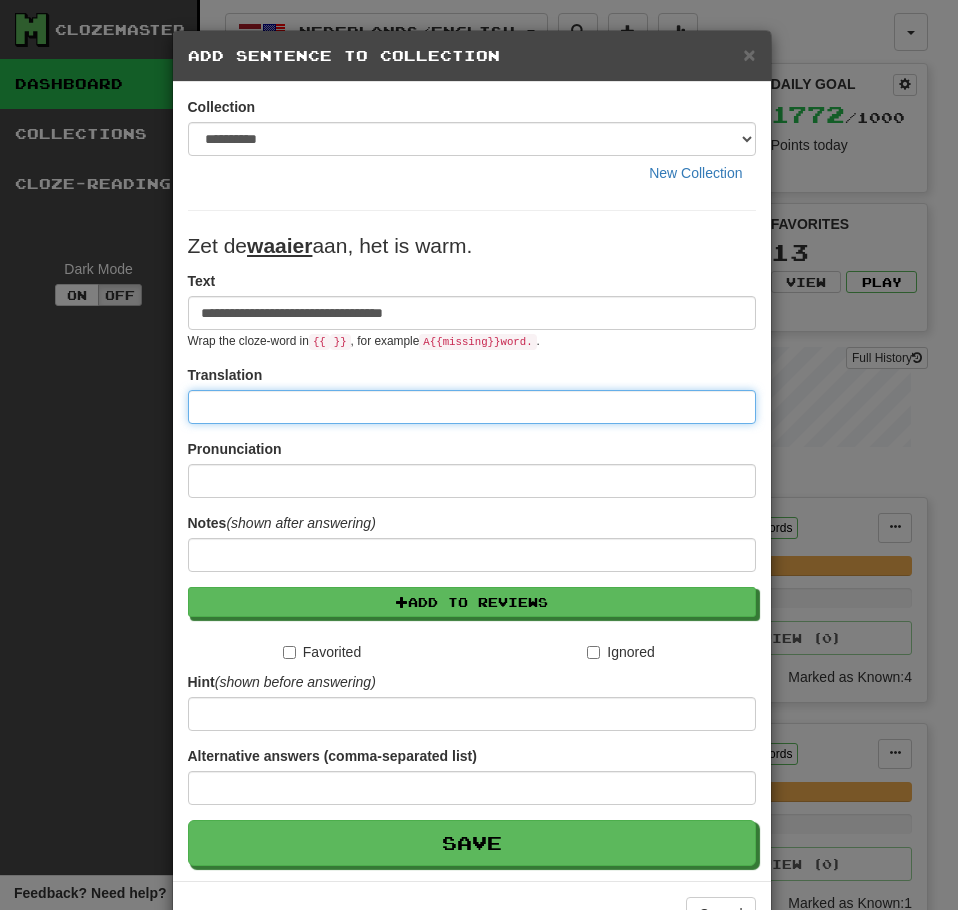 click at bounding box center [472, 407] 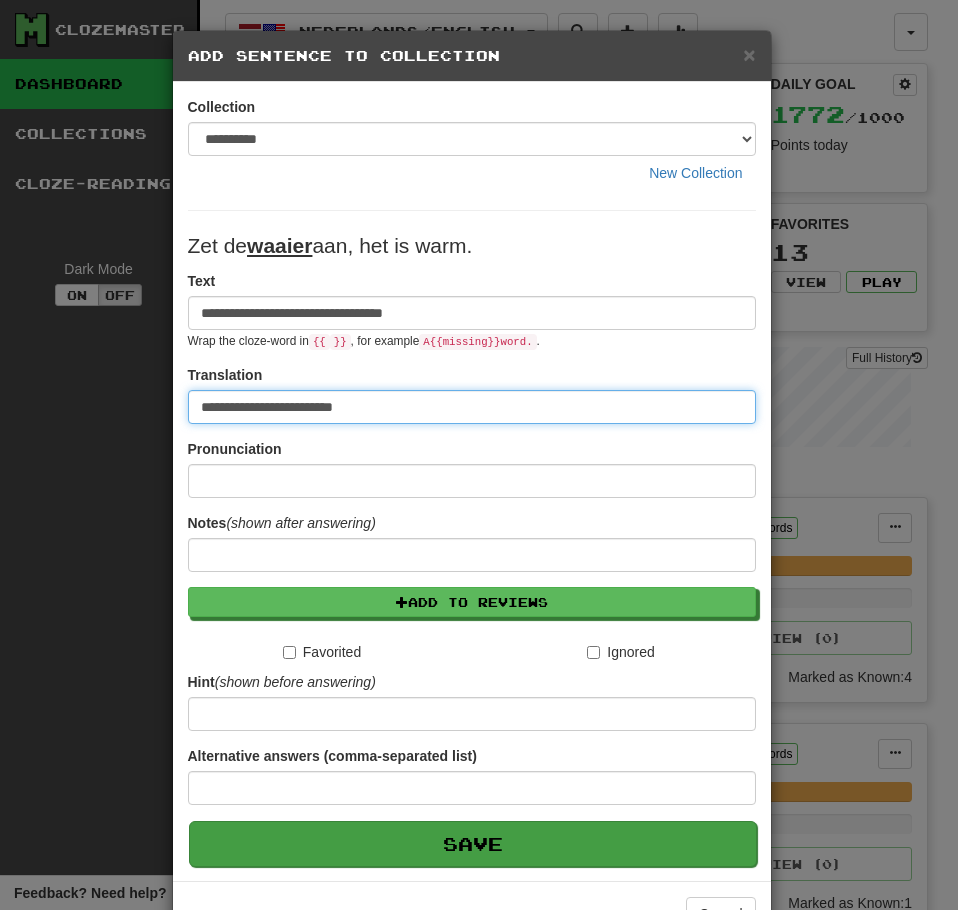 type on "**********" 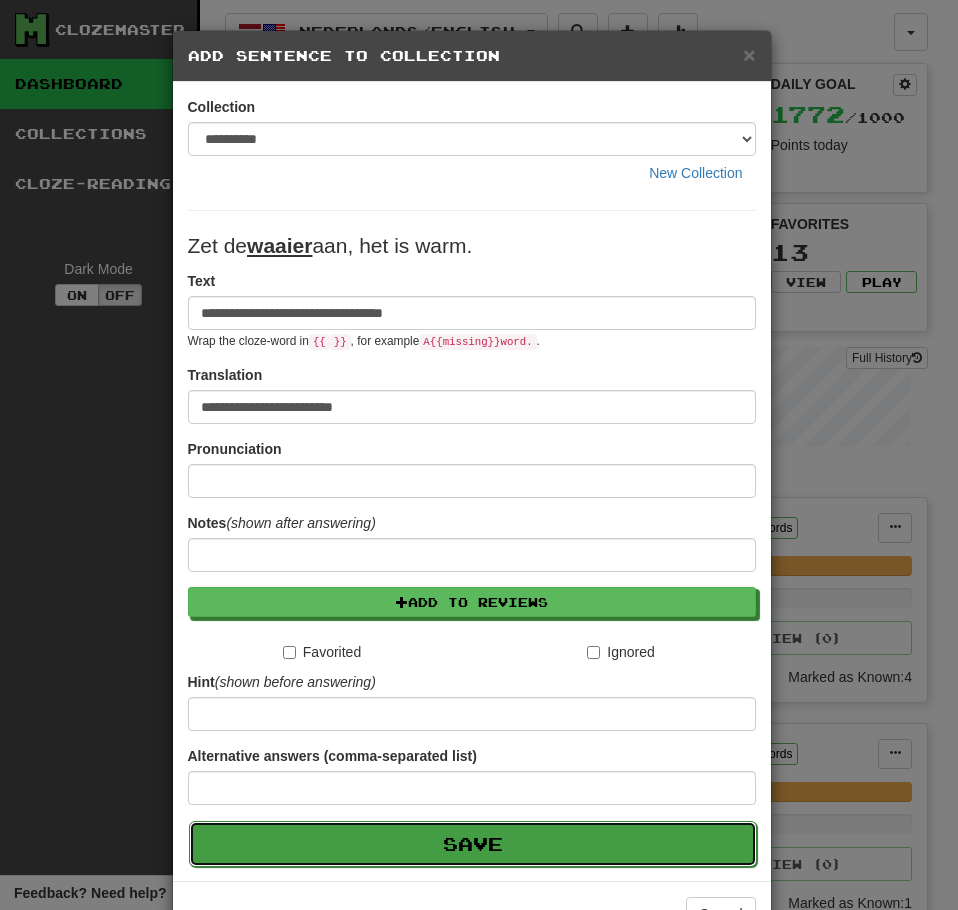 click on "Save" at bounding box center (473, 844) 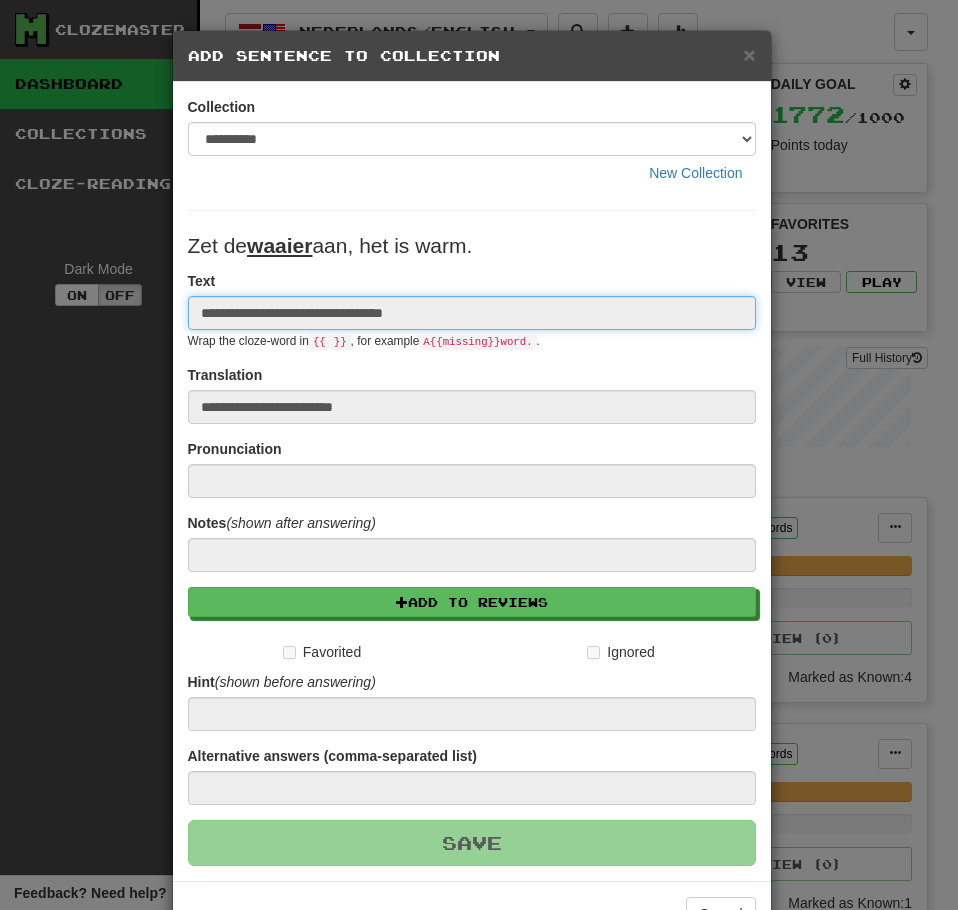 type 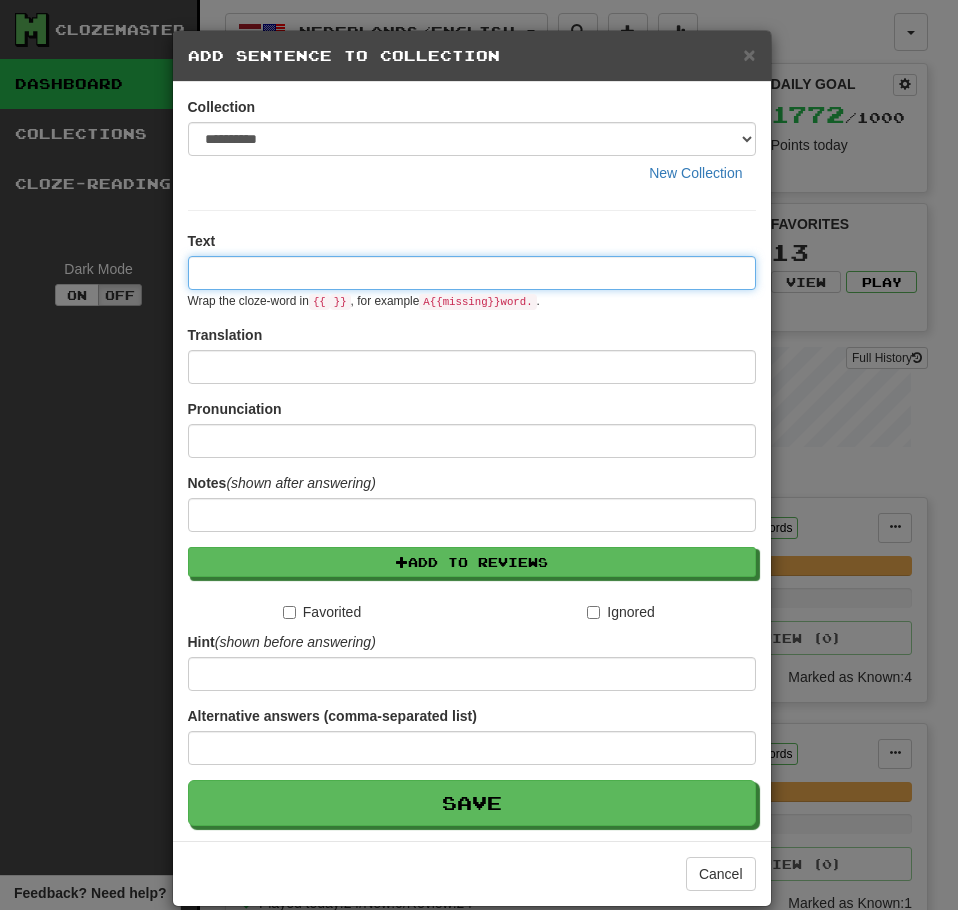 click at bounding box center (472, 273) 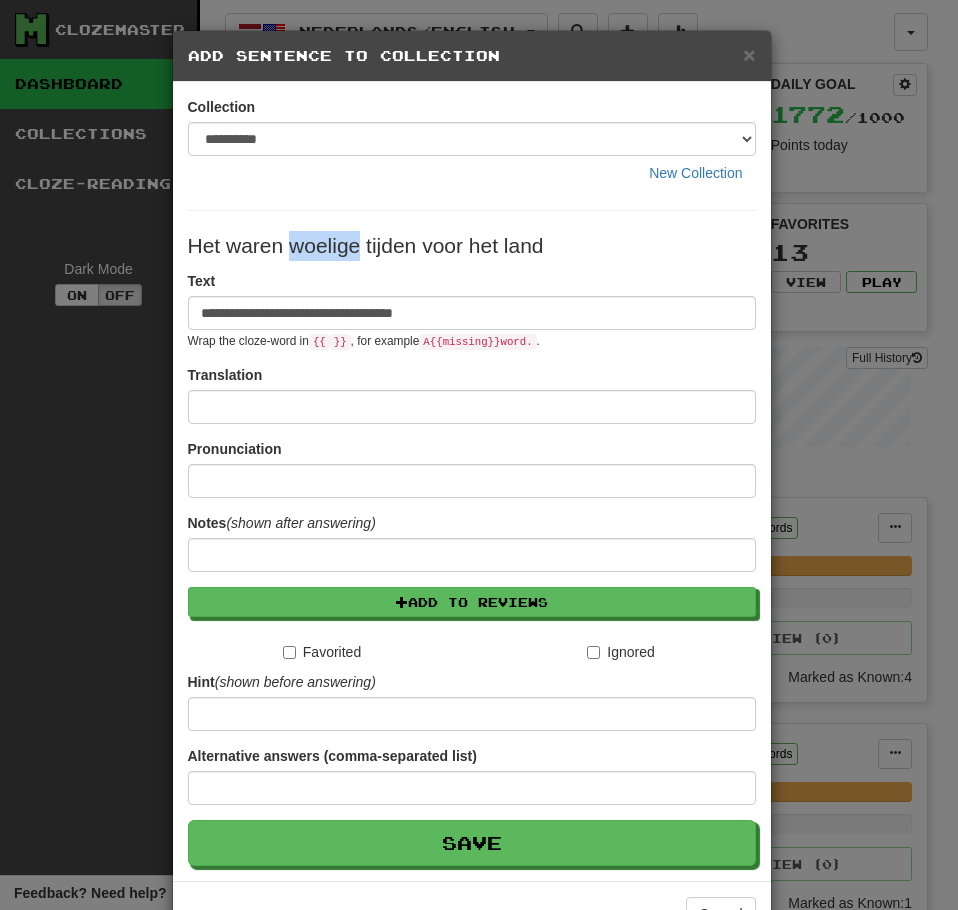 drag, startPoint x: 351, startPoint y: 249, endPoint x: 288, endPoint y: 244, distance: 63.1981 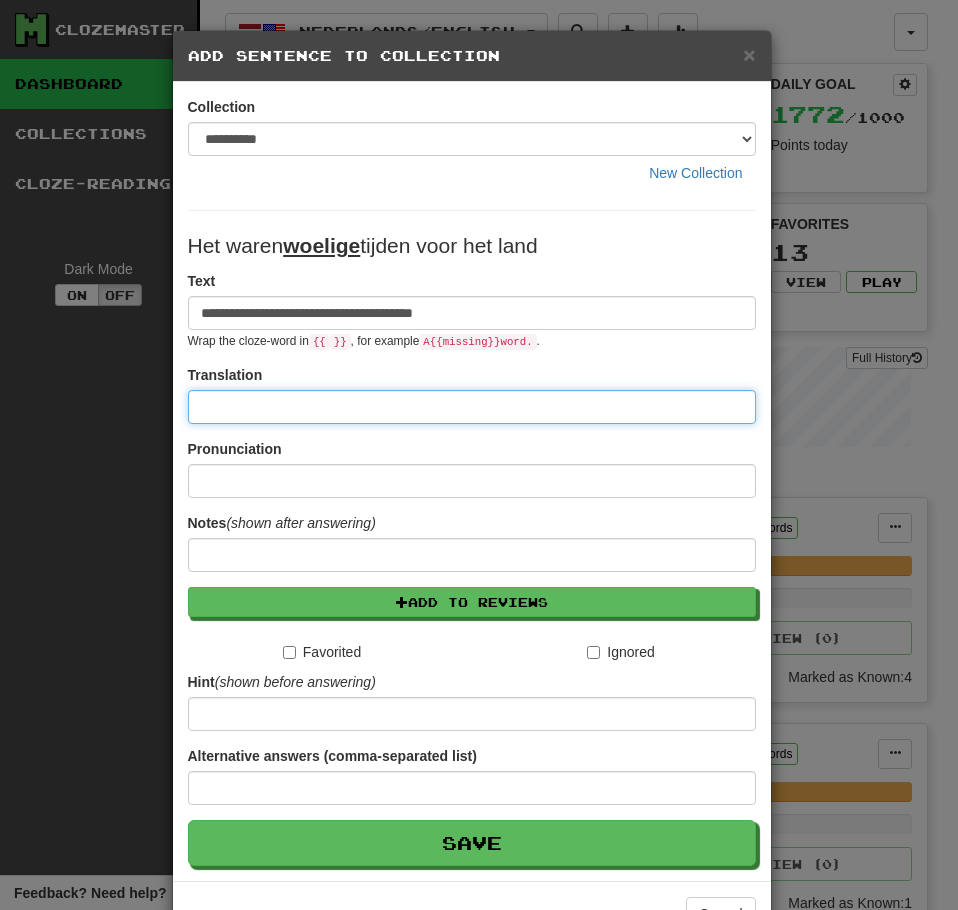 click at bounding box center [472, 407] 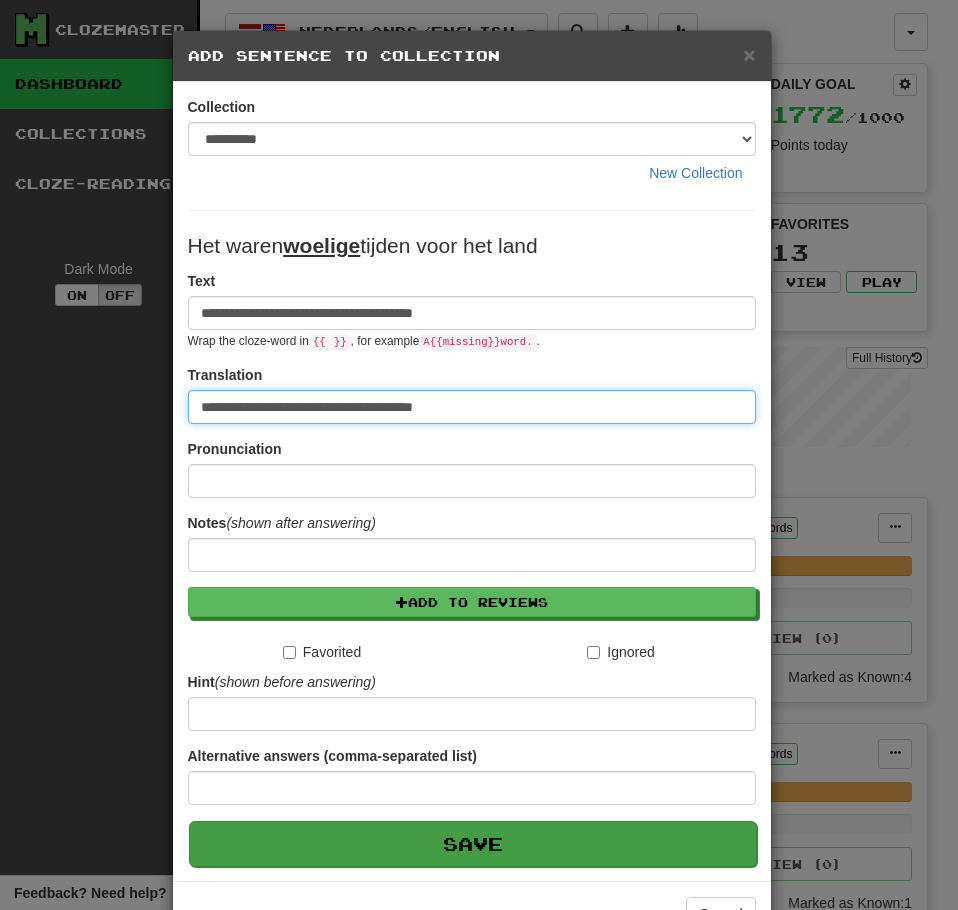 type on "**********" 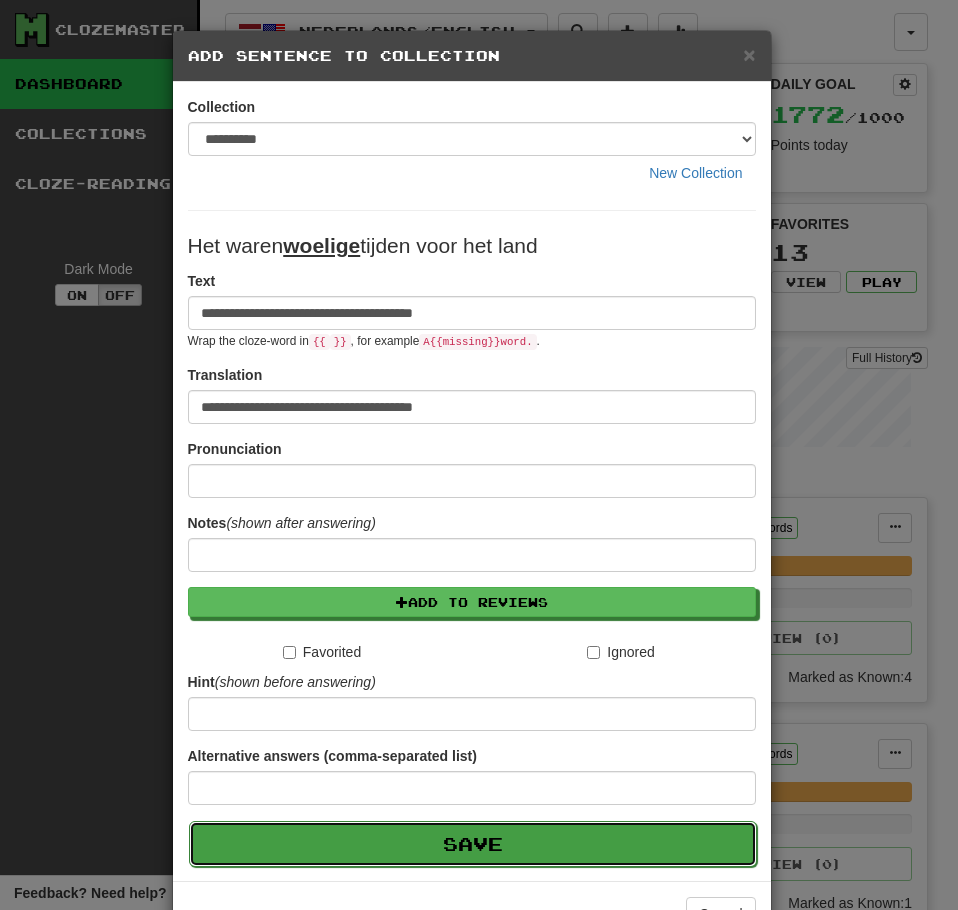 click on "Save" at bounding box center (473, 844) 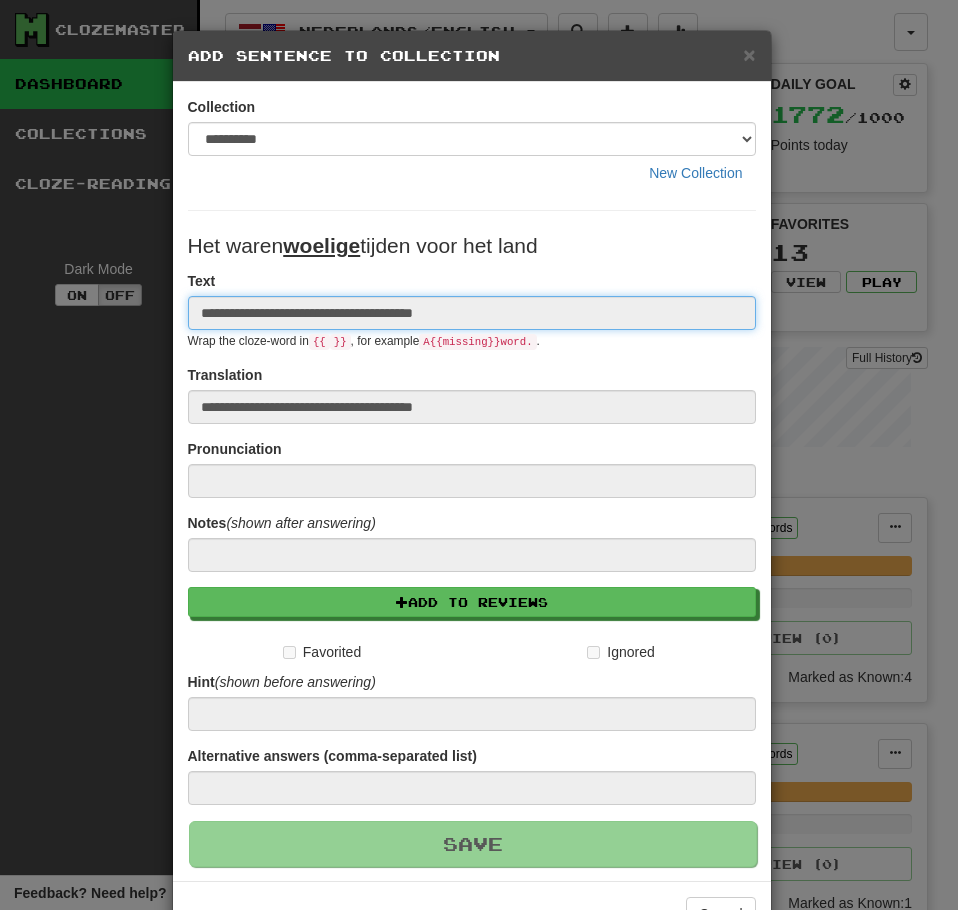 type 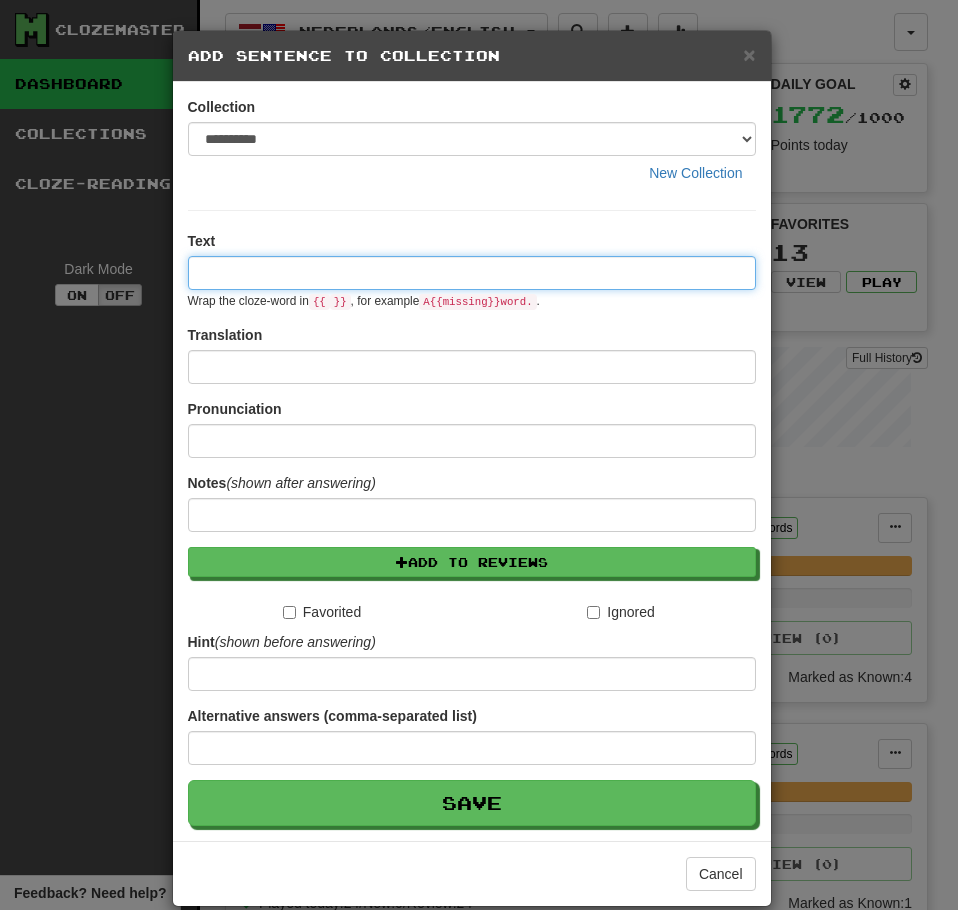 click at bounding box center [472, 273] 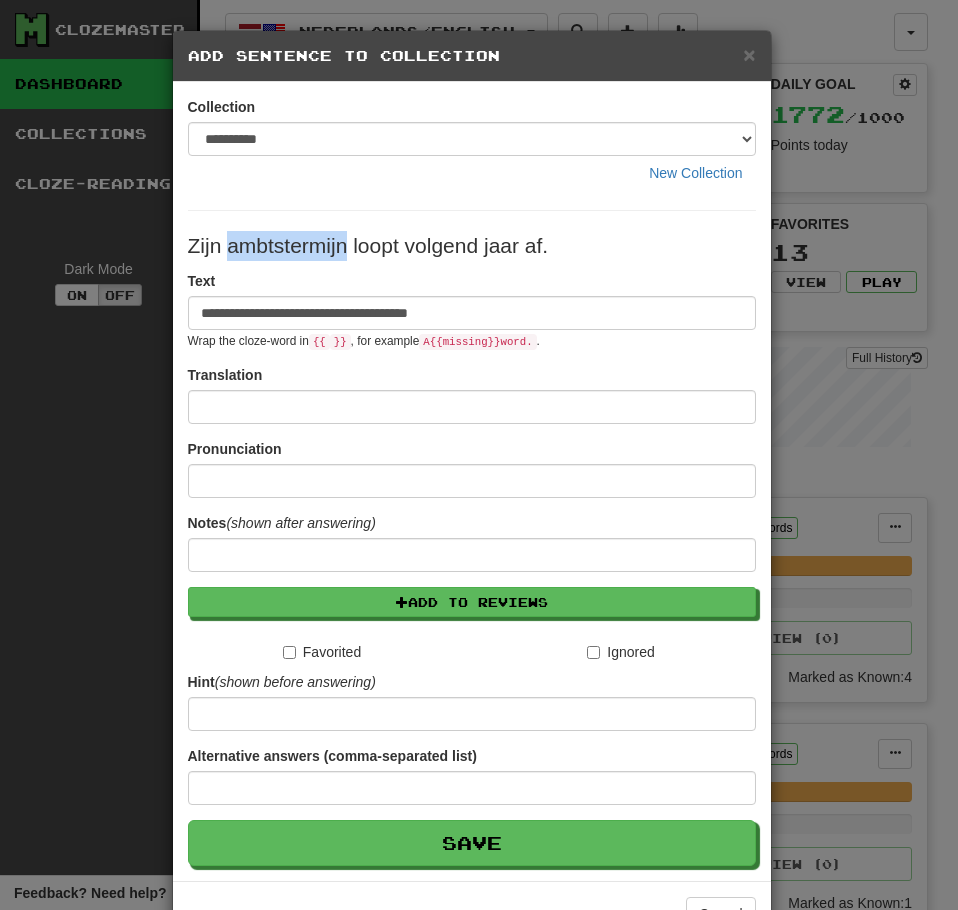 drag, startPoint x: 340, startPoint y: 247, endPoint x: 220, endPoint y: 252, distance: 120.10412 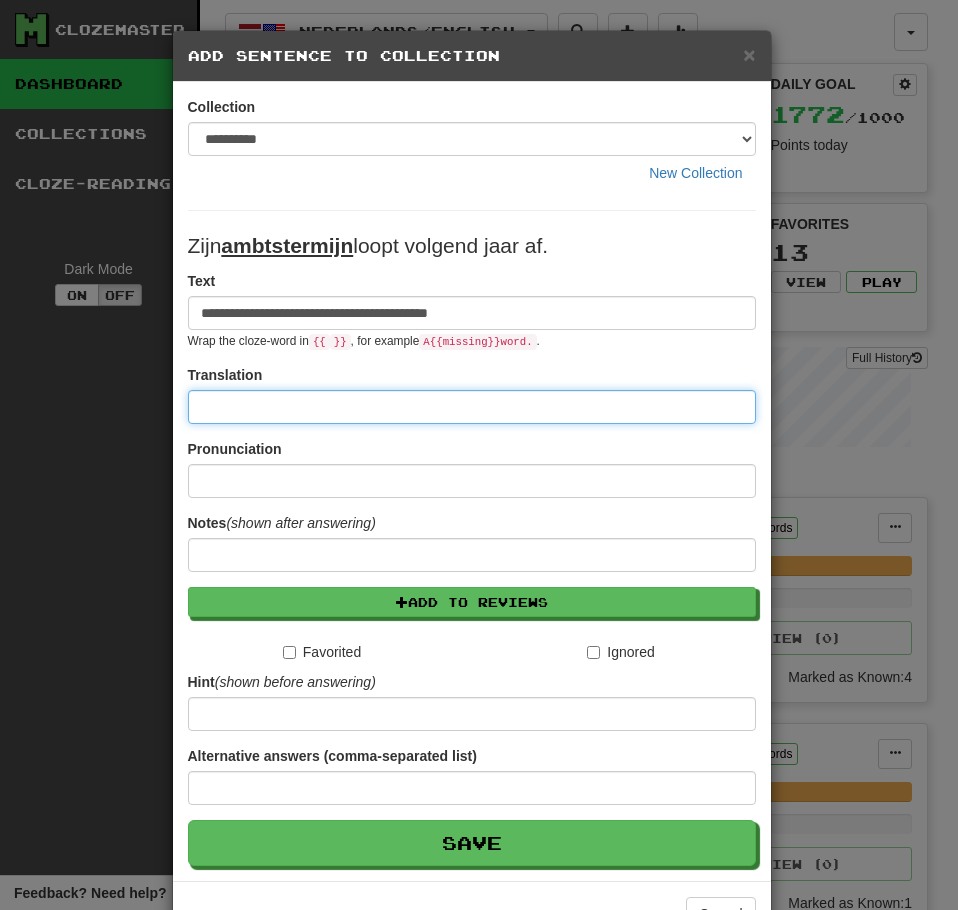 click at bounding box center [472, 407] 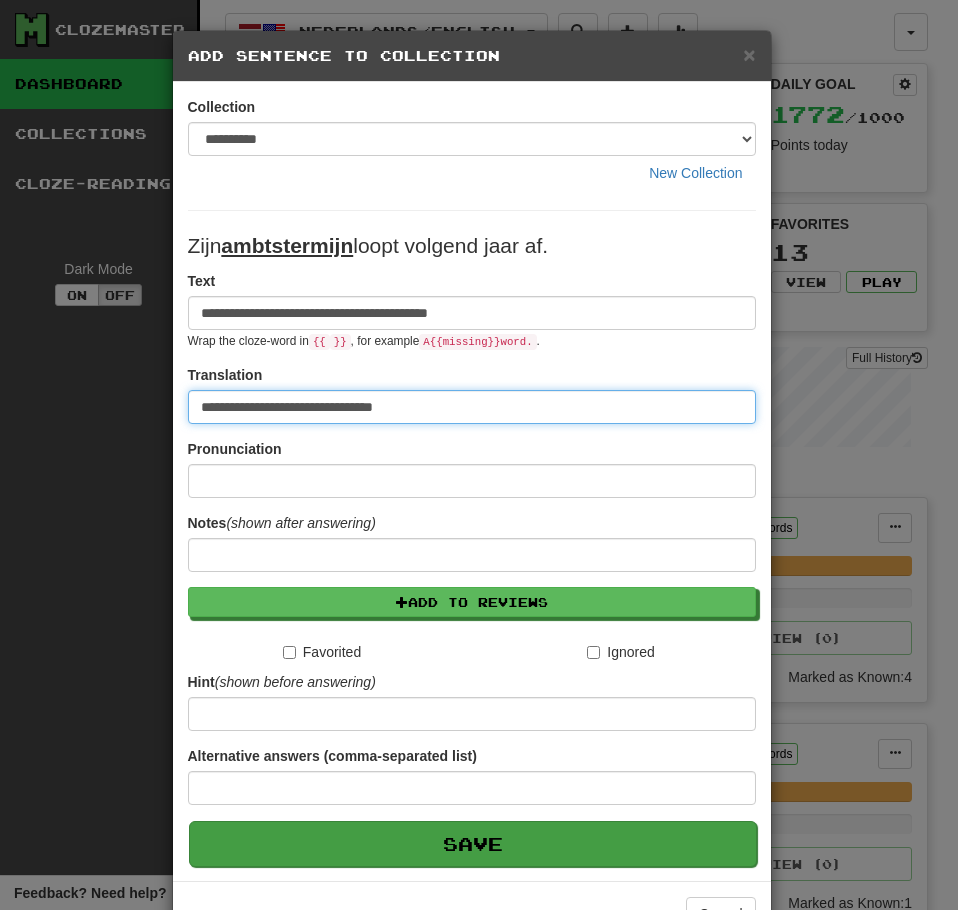 type on "**********" 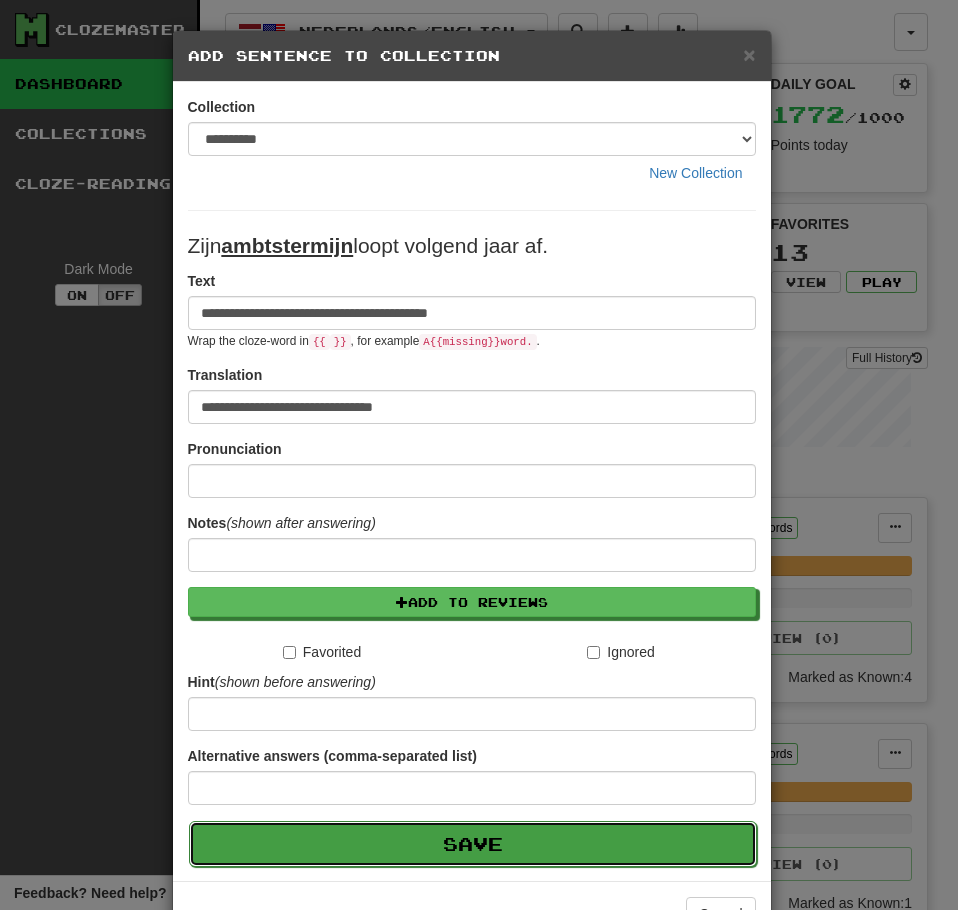 click on "Save" at bounding box center [473, 844] 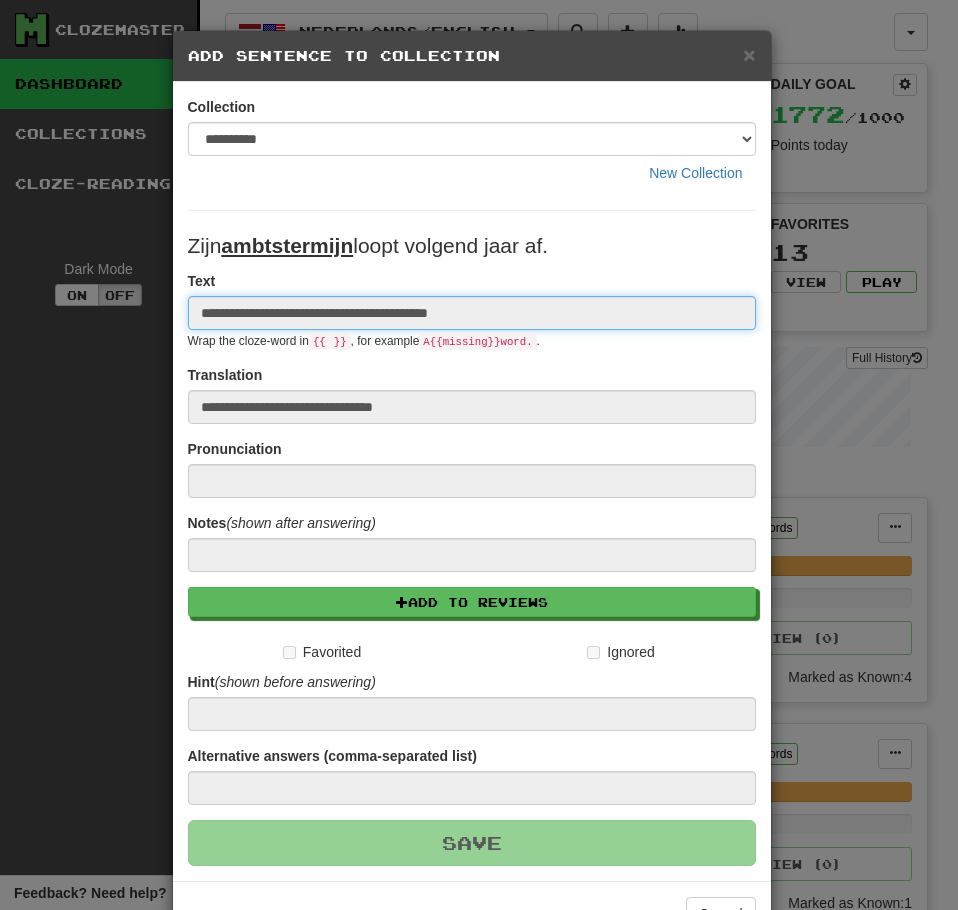 type 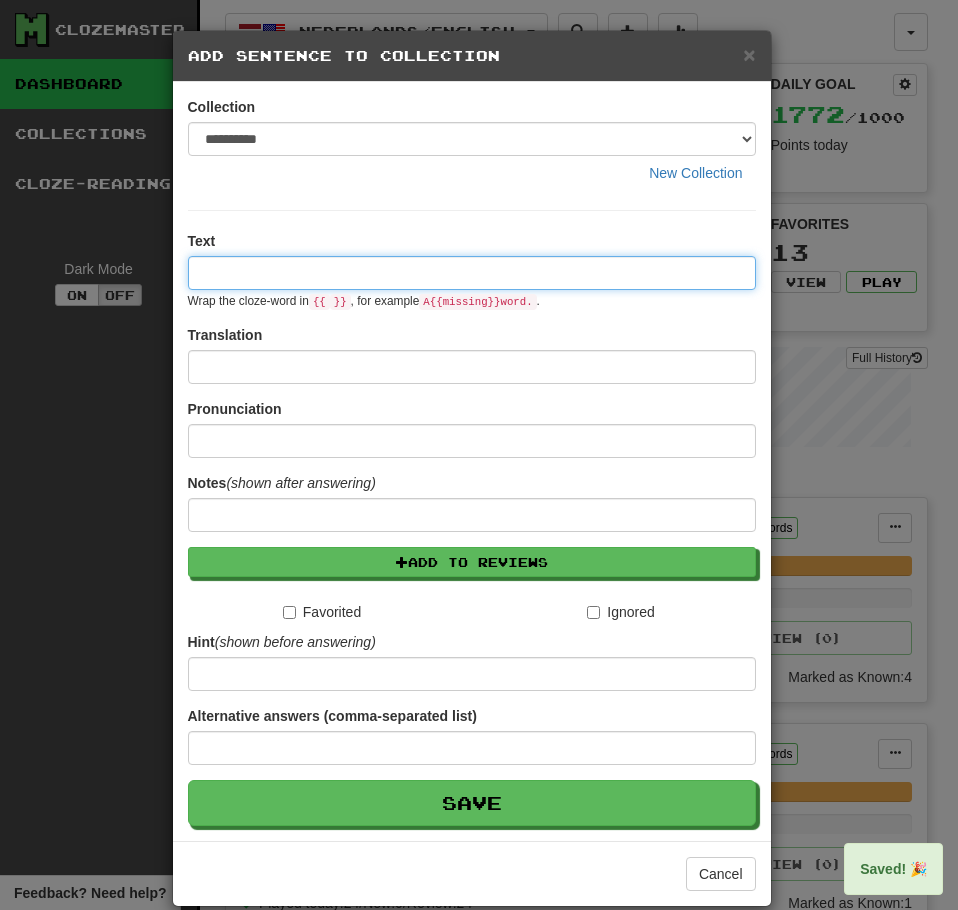 click at bounding box center [472, 273] 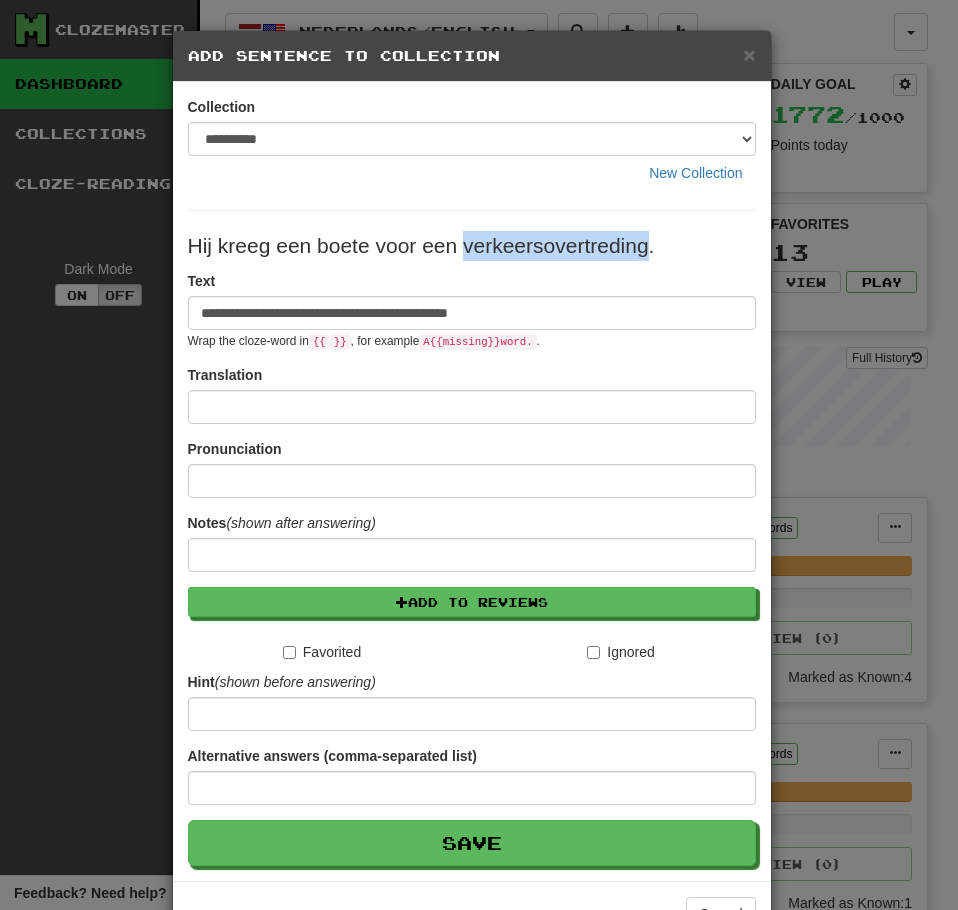 drag, startPoint x: 458, startPoint y: 248, endPoint x: 638, endPoint y: 246, distance: 180.01111 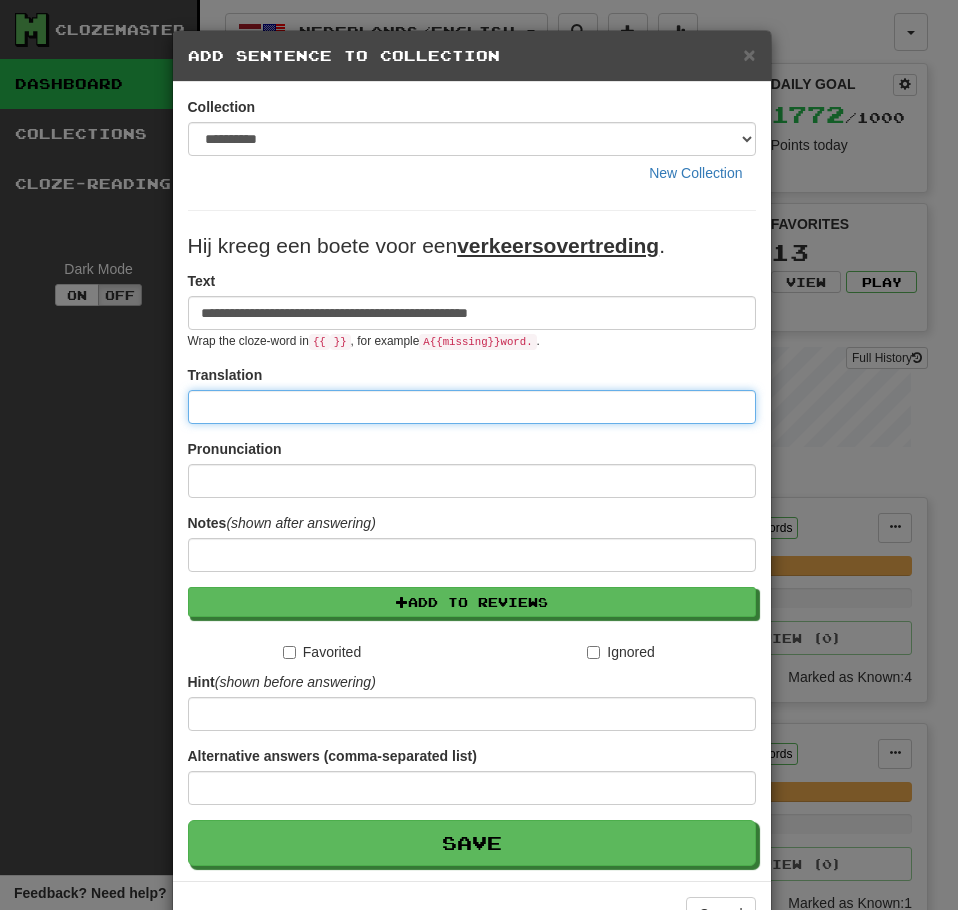click at bounding box center [472, 407] 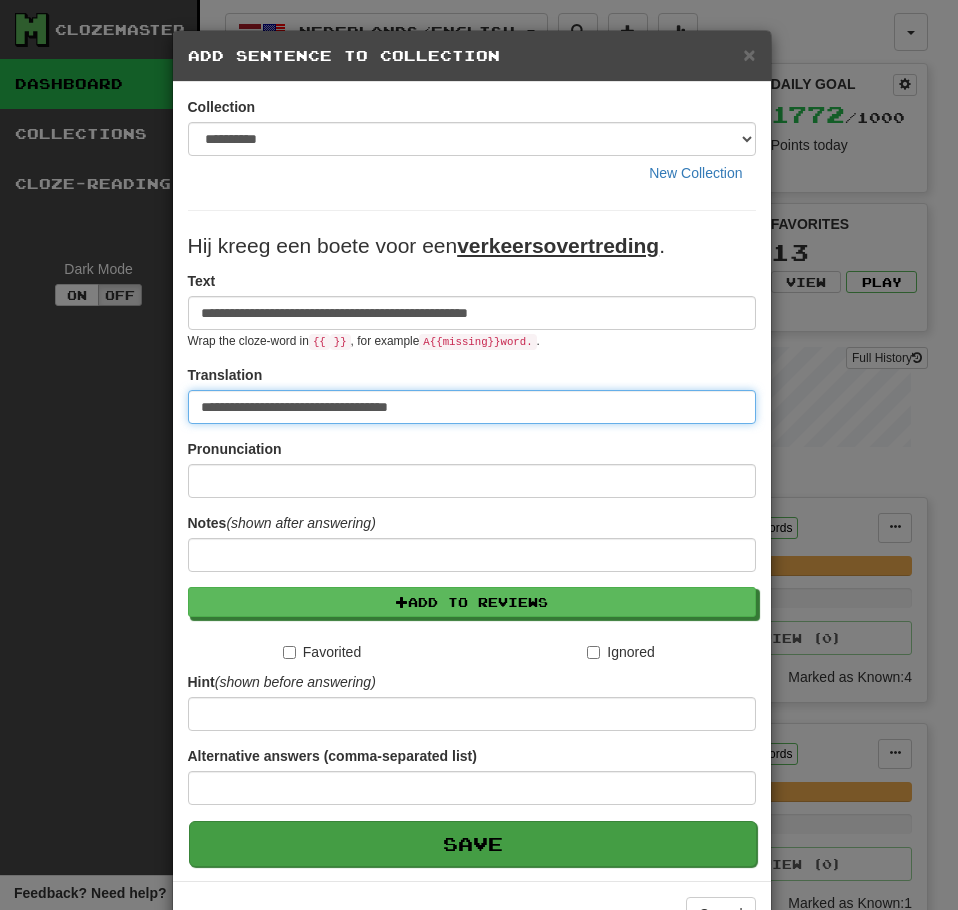 type on "**********" 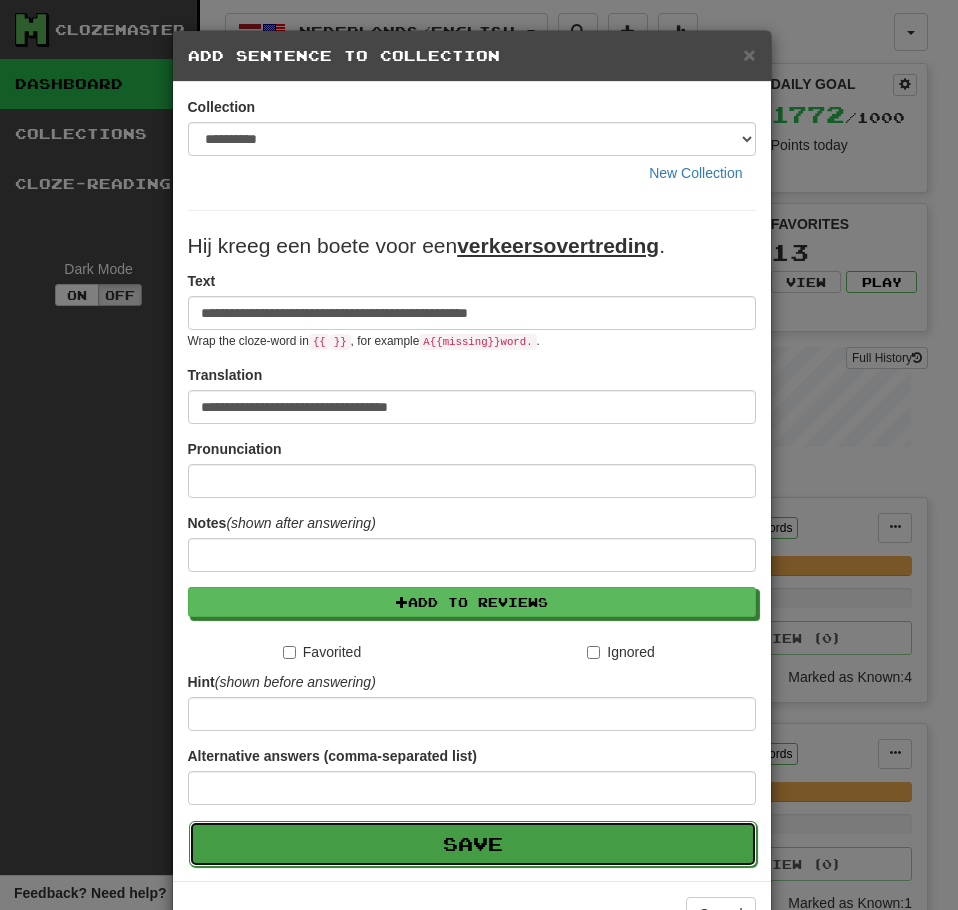 click on "Save" at bounding box center (473, 844) 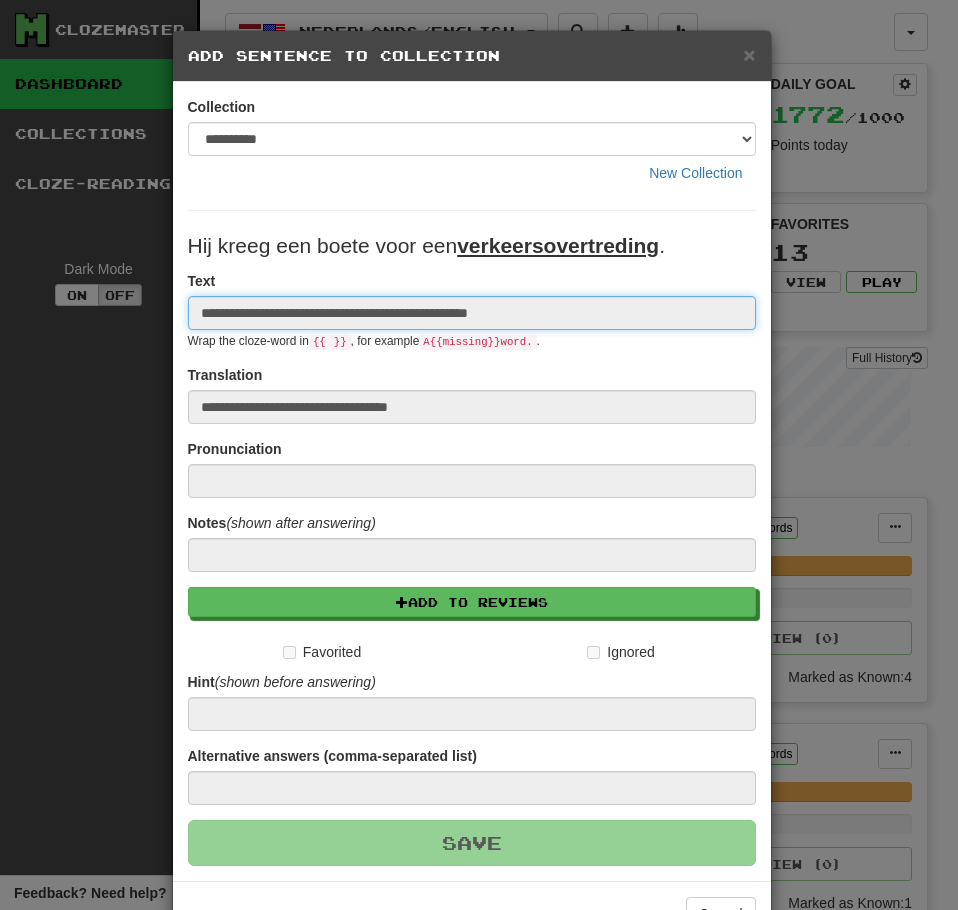 type 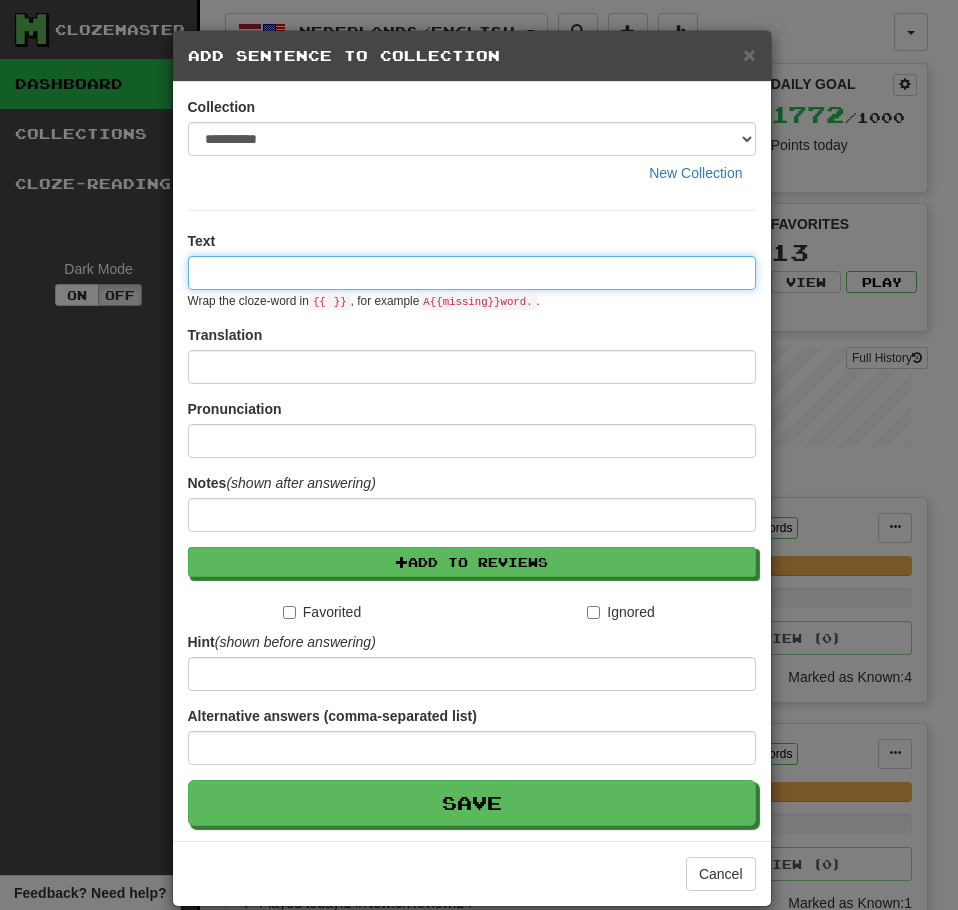 click at bounding box center (472, 273) 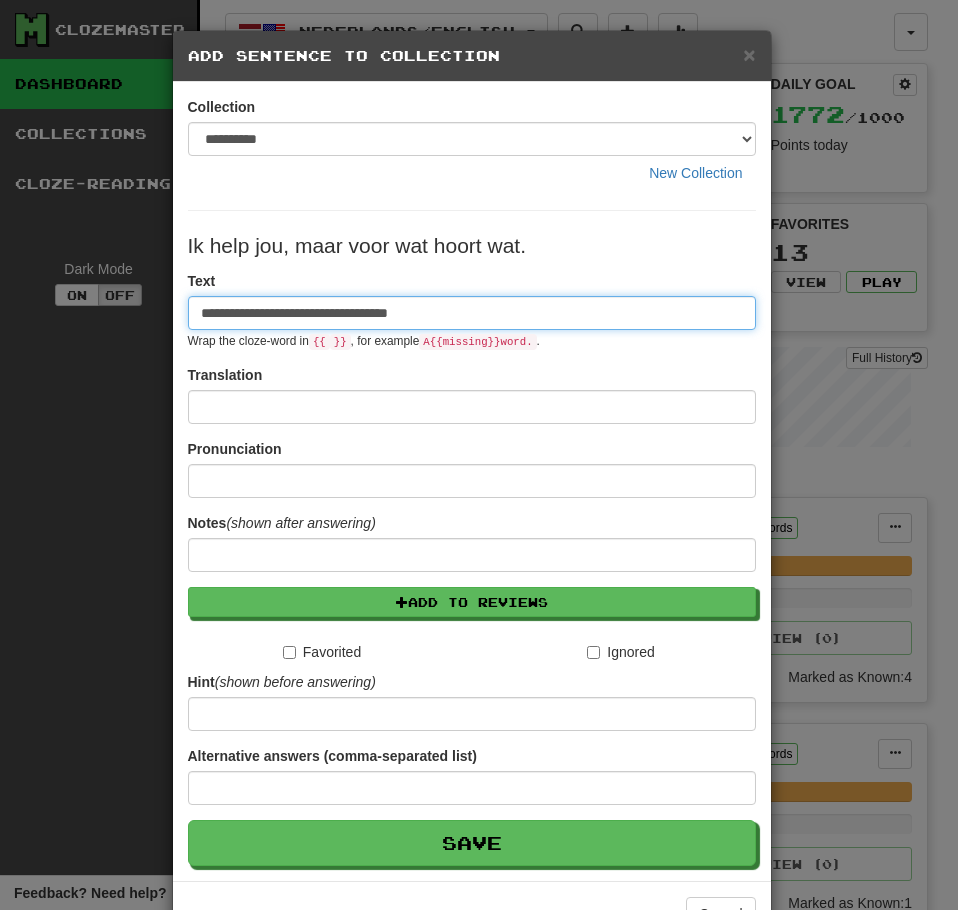 type on "**********" 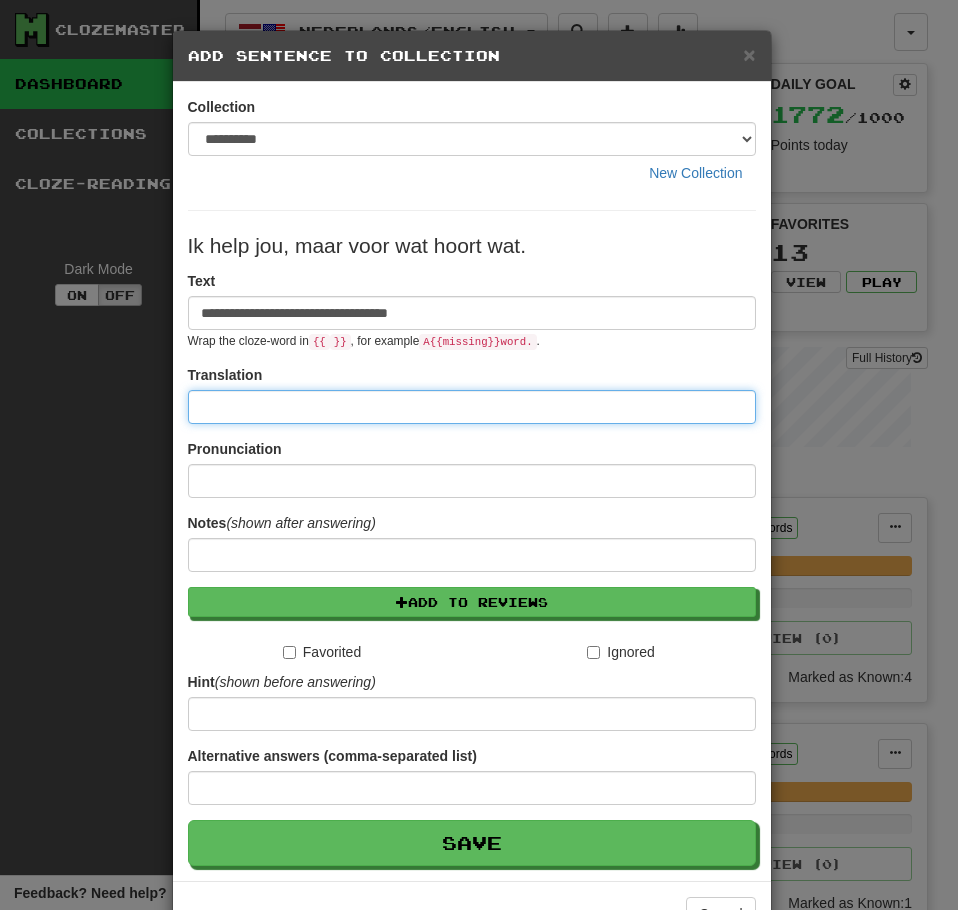 click at bounding box center [472, 407] 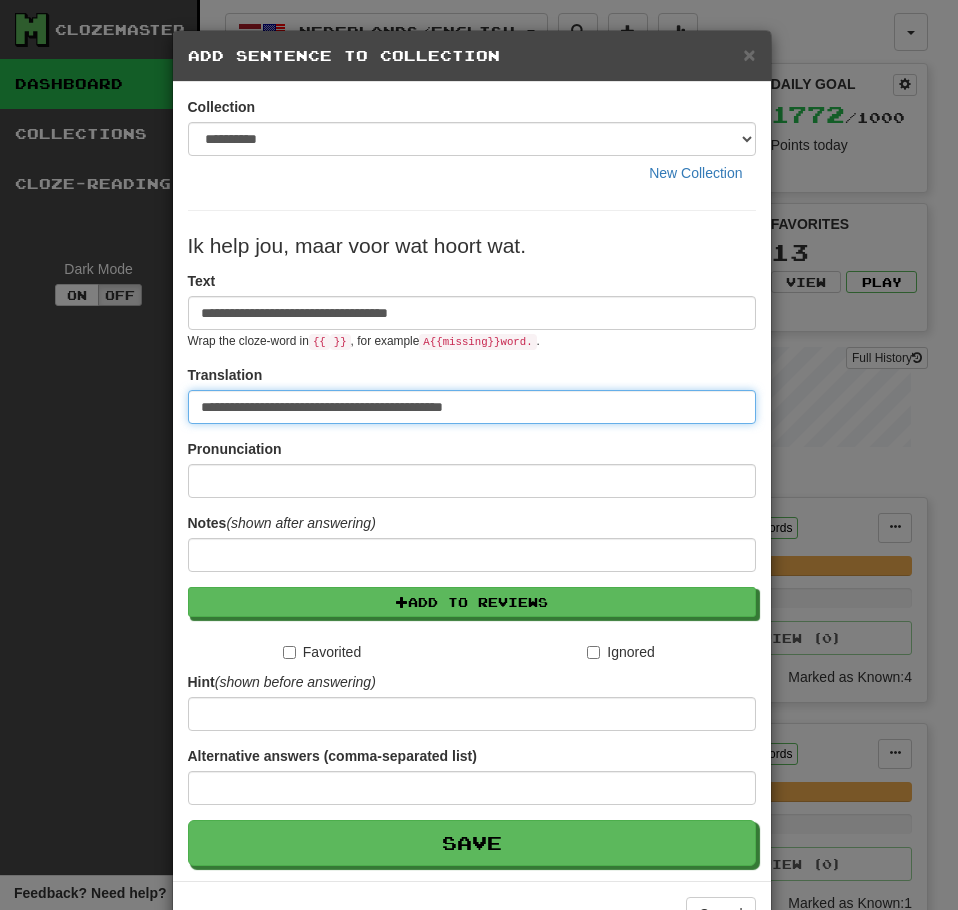 type on "**********" 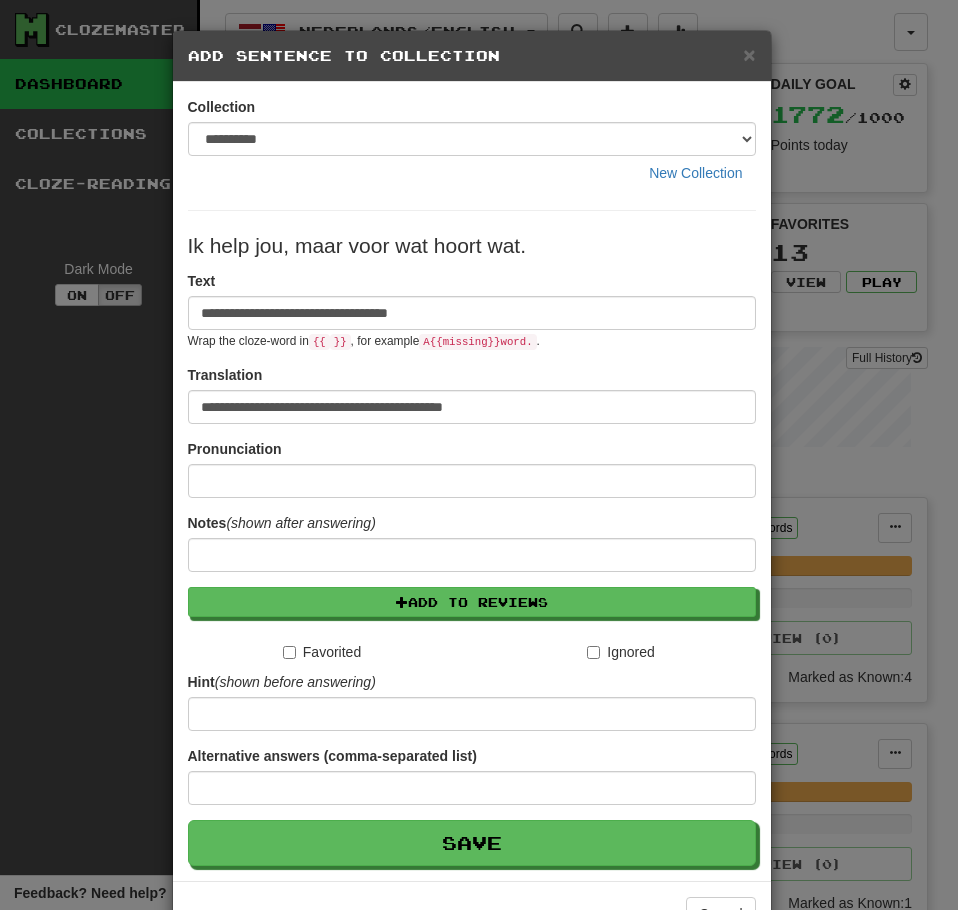 click on "**********" at bounding box center (472, 394) 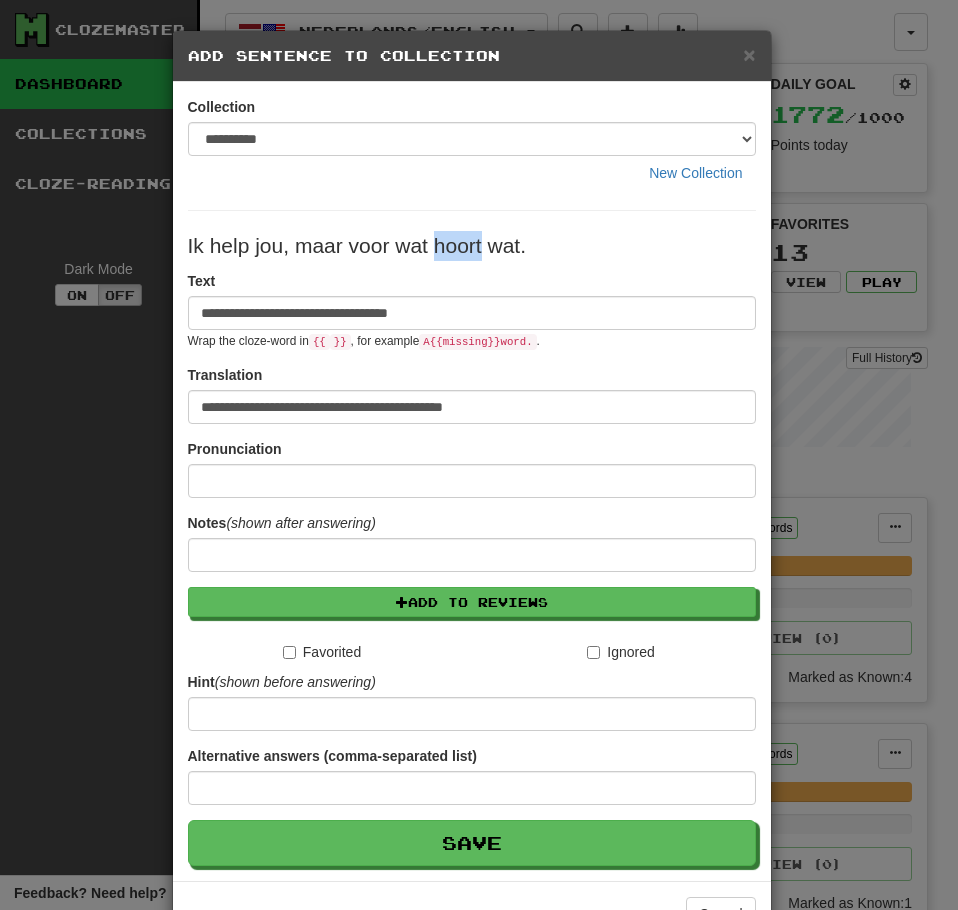 drag, startPoint x: 426, startPoint y: 245, endPoint x: 477, endPoint y: 246, distance: 51.009804 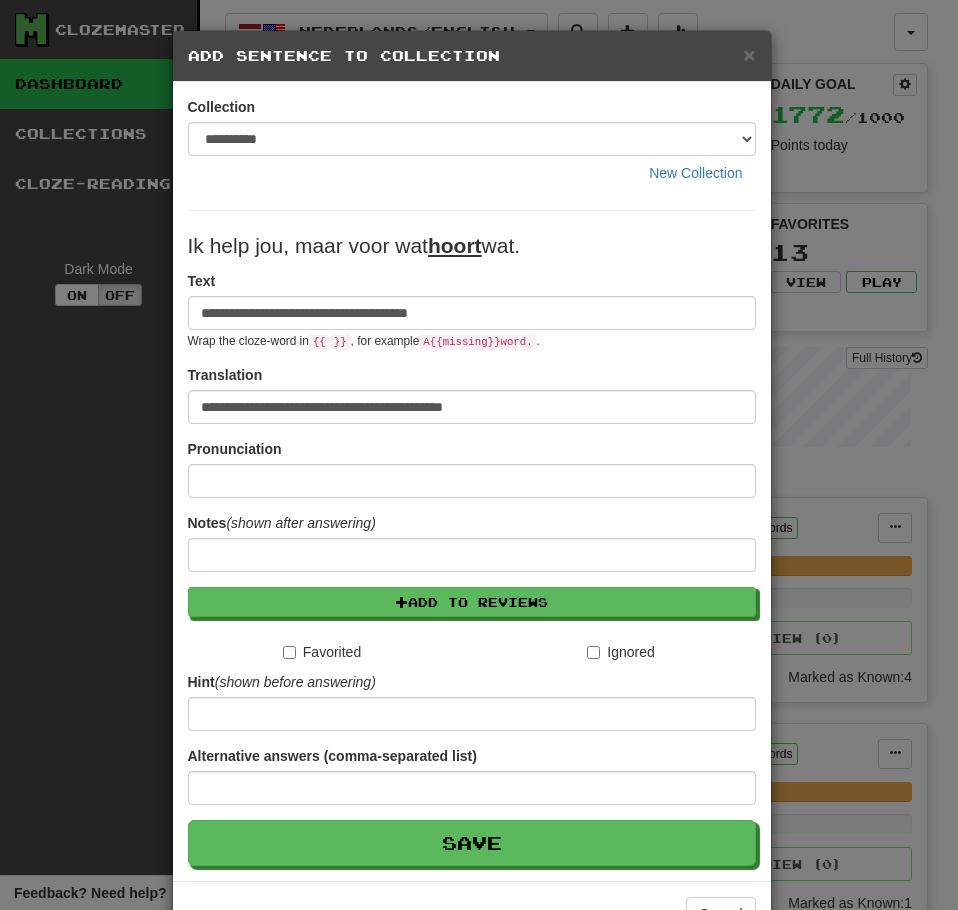 click on "**********" at bounding box center (472, 310) 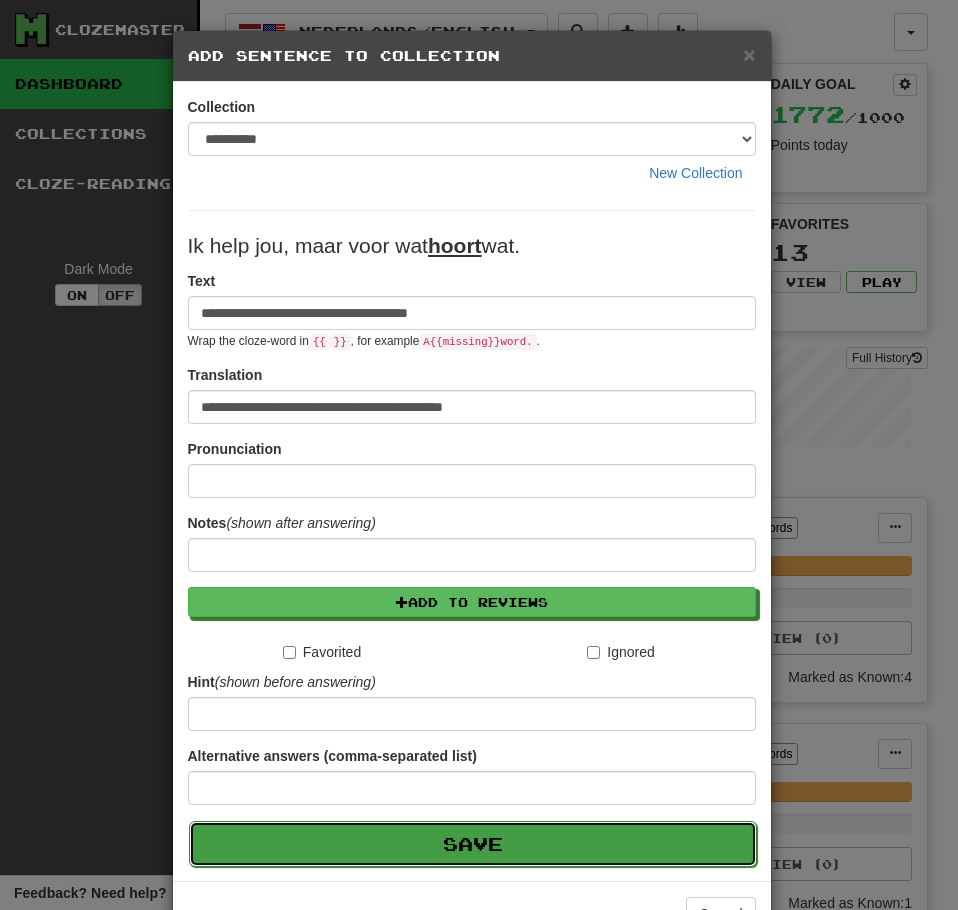 click on "Save" at bounding box center (473, 844) 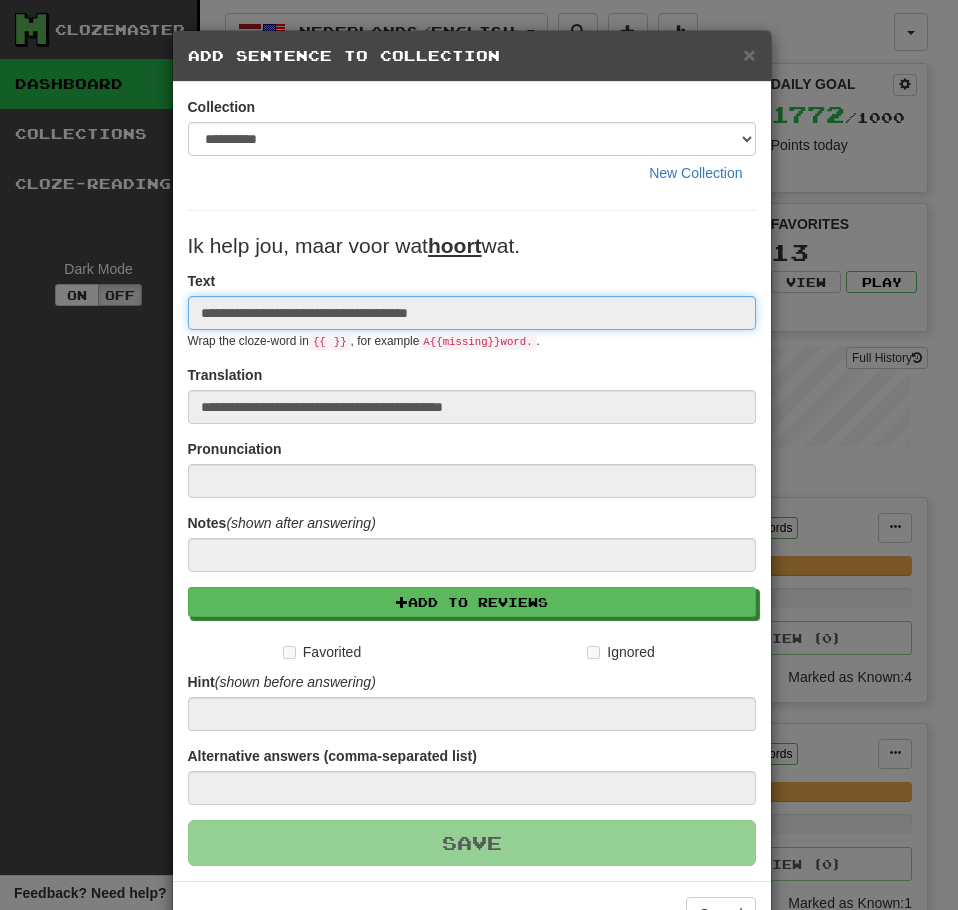 type 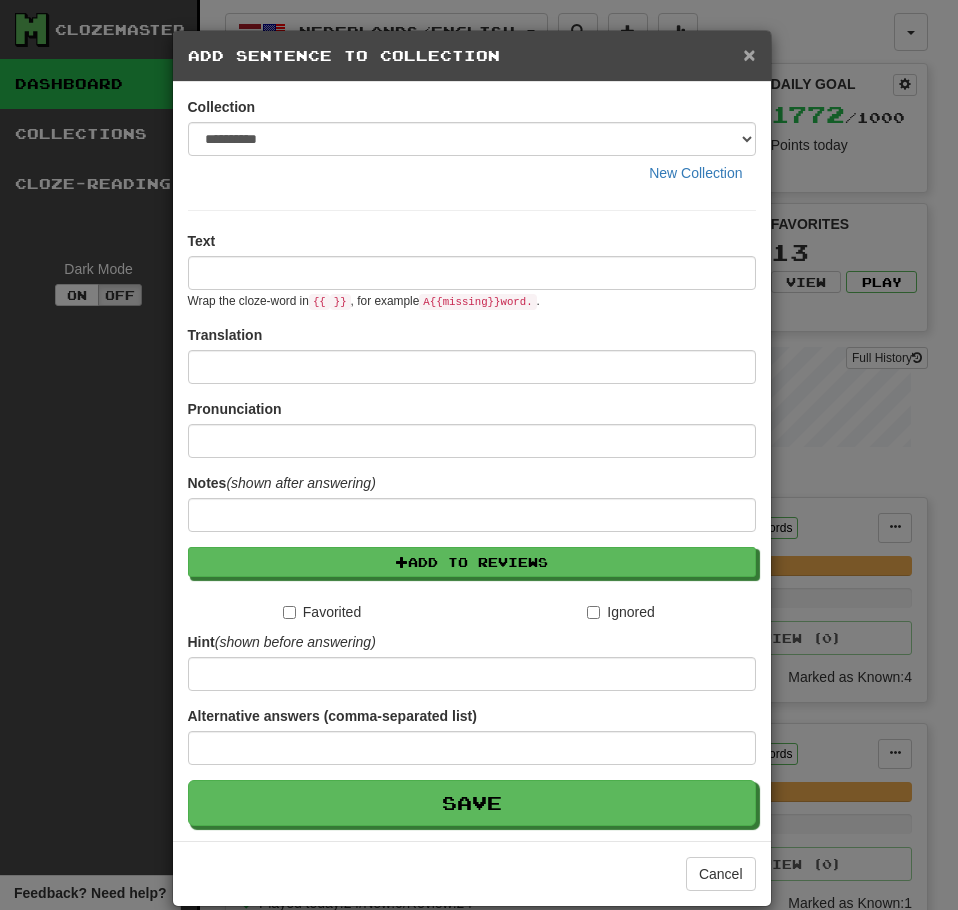 click on "×" at bounding box center [749, 54] 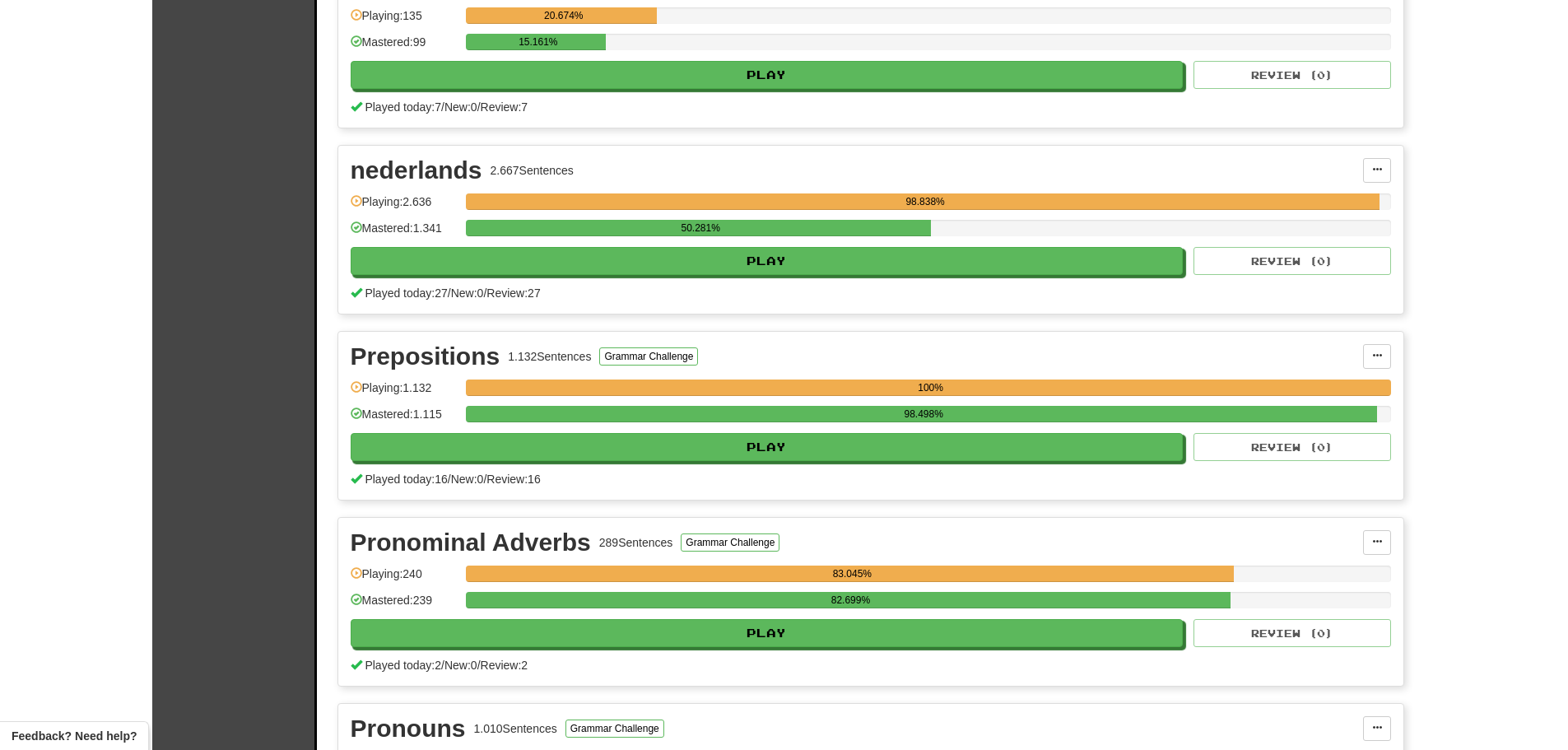 scroll, scrollTop: 1729, scrollLeft: 0, axis: vertical 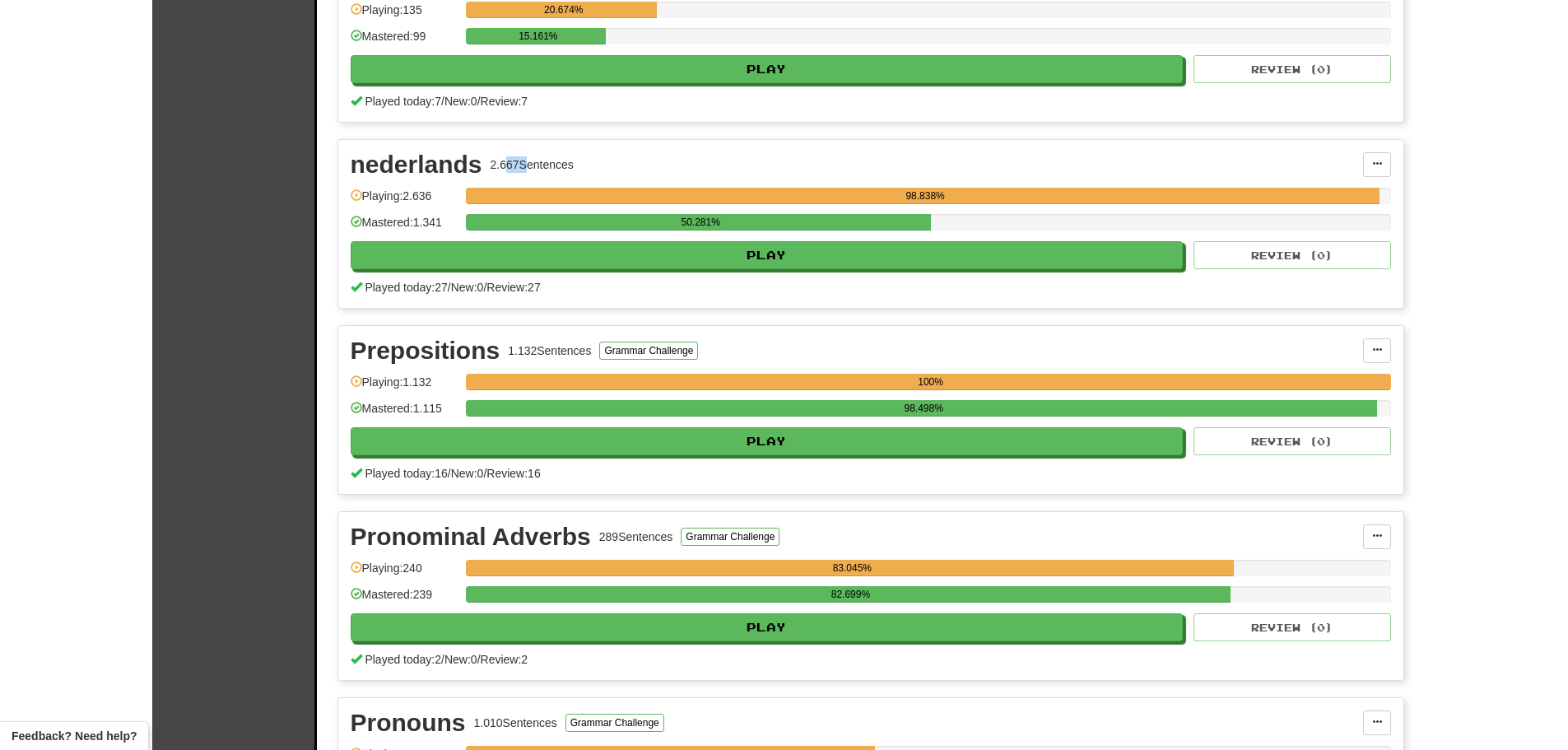 drag, startPoint x: 523, startPoint y: 165, endPoint x: 505, endPoint y: 165, distance: 18 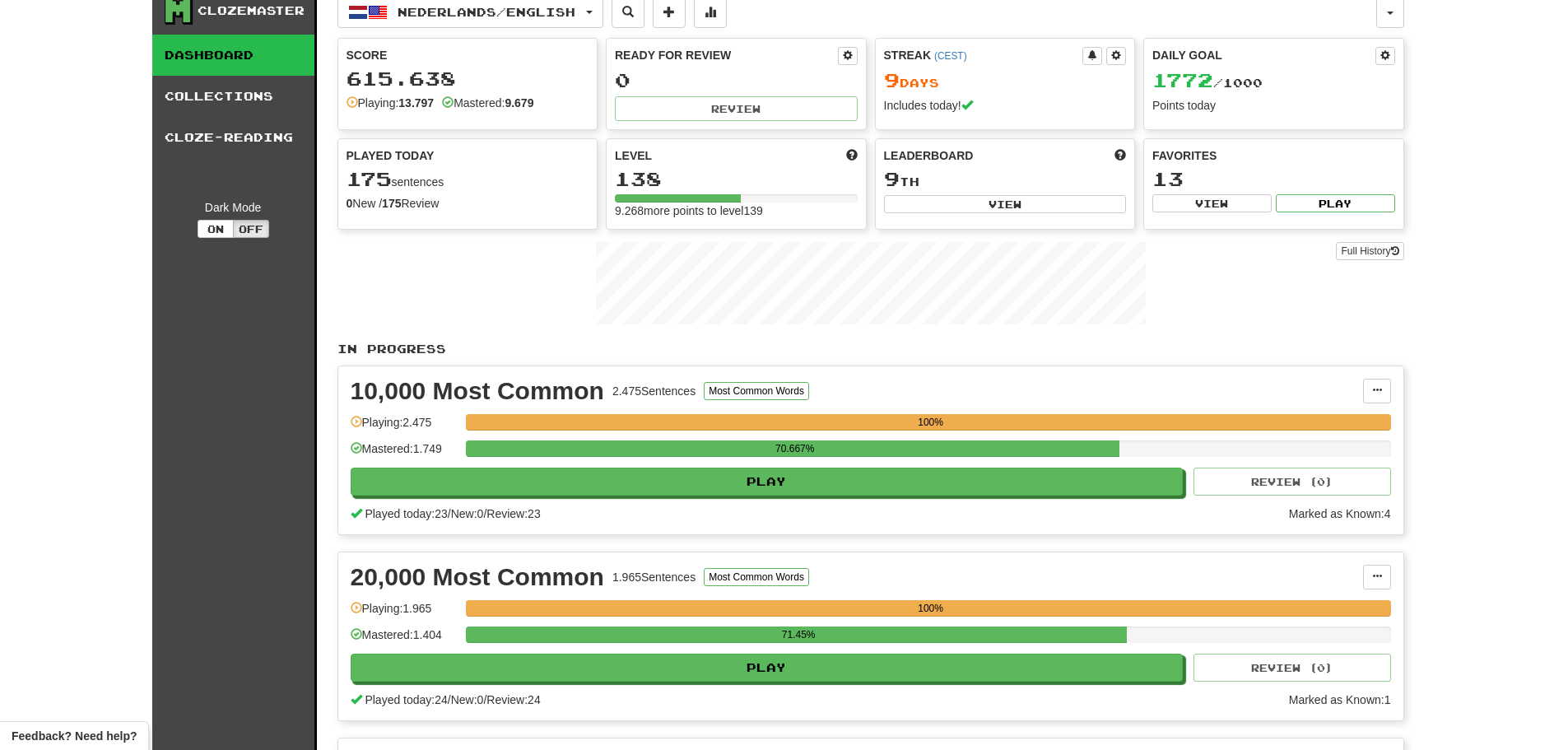 scroll, scrollTop: 0, scrollLeft: 0, axis: both 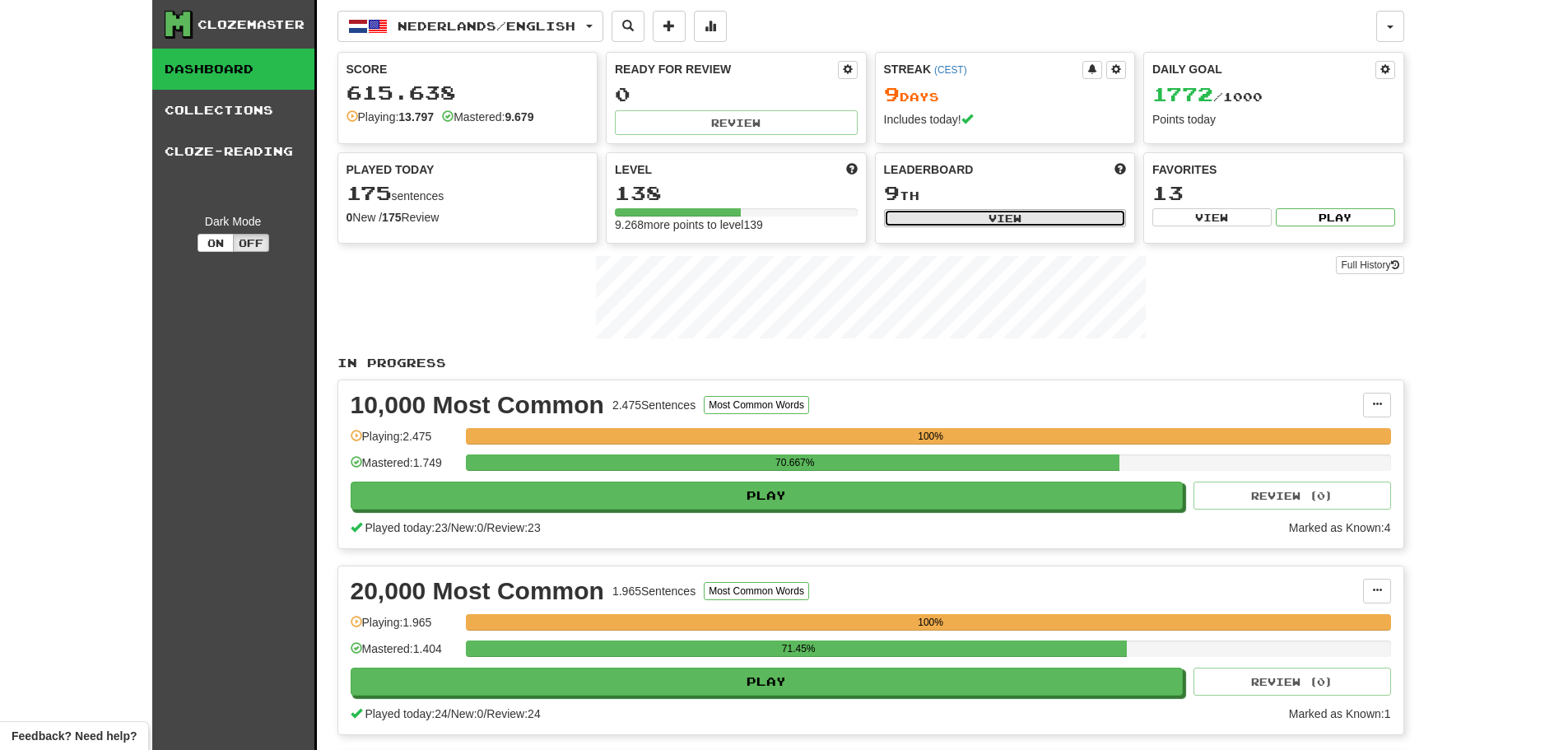 click on "View" at bounding box center (1005, 218) 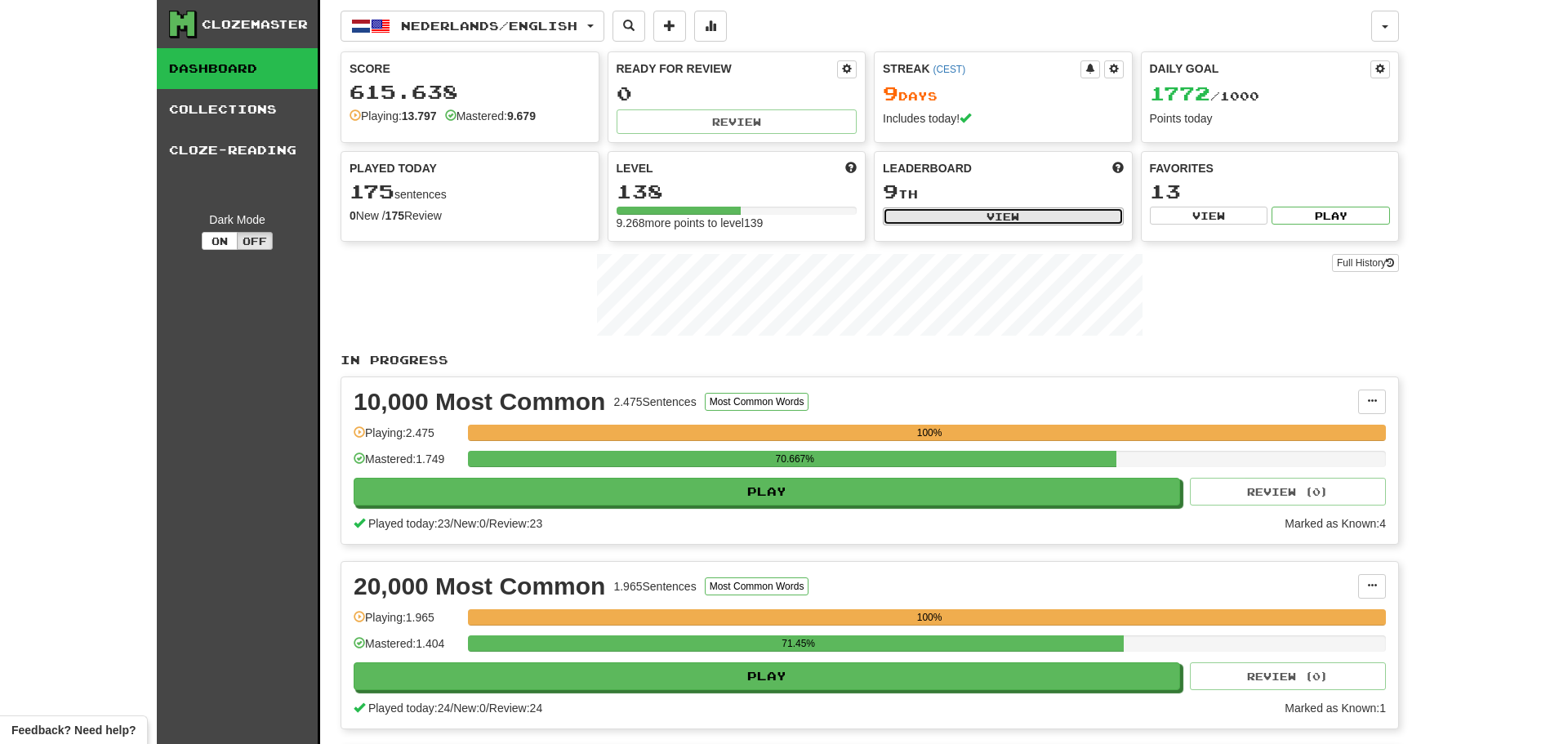 select on "**********" 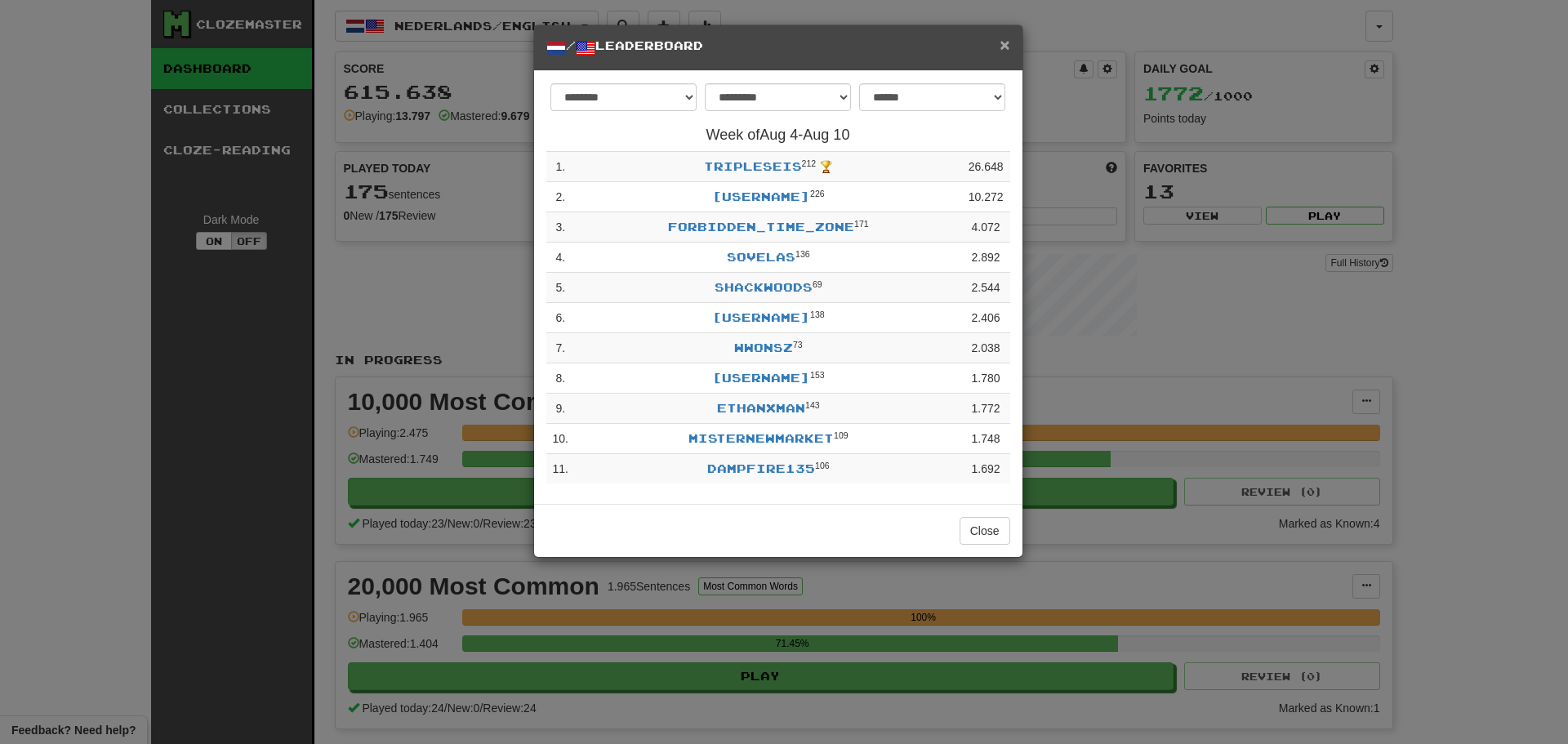 click on "×" at bounding box center (1004, 44) 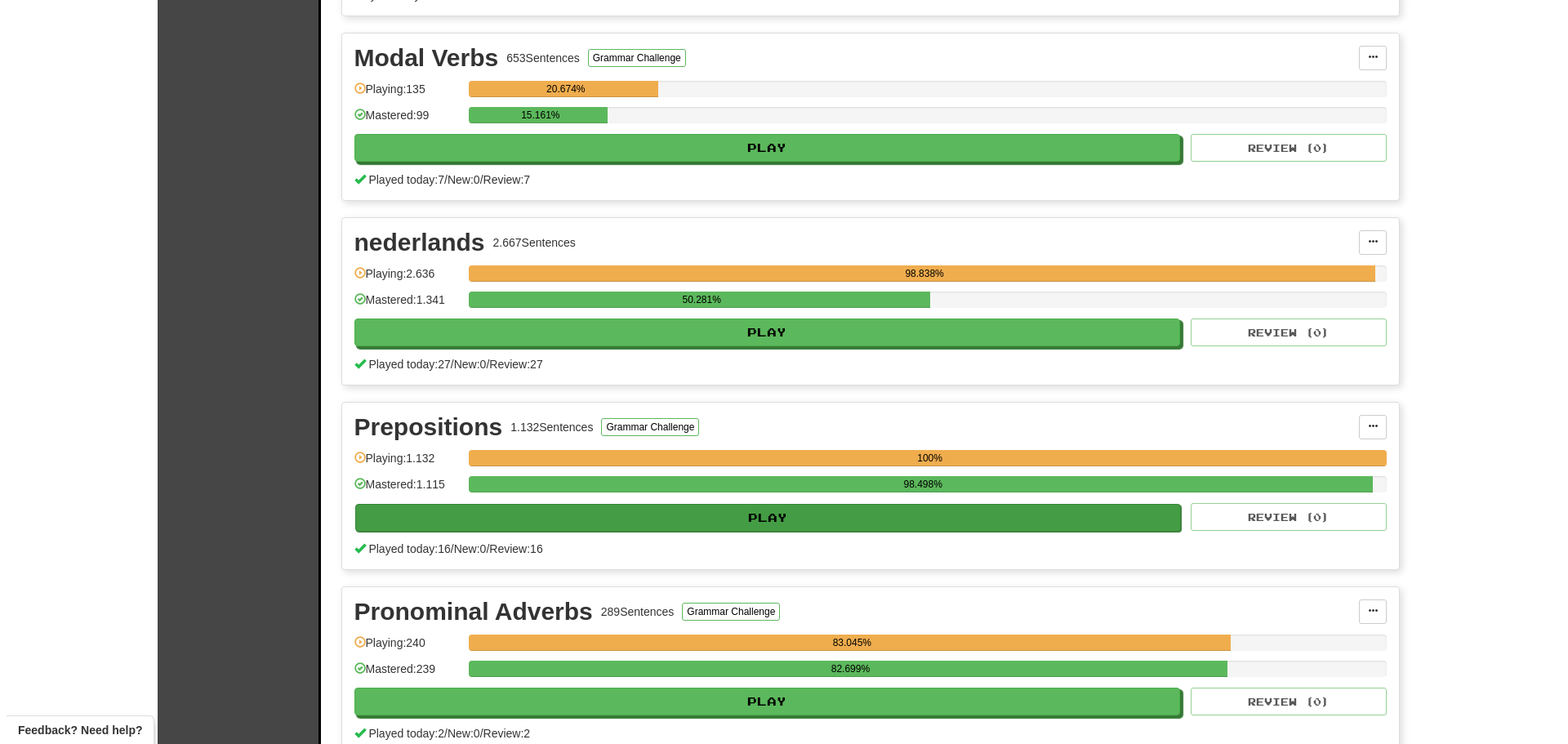scroll, scrollTop: 1633, scrollLeft: 0, axis: vertical 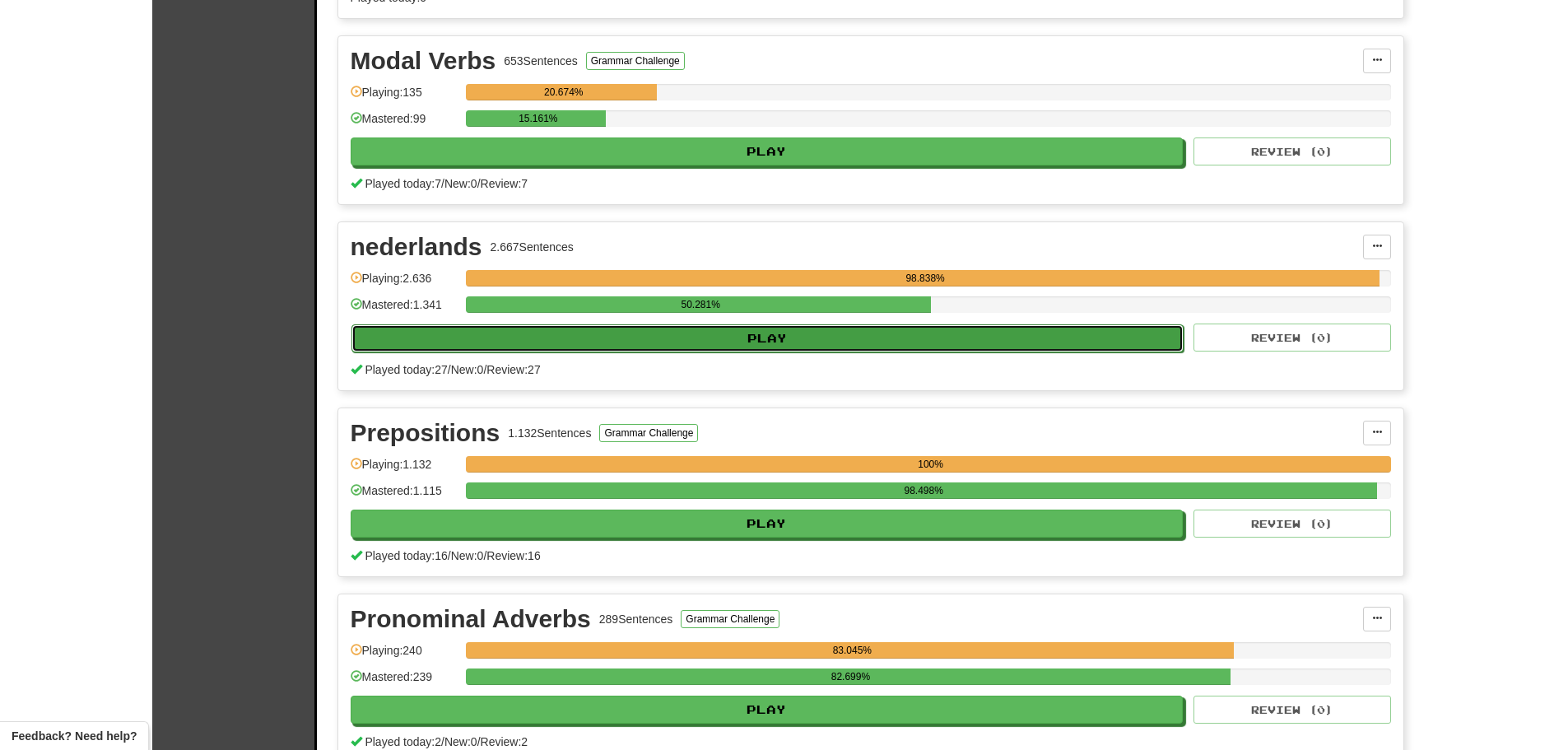 click on "Play" at bounding box center [768, 338] 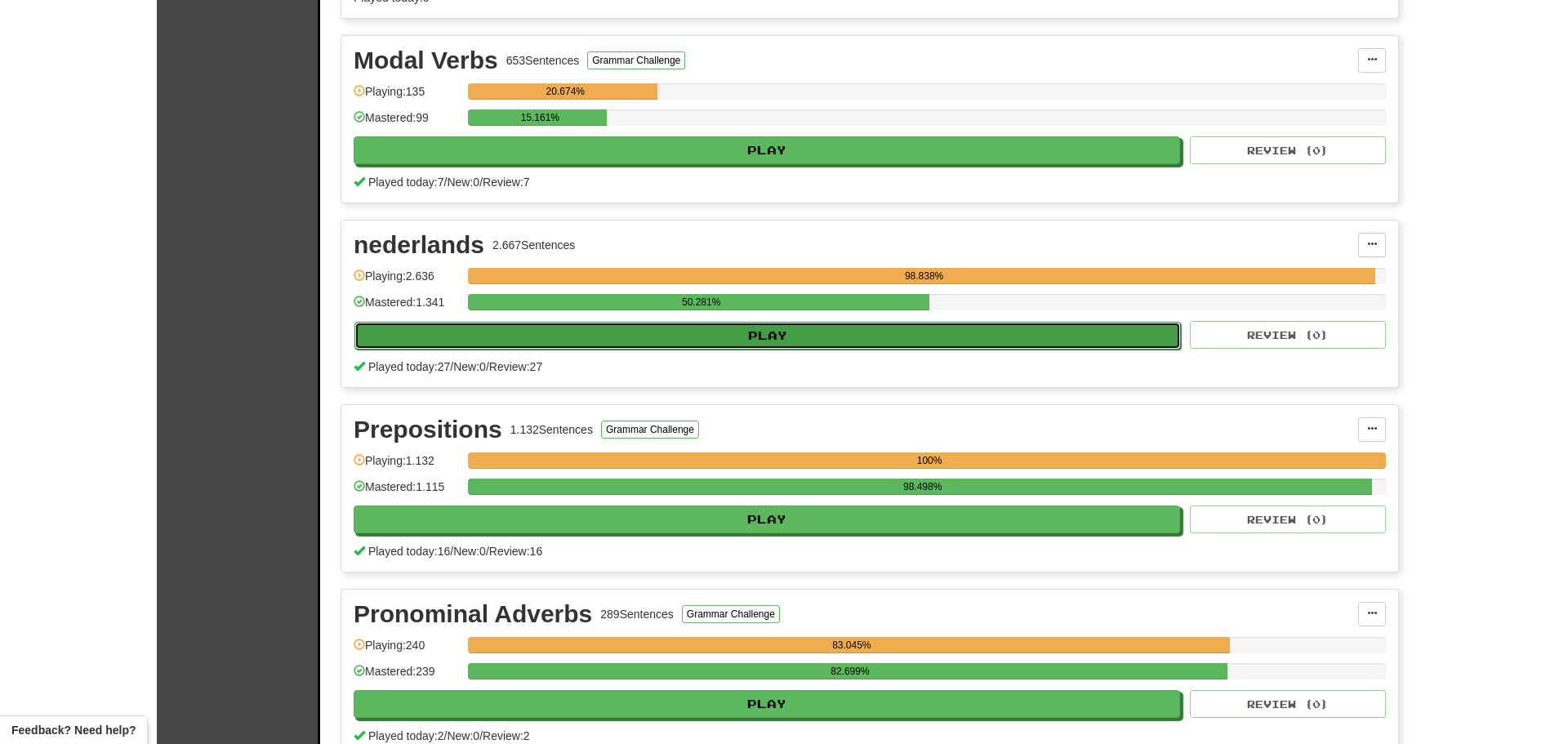 select on "********" 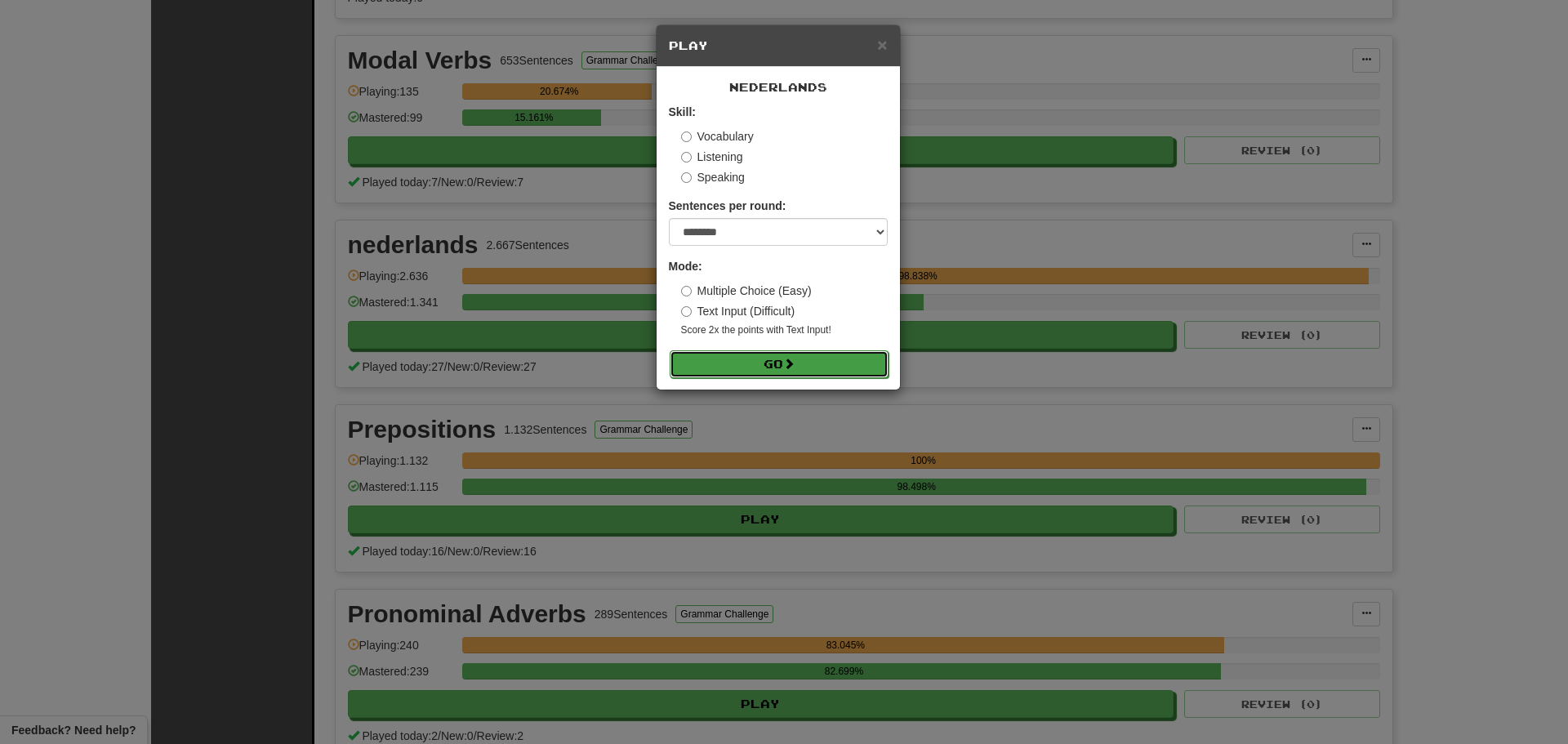 click on "Go" at bounding box center [779, 364] 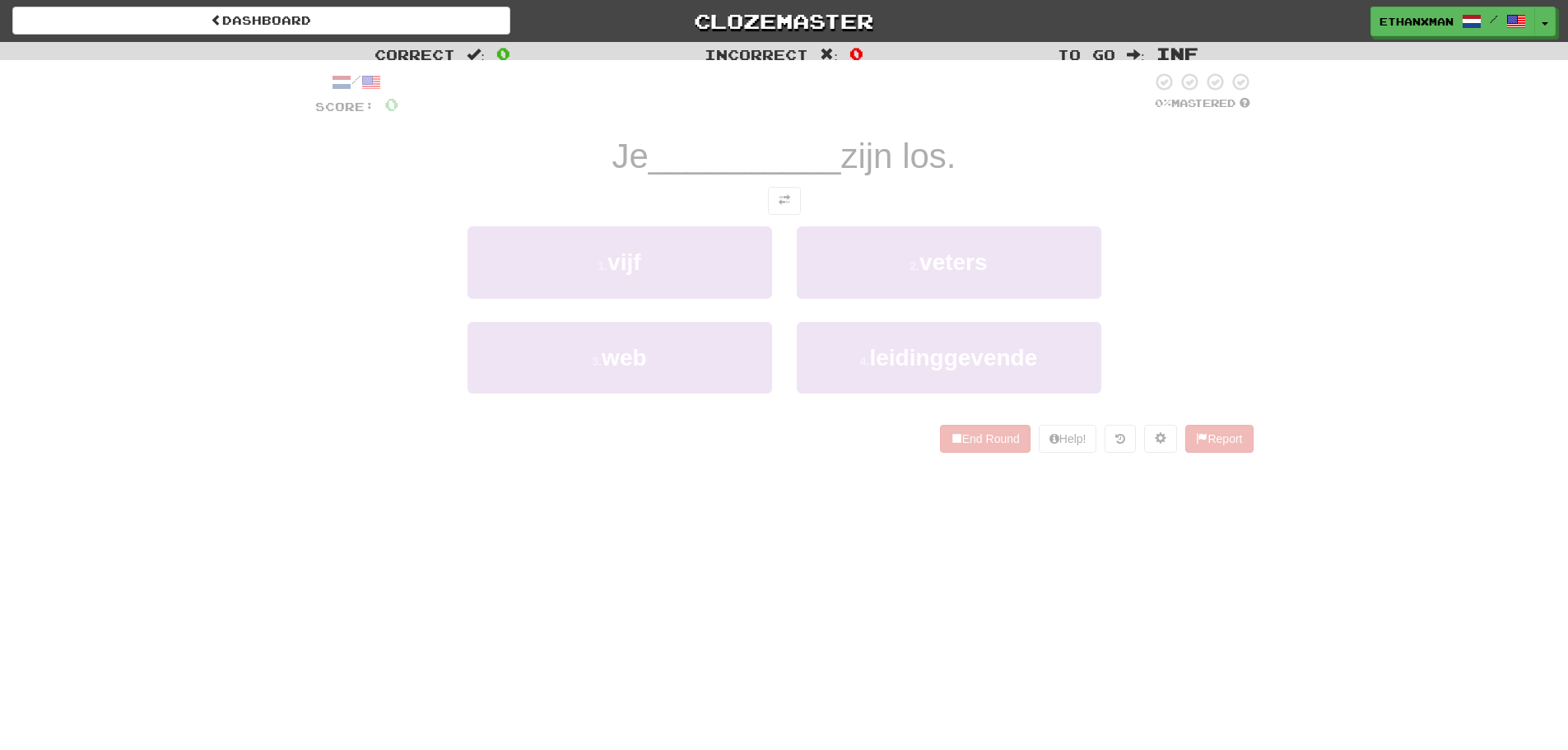scroll, scrollTop: 0, scrollLeft: 0, axis: both 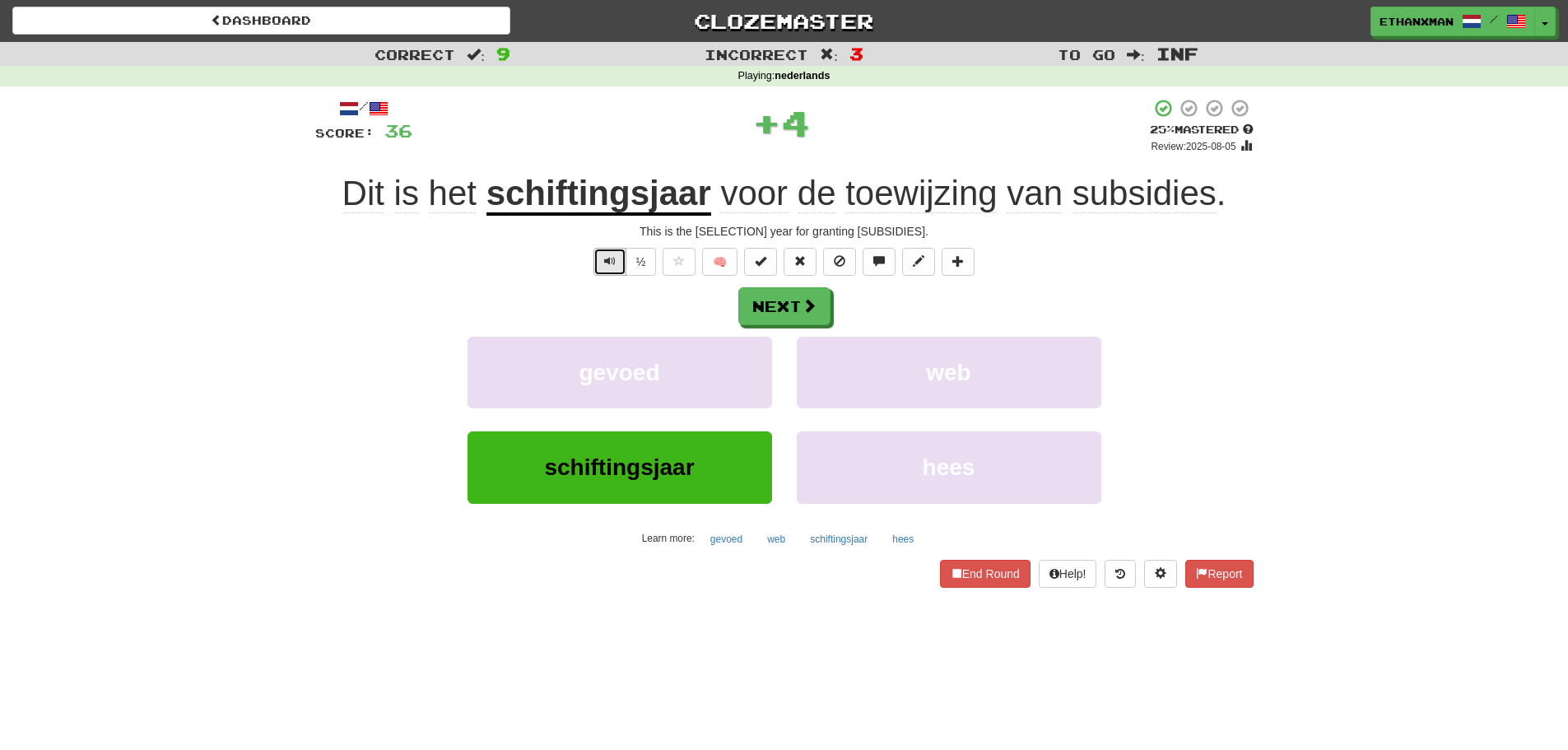 click at bounding box center (610, 262) 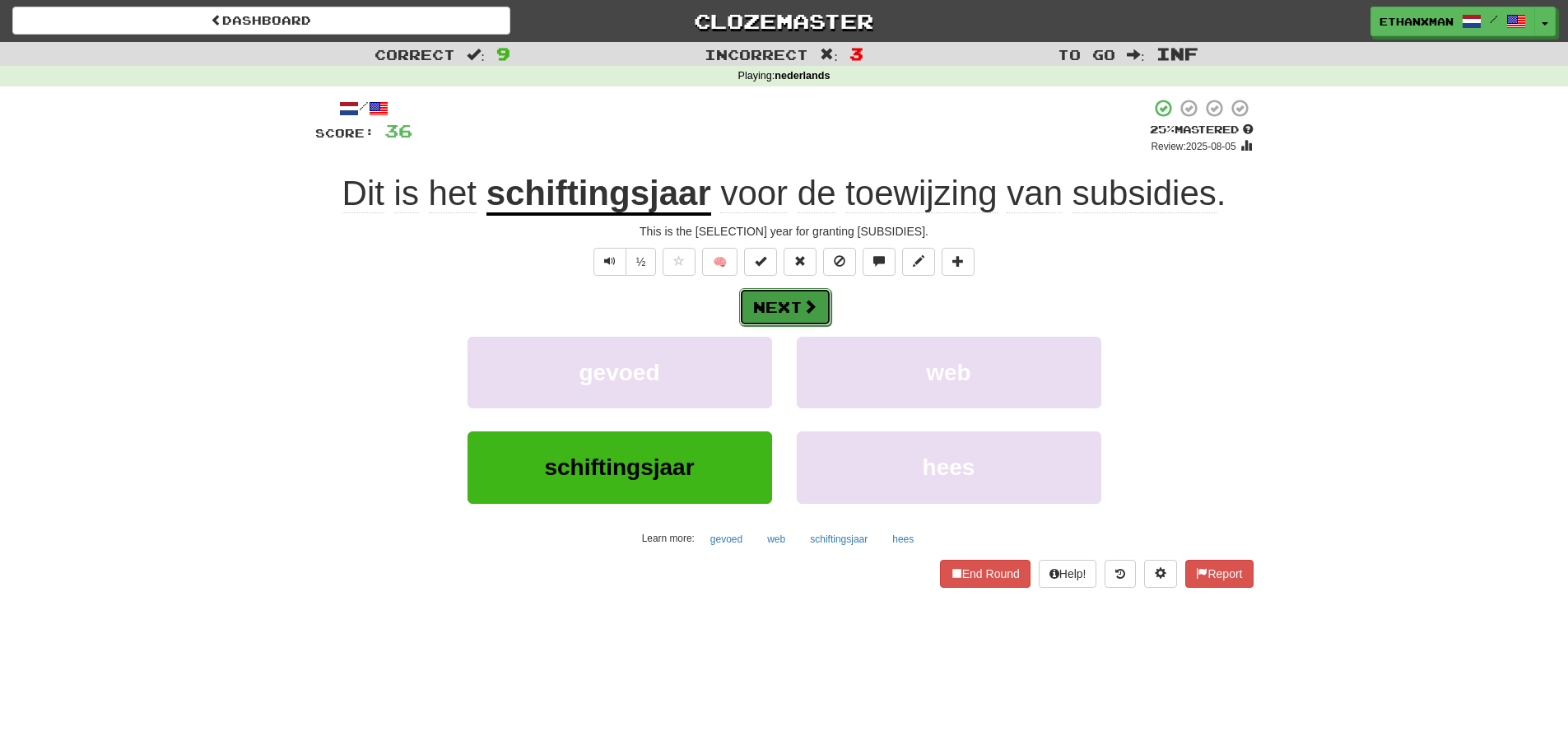 click on "Next" at bounding box center [785, 307] 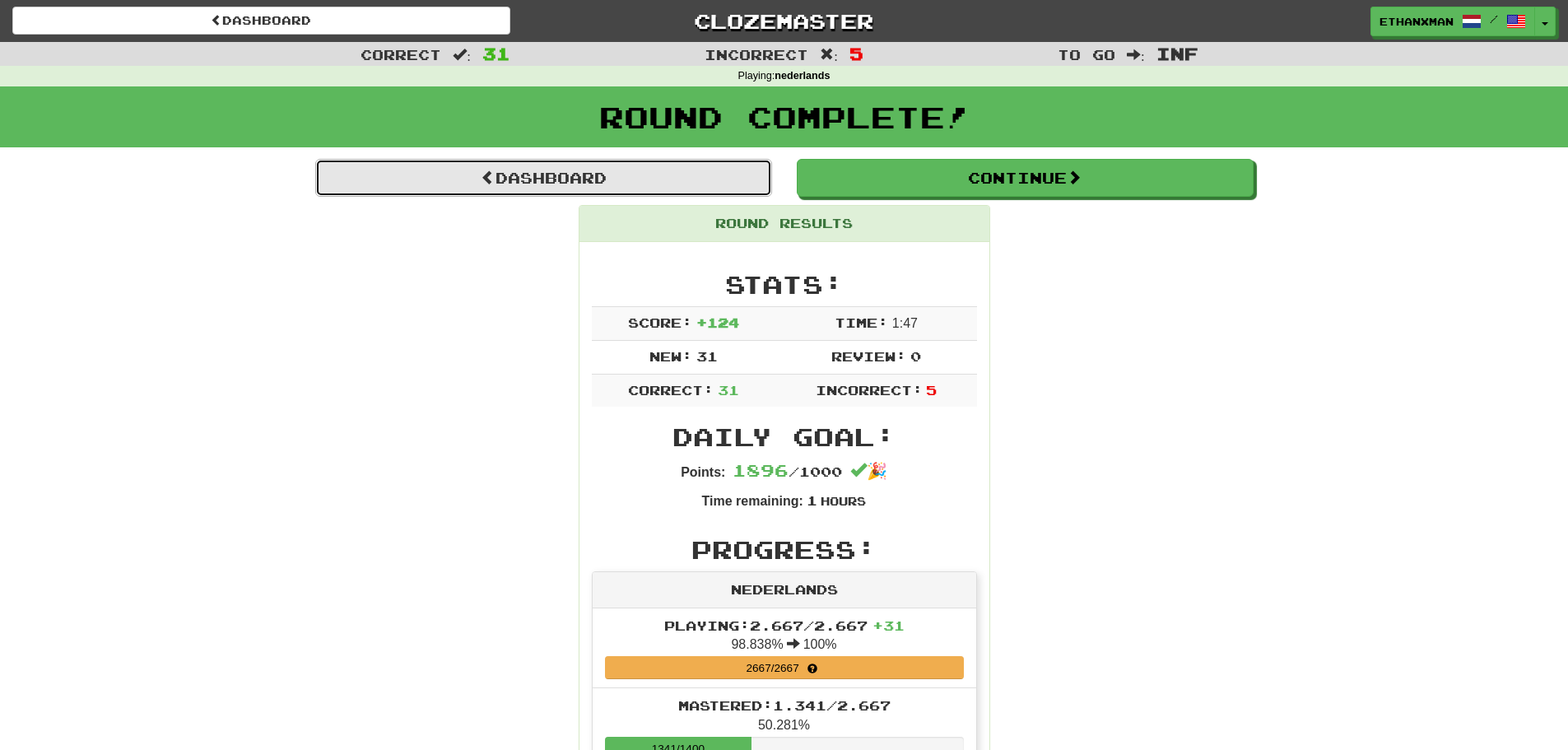 click on "Dashboard" at bounding box center (543, 178) 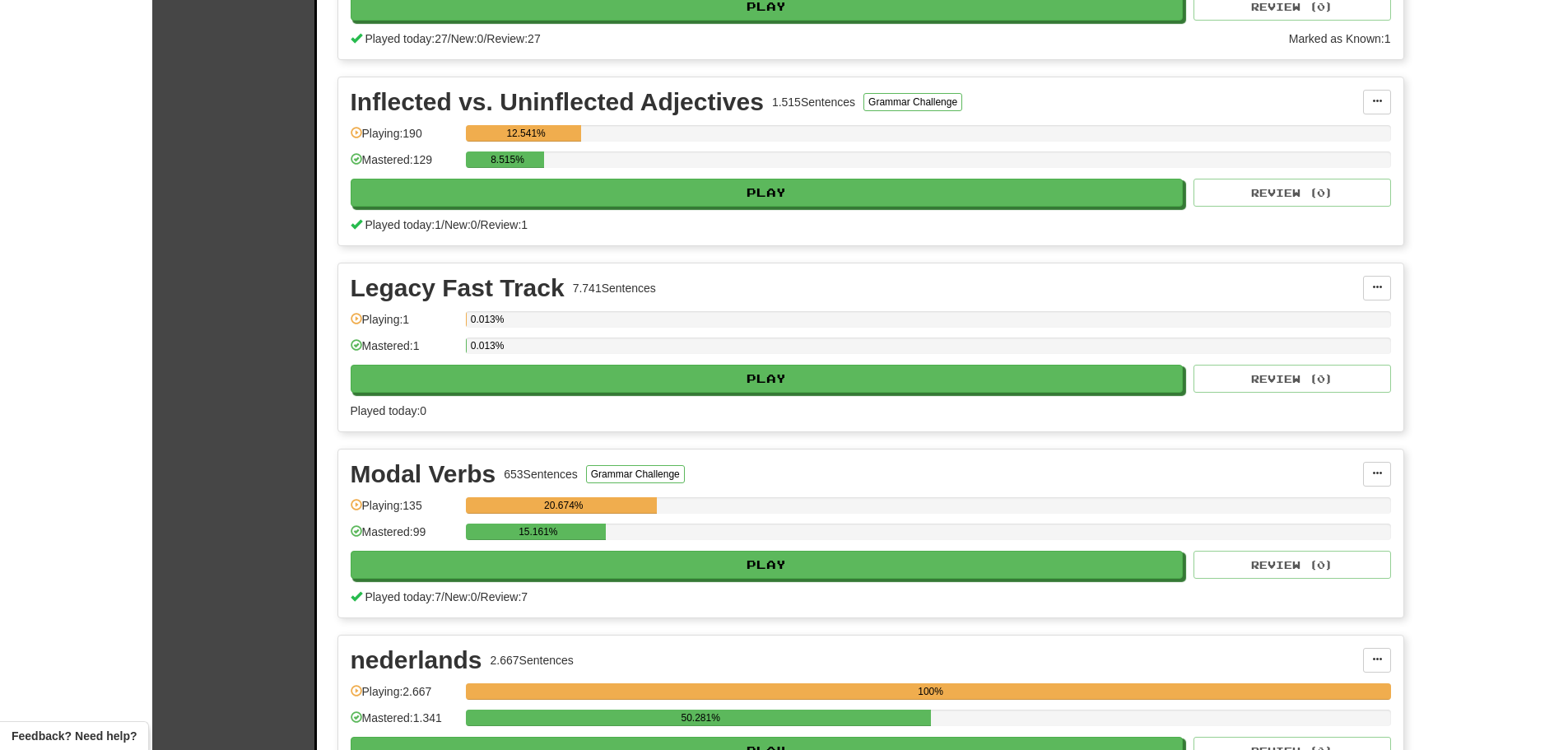 scroll, scrollTop: 1235, scrollLeft: 0, axis: vertical 